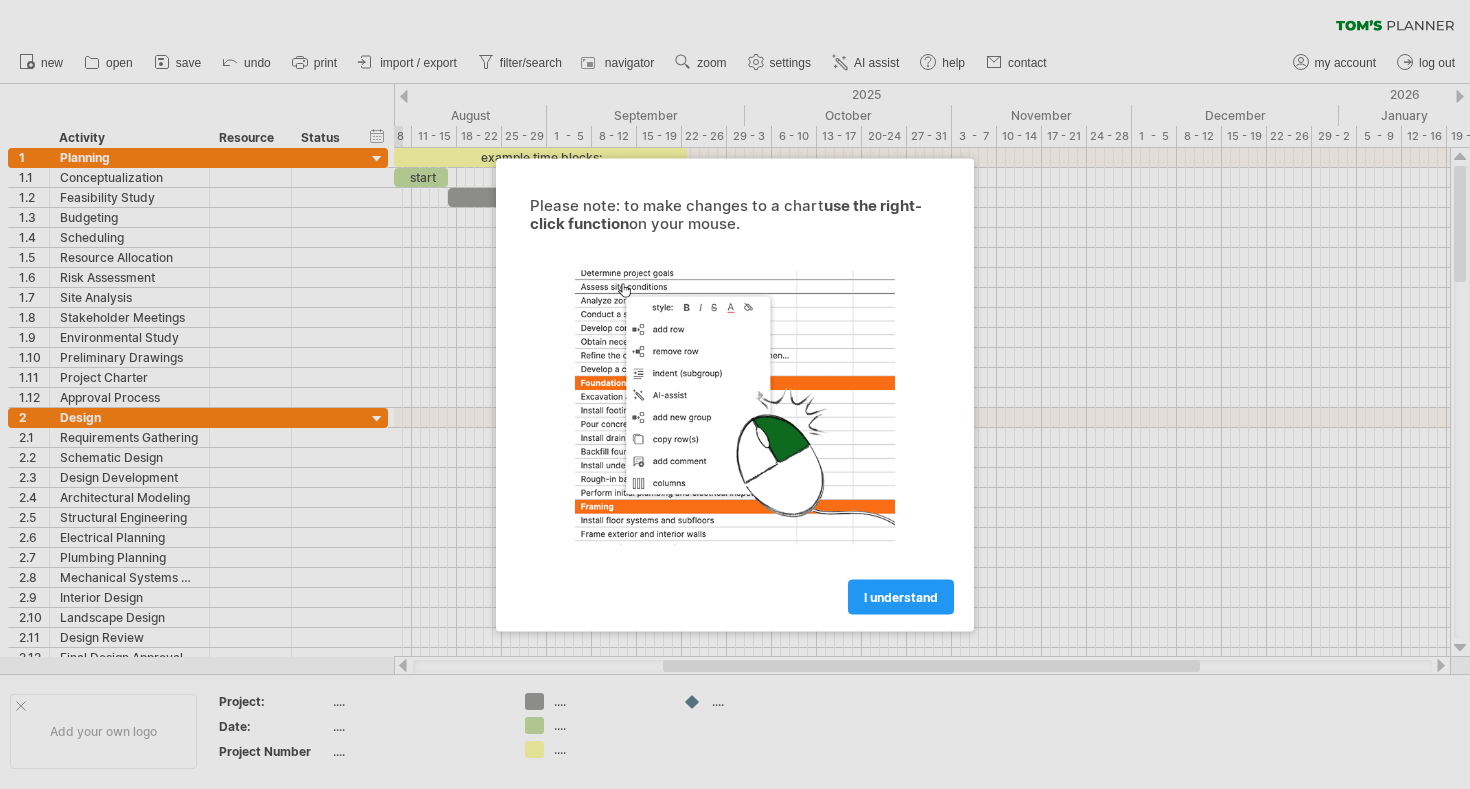 scroll, scrollTop: 0, scrollLeft: 0, axis: both 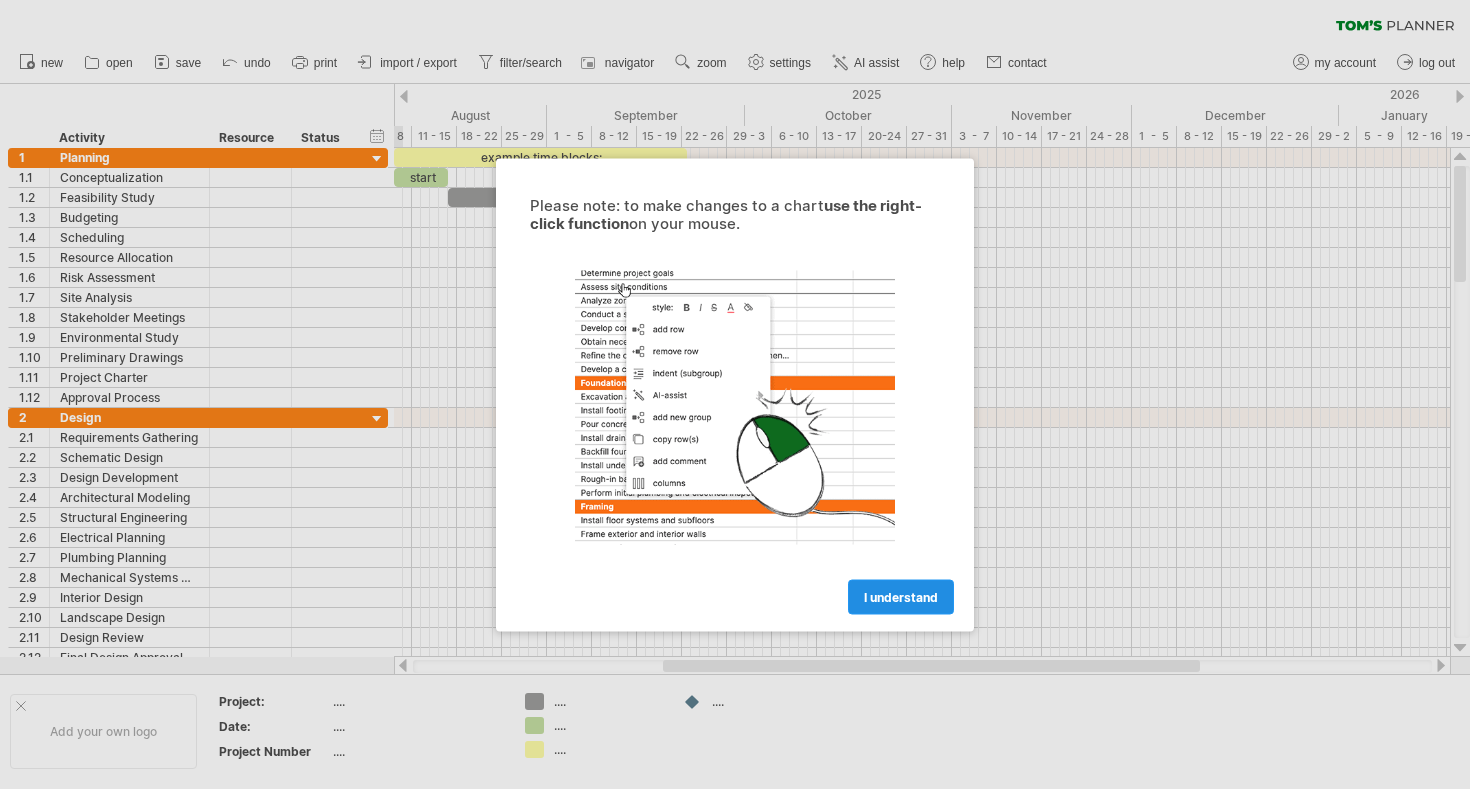 click on "I understand" at bounding box center (901, 596) 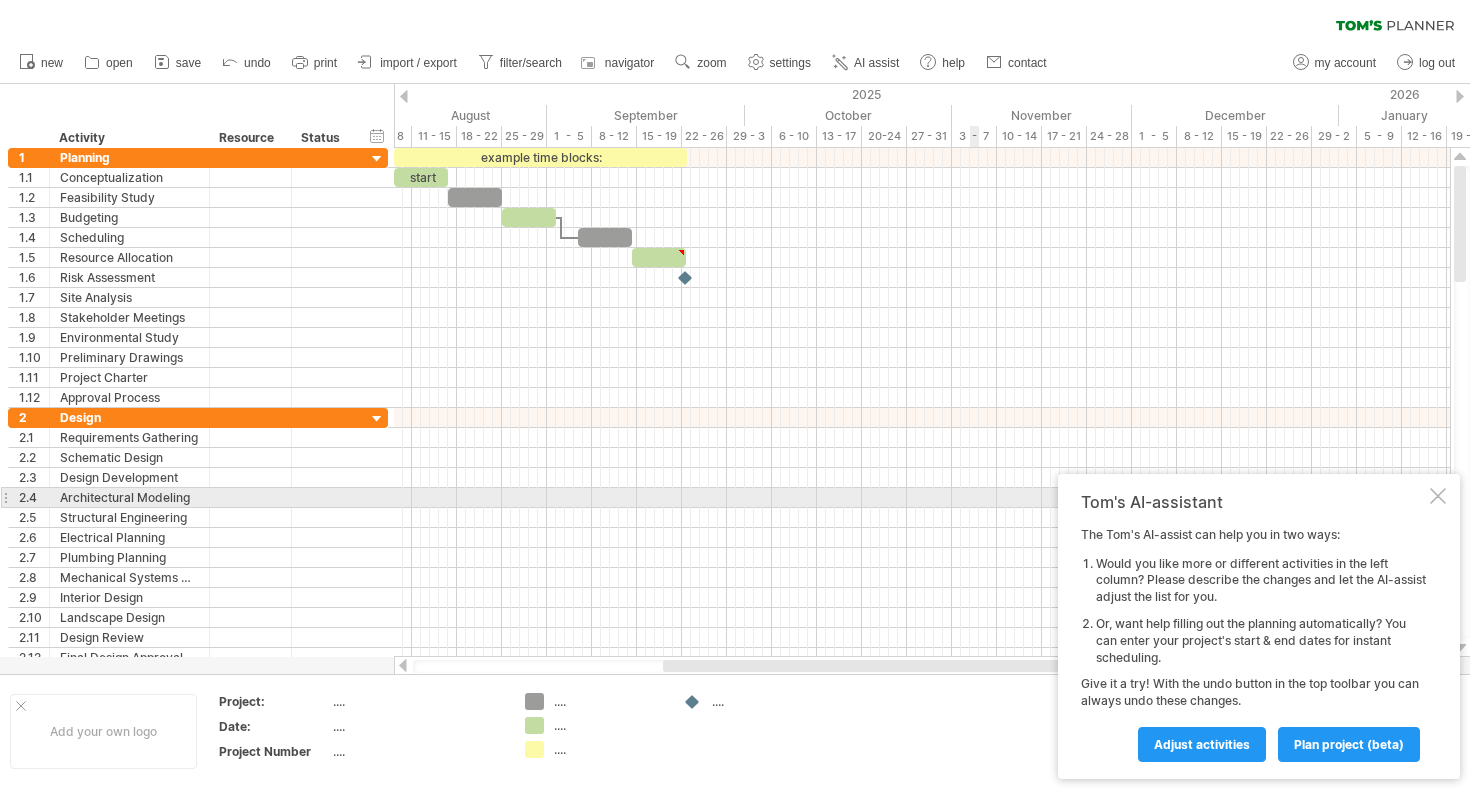 click at bounding box center (1438, 496) 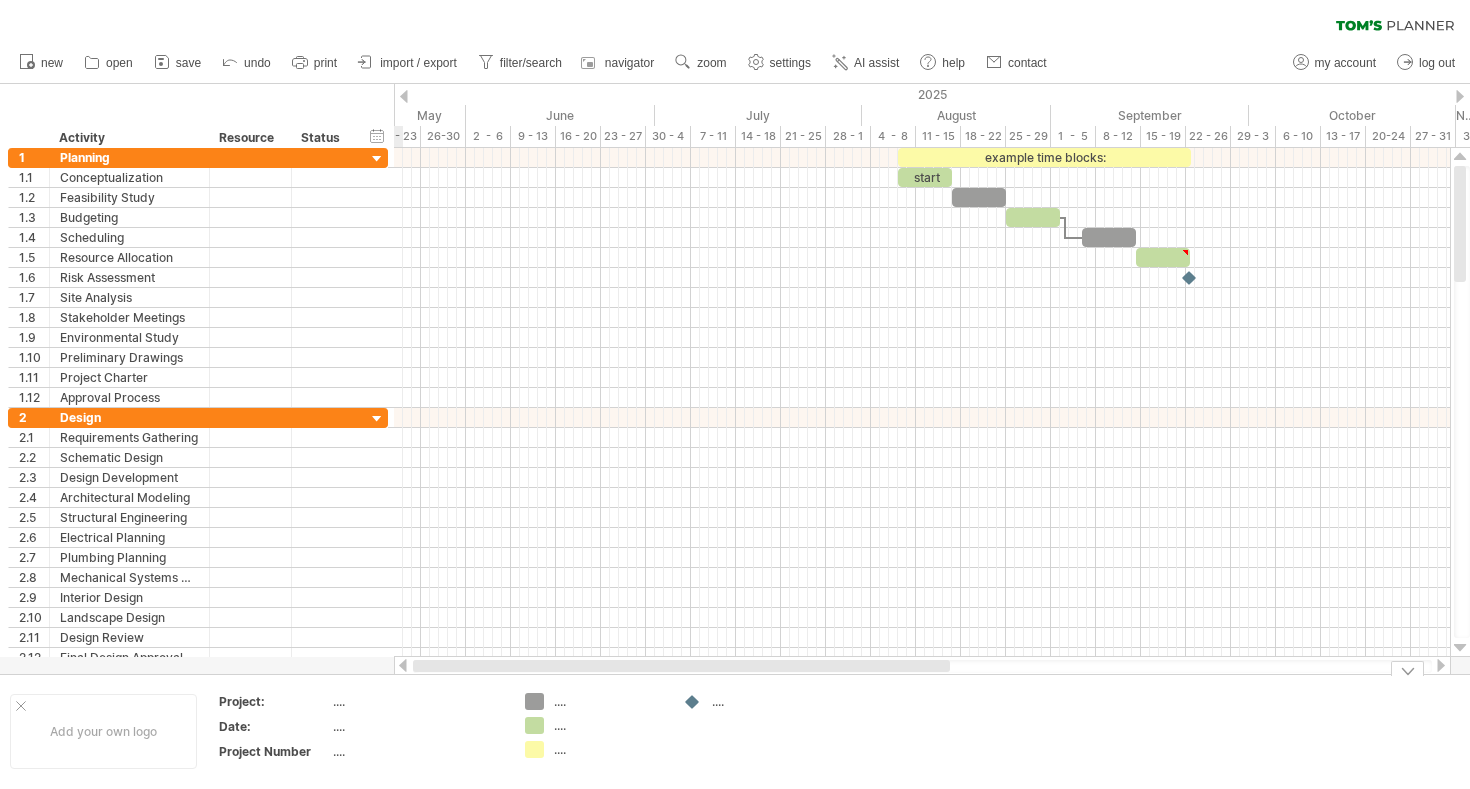 drag, startPoint x: 747, startPoint y: 666, endPoint x: 450, endPoint y: 681, distance: 297.37854 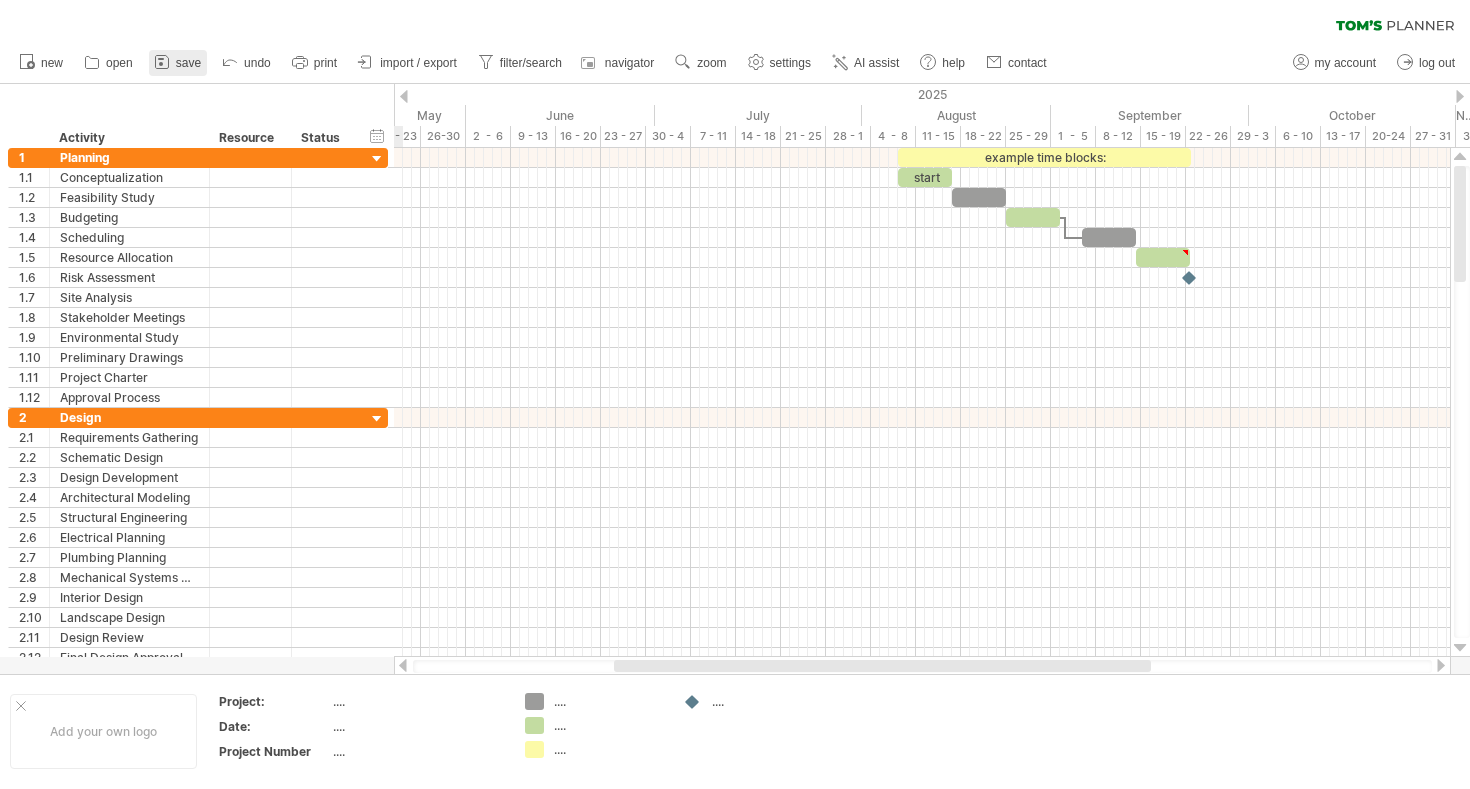 click on "save" at bounding box center (188, 63) 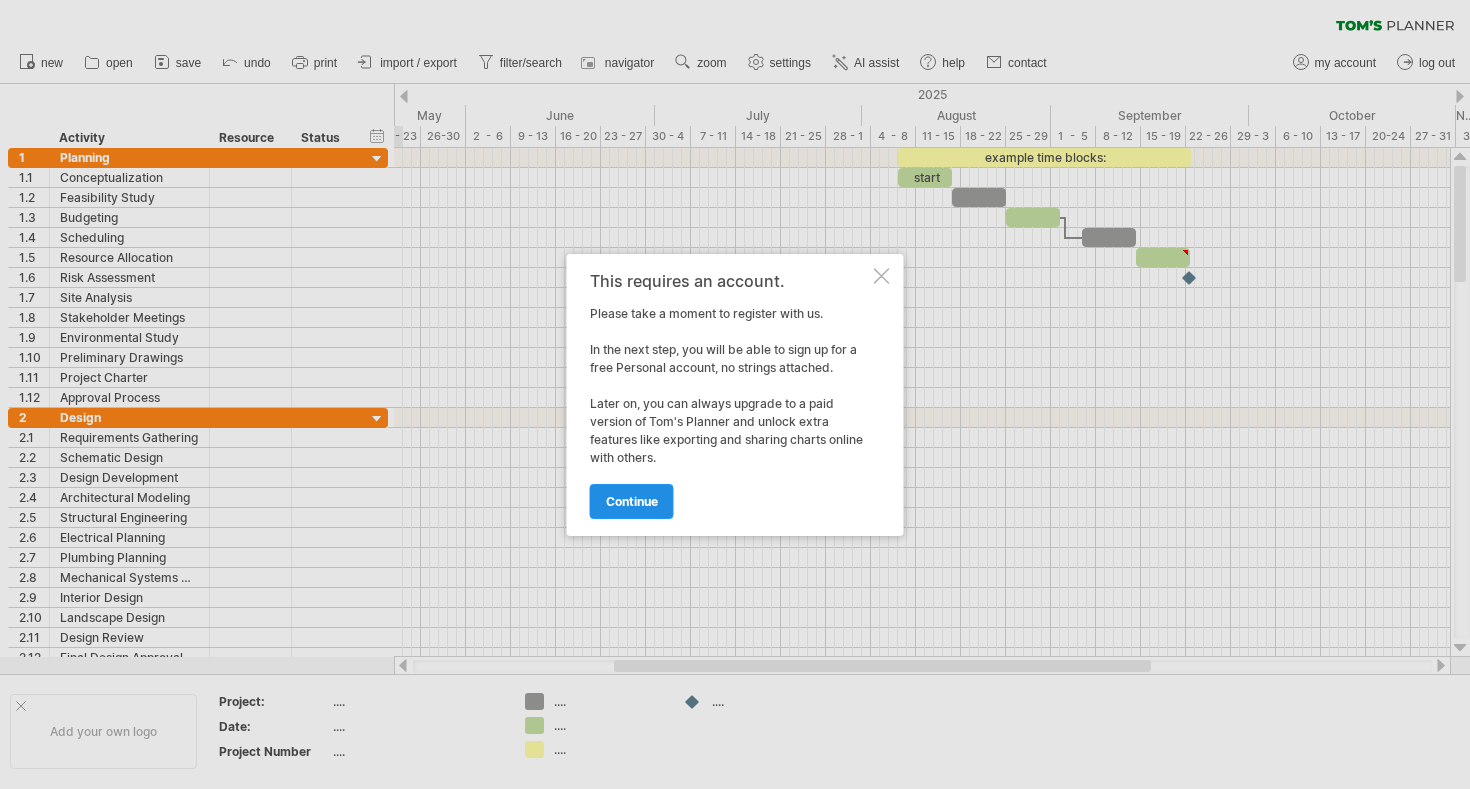 click on "continue" at bounding box center [632, 501] 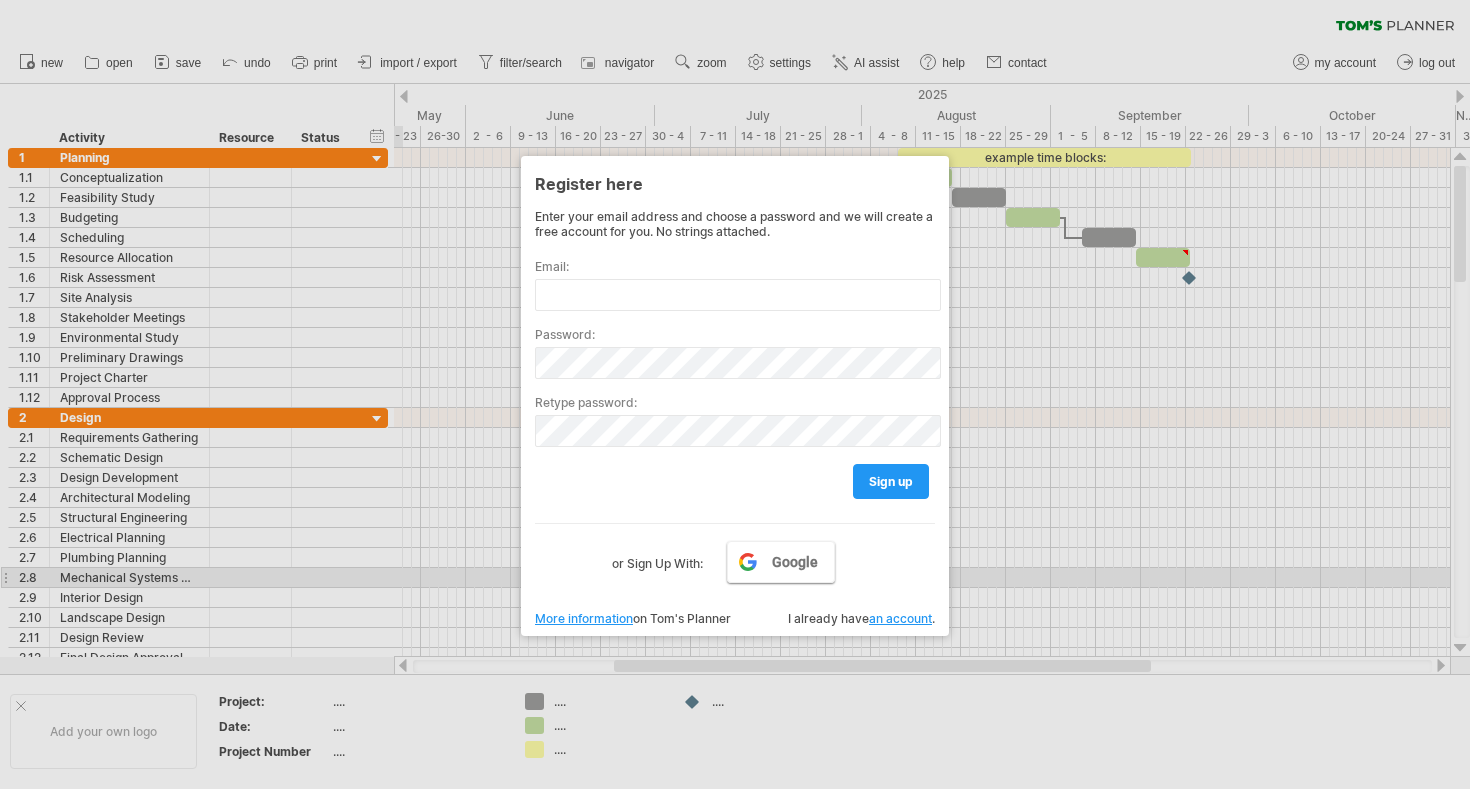 click on "Google" at bounding box center (781, 562) 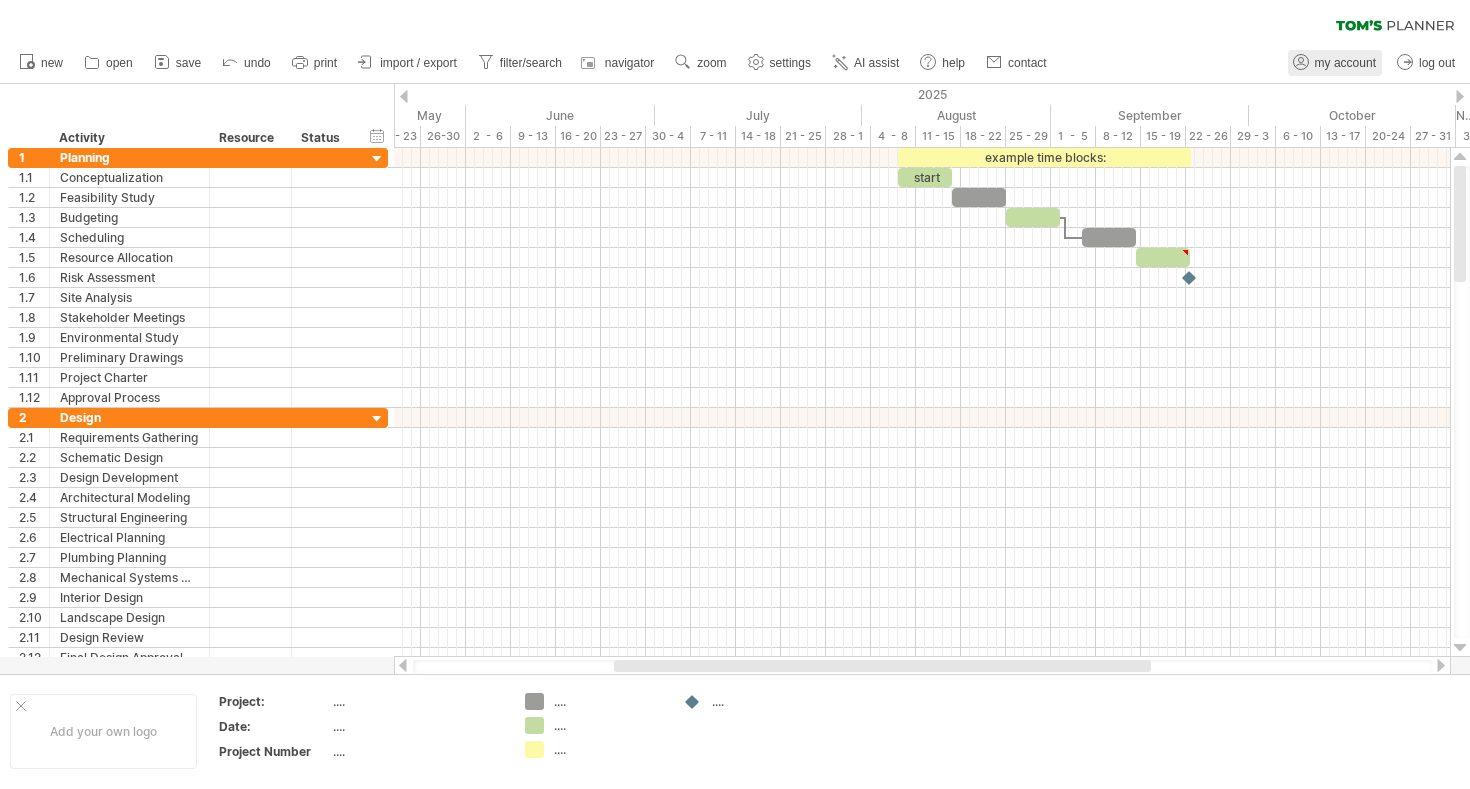 click on "my account" at bounding box center [1335, 63] 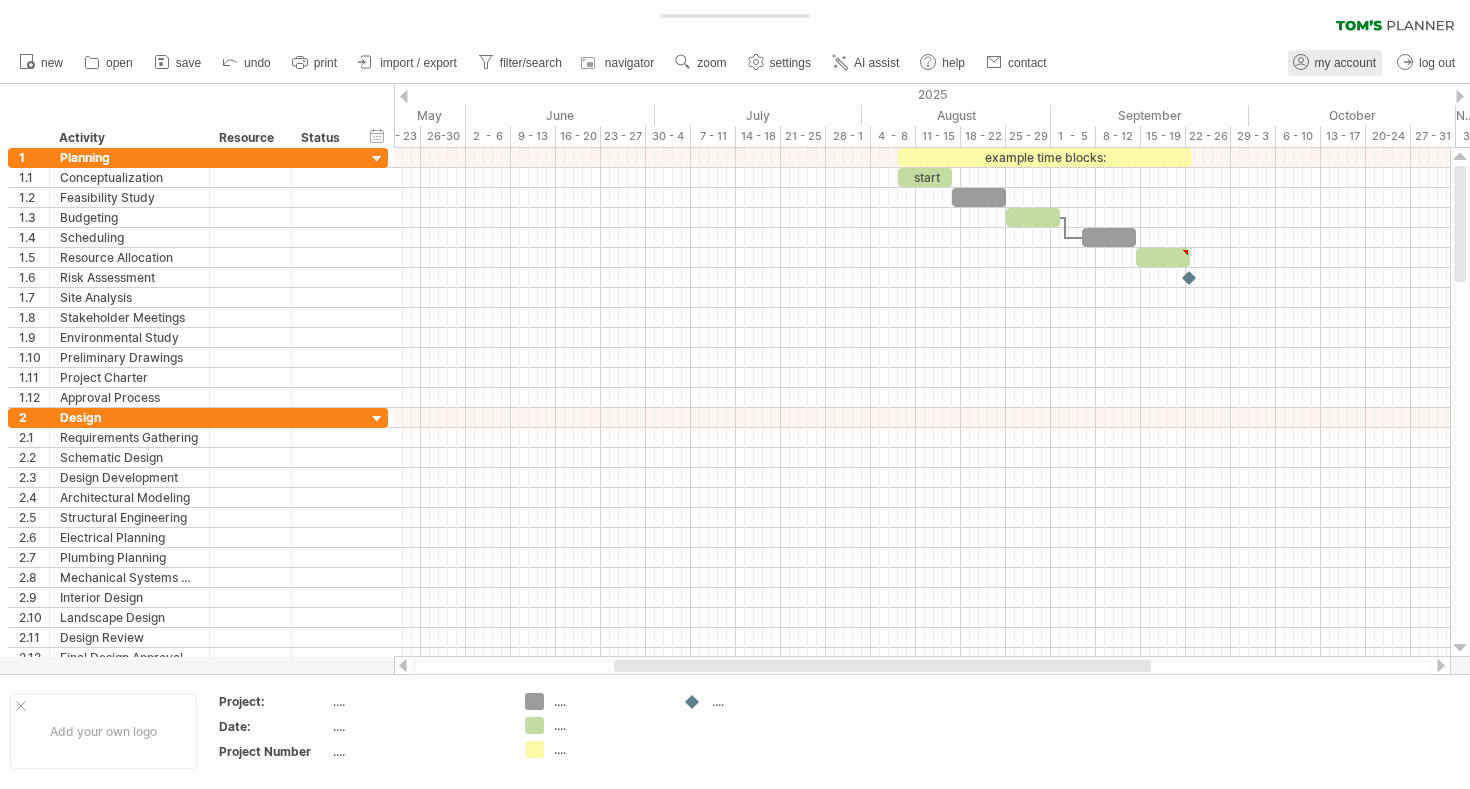type on "**********" 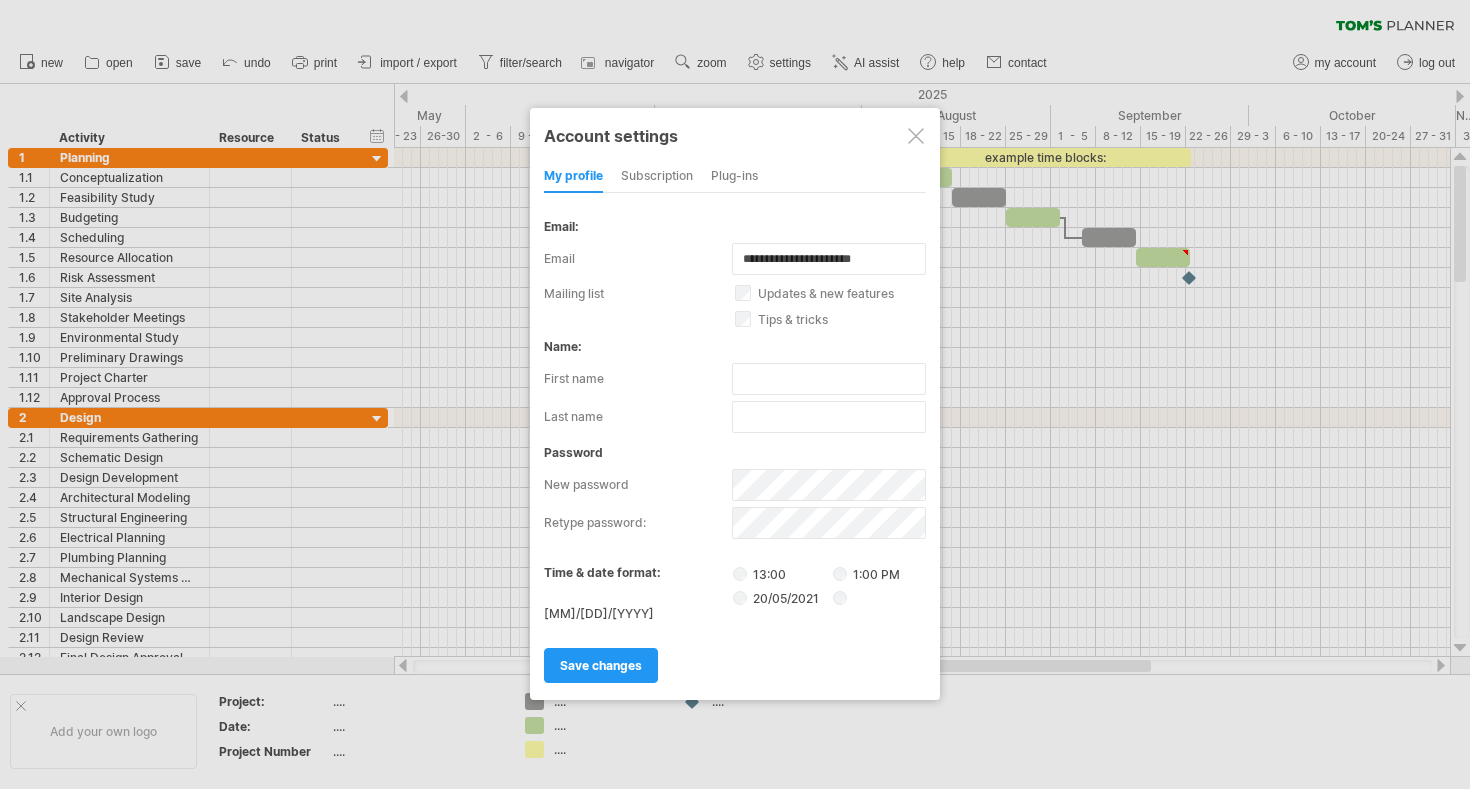 click on "subscription" at bounding box center [657, 177] 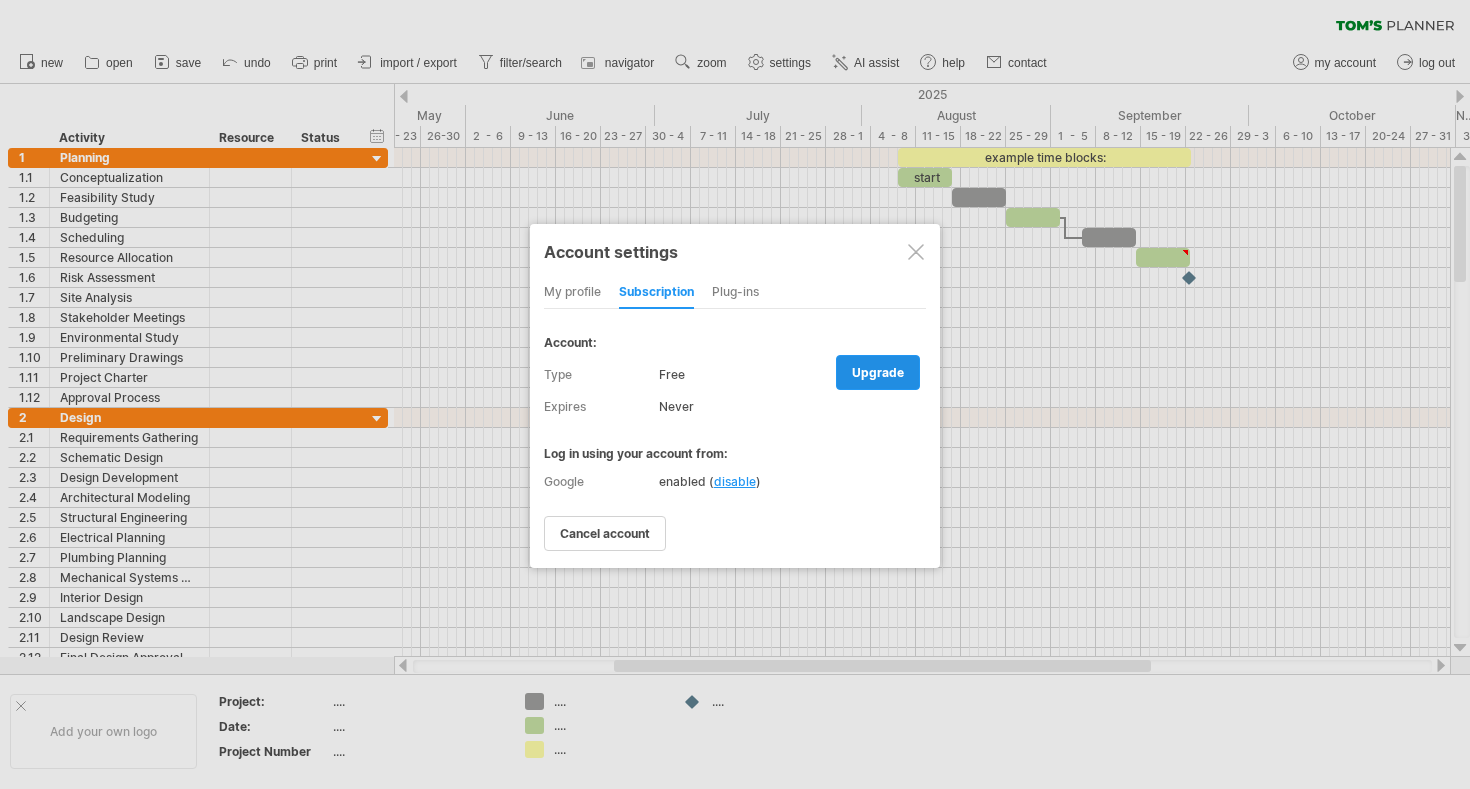 click on "upgrade" at bounding box center [878, 372] 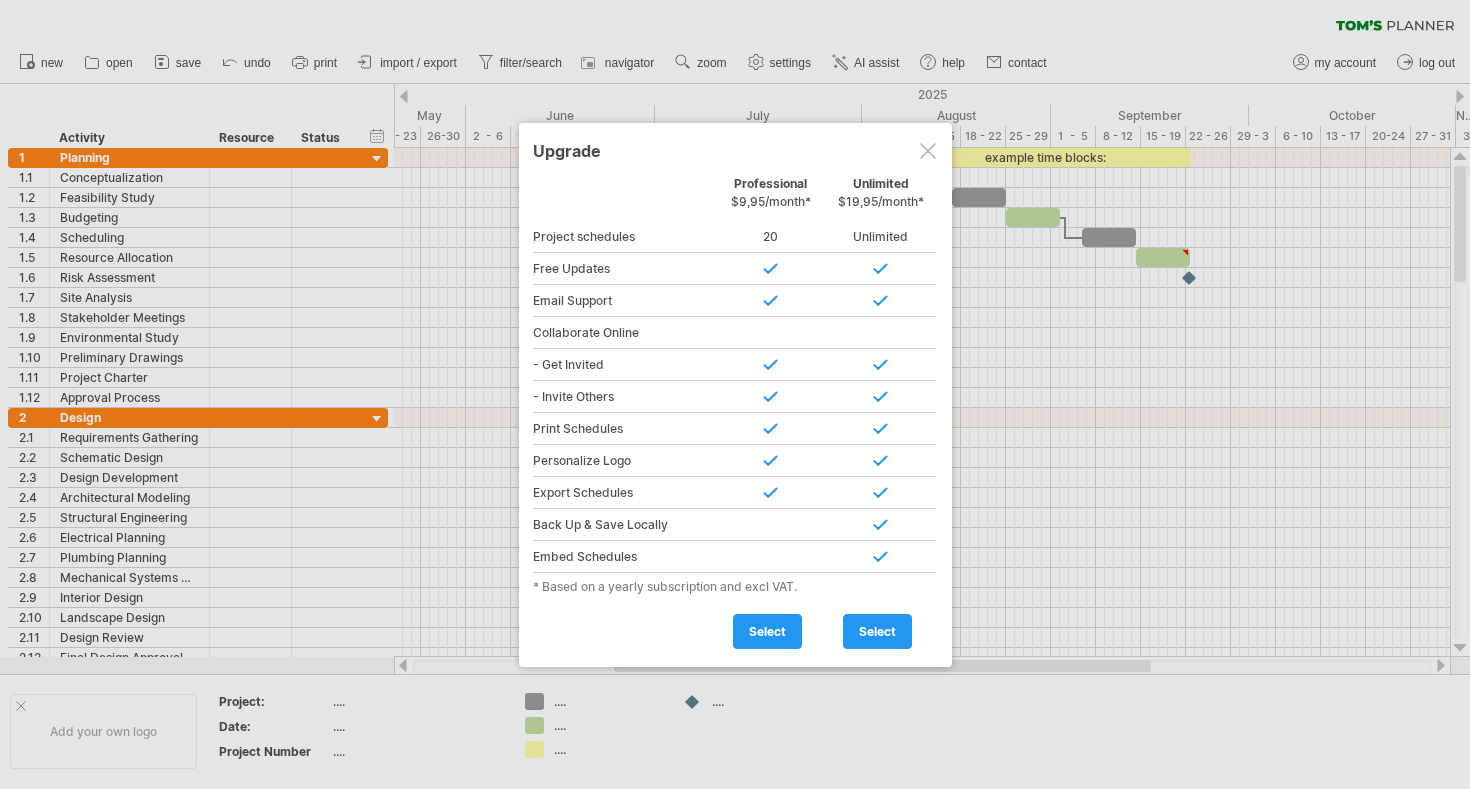 click at bounding box center [928, 151] 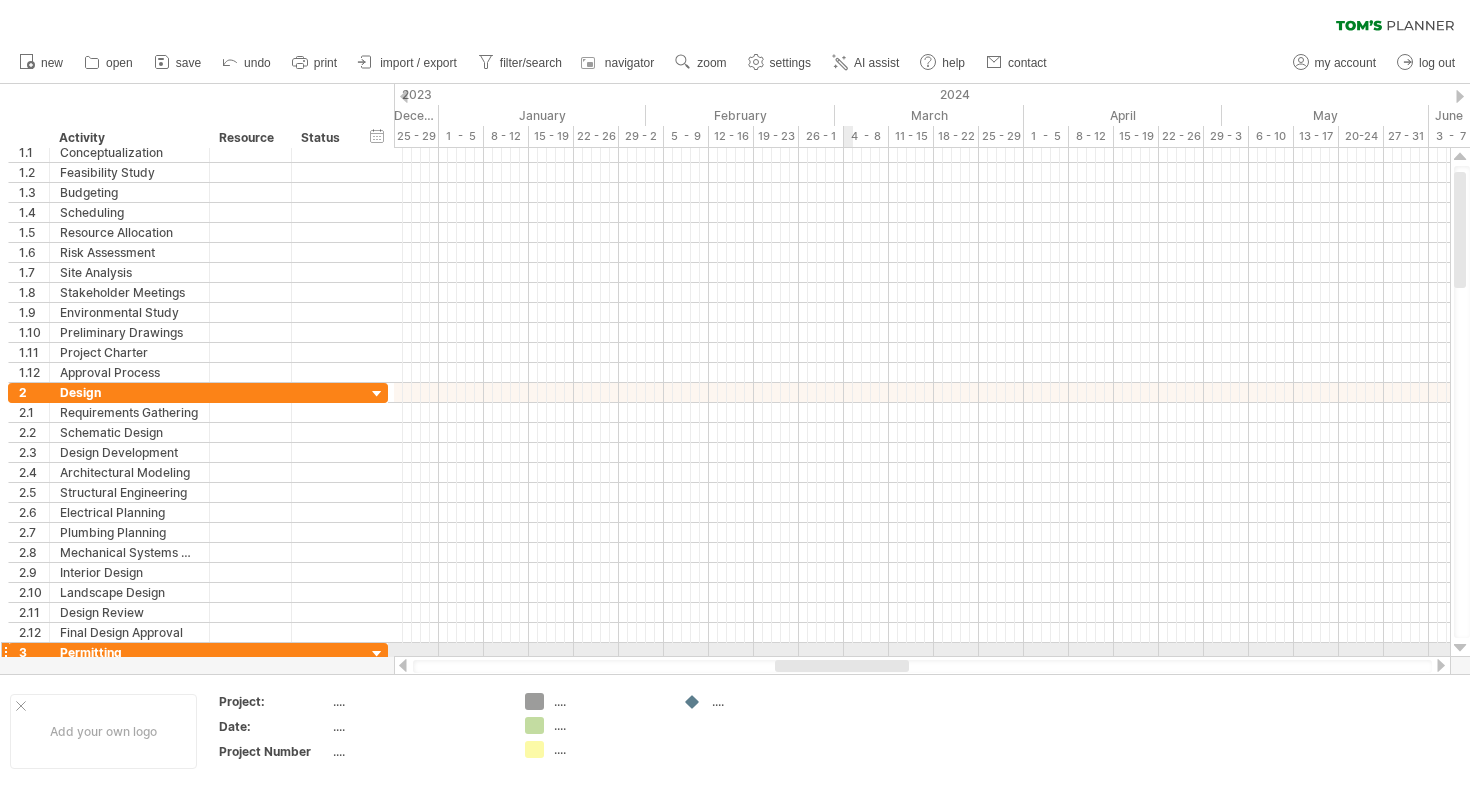 drag, startPoint x: 548, startPoint y: 667, endPoint x: 847, endPoint y: 653, distance: 299.32758 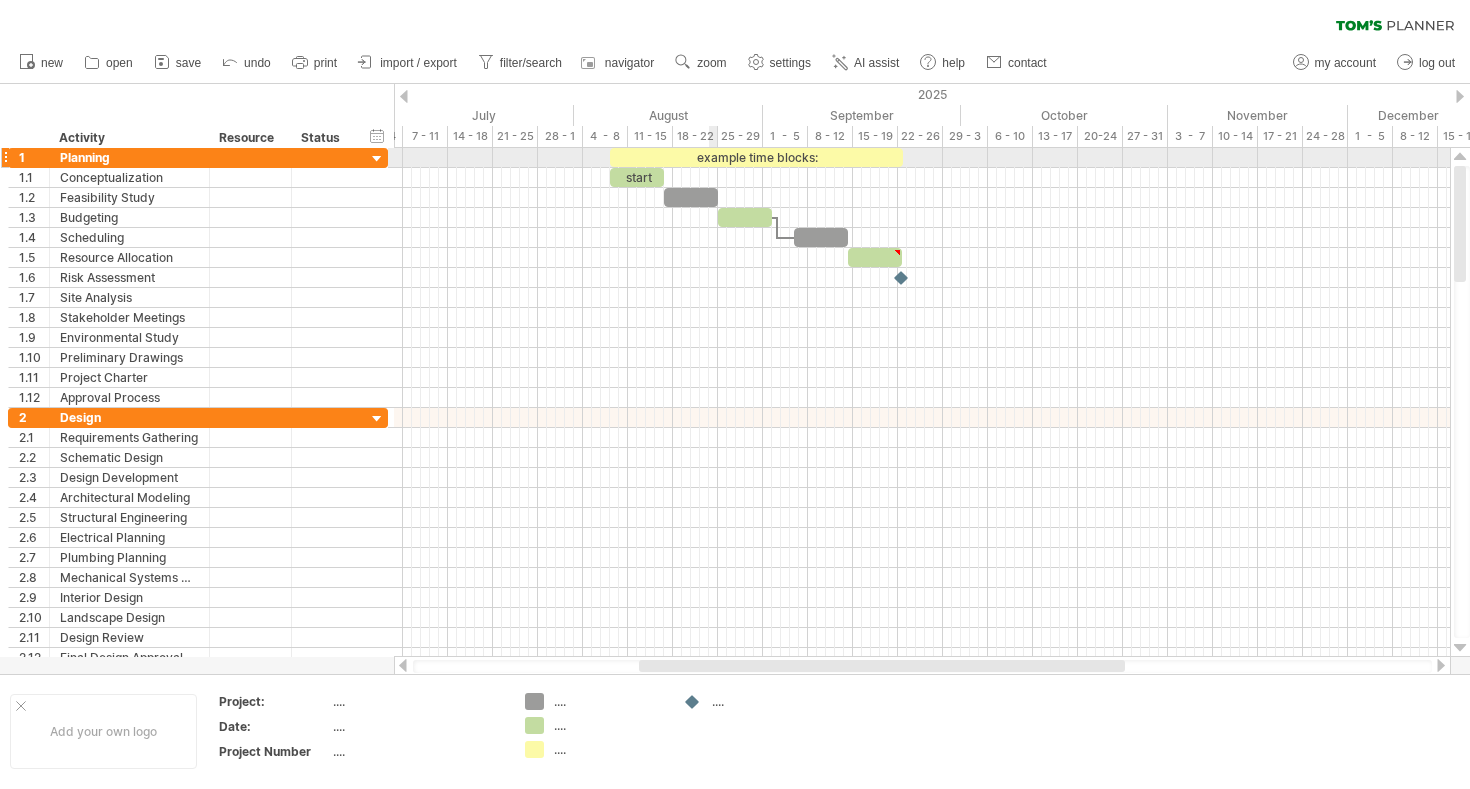 click on "example time blocks:" at bounding box center (756, 157) 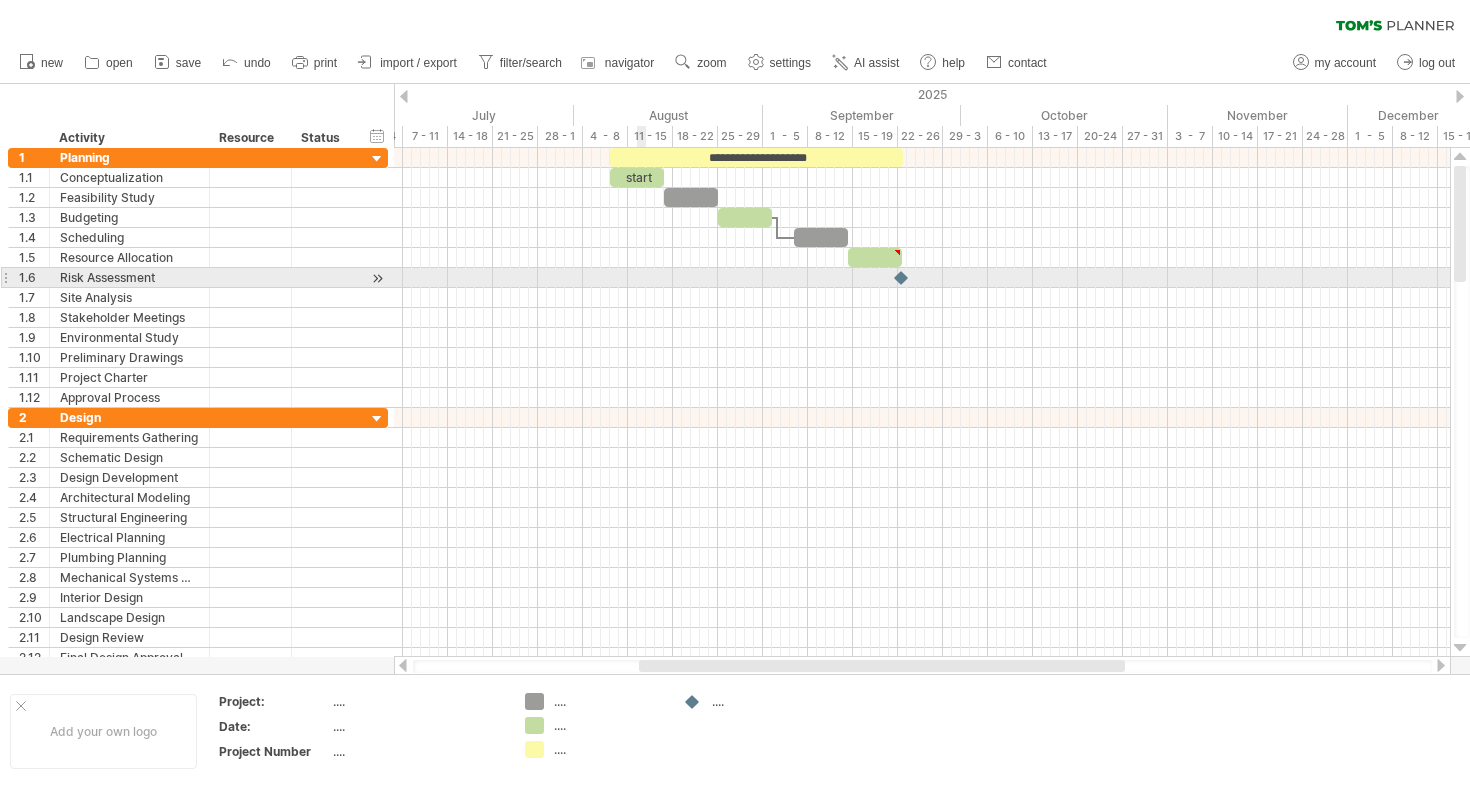 click at bounding box center (922, 278) 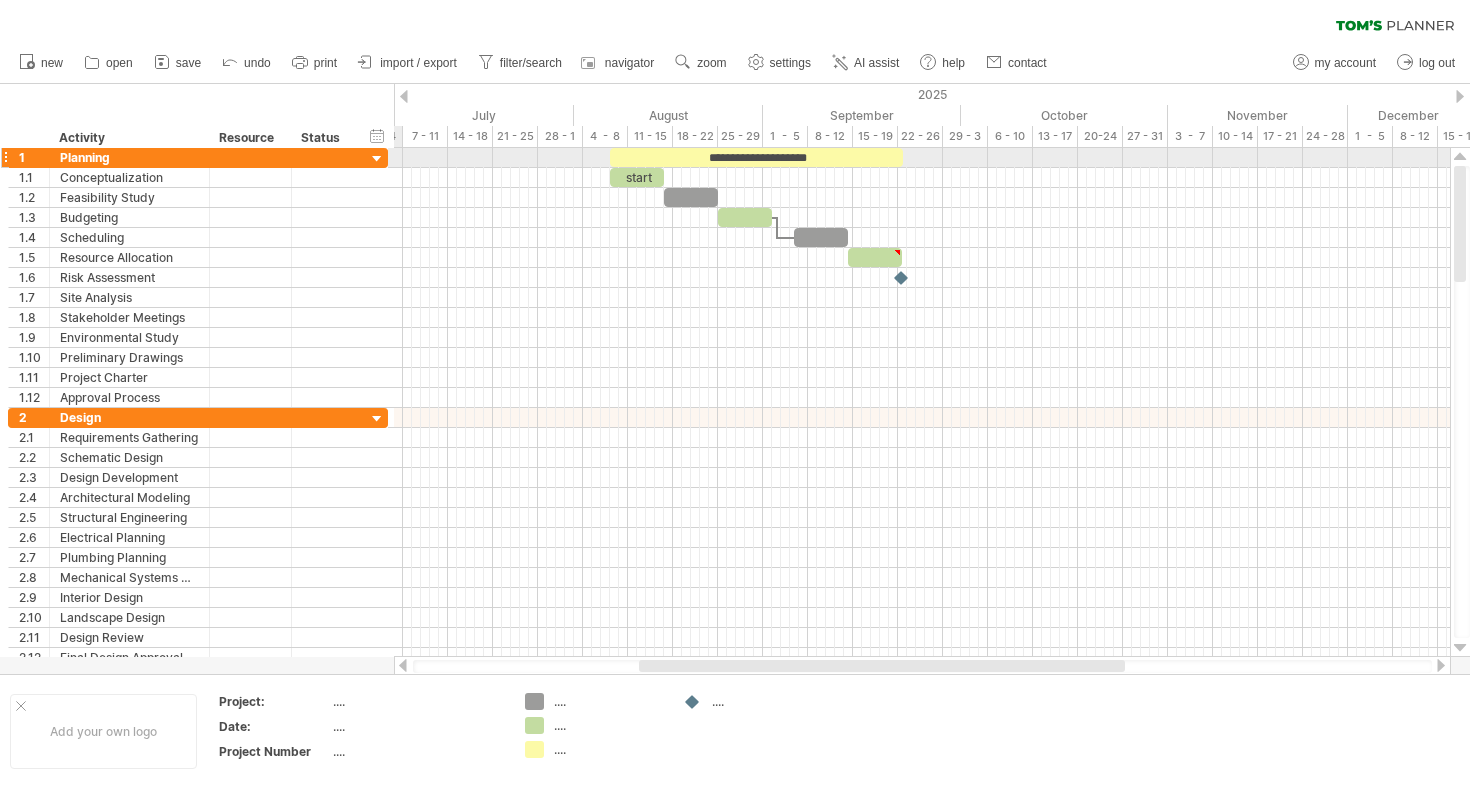 click at bounding box center (377, 159) 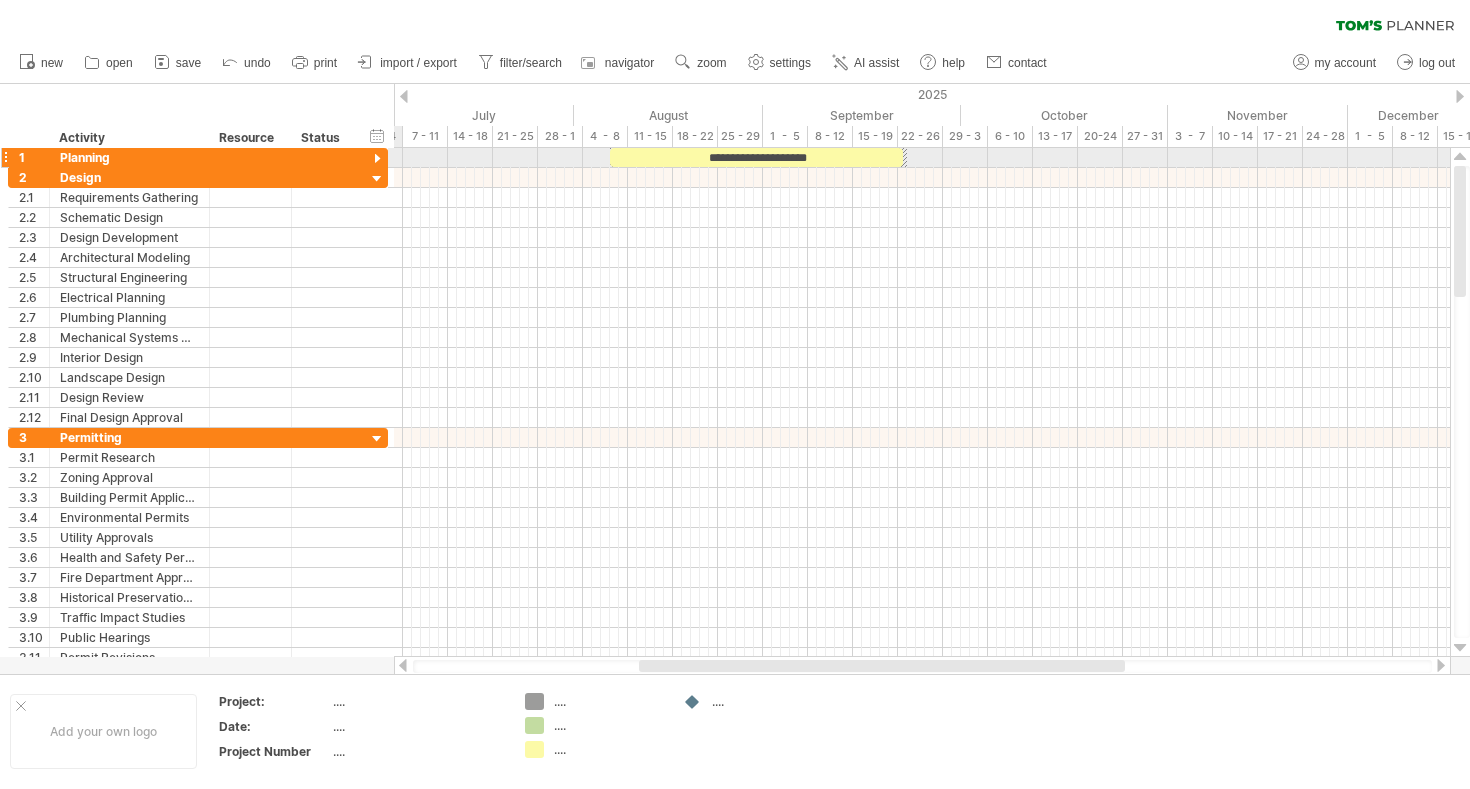 click at bounding box center [377, 159] 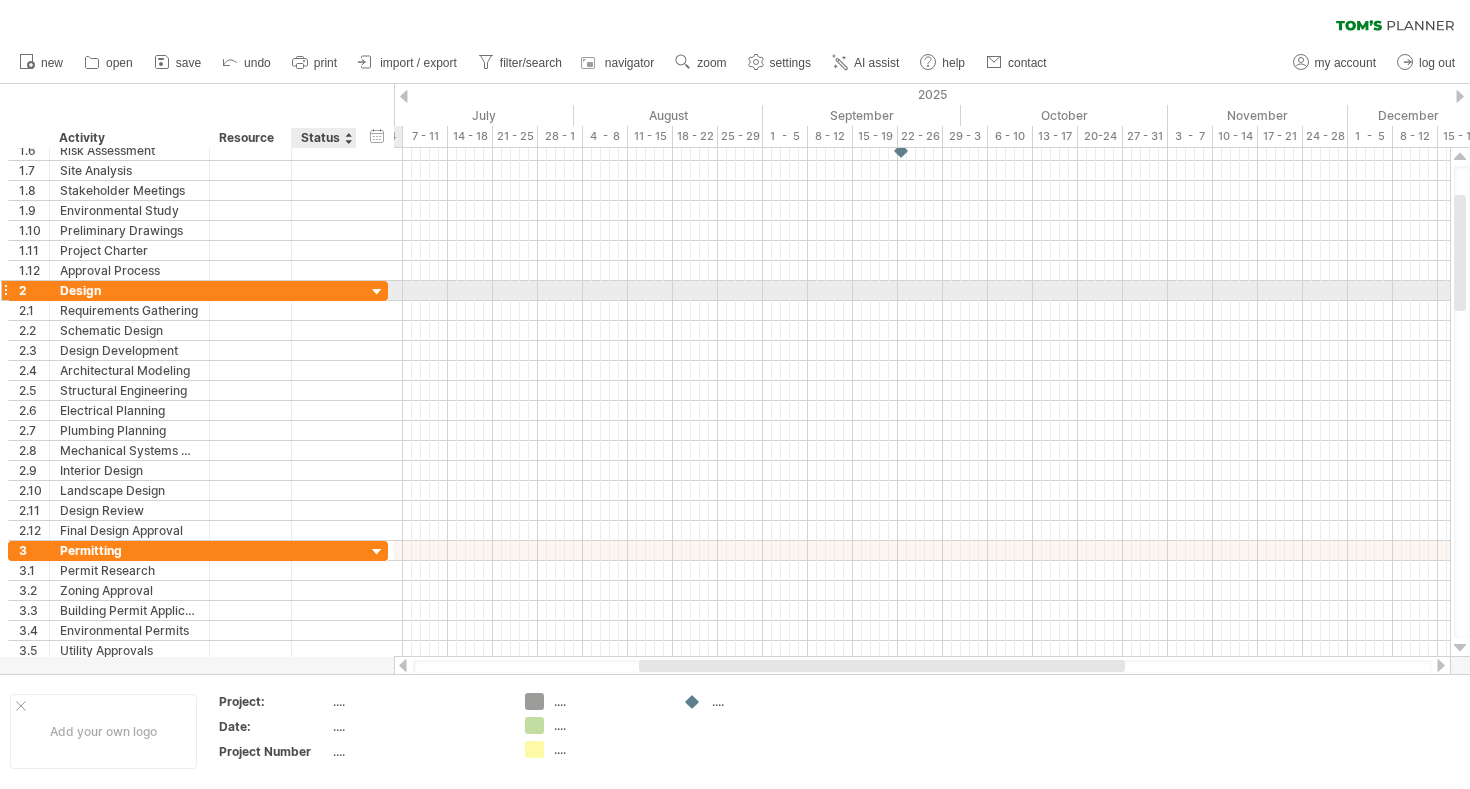 click at bounding box center [377, 292] 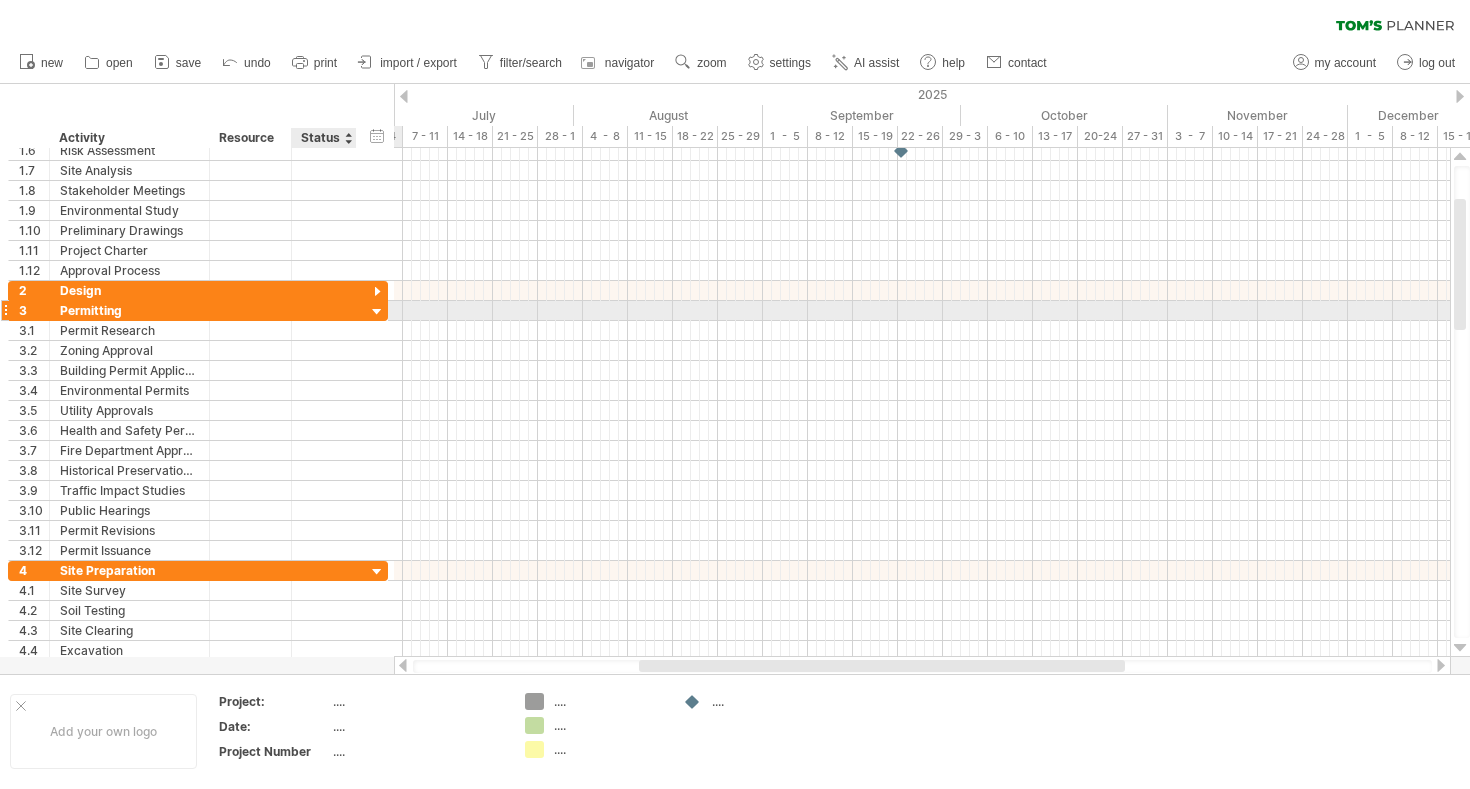 click at bounding box center (377, 312) 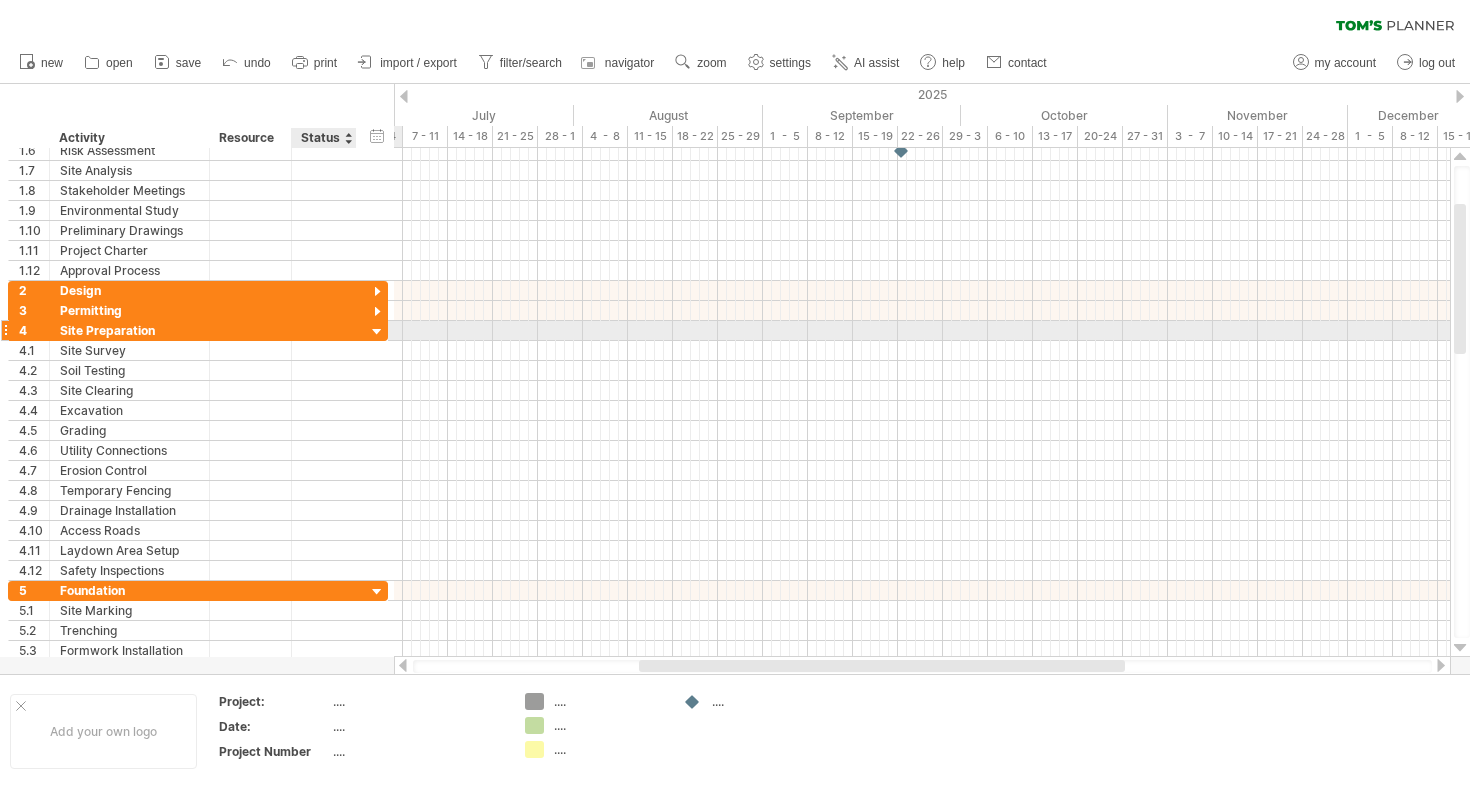 click at bounding box center (377, 332) 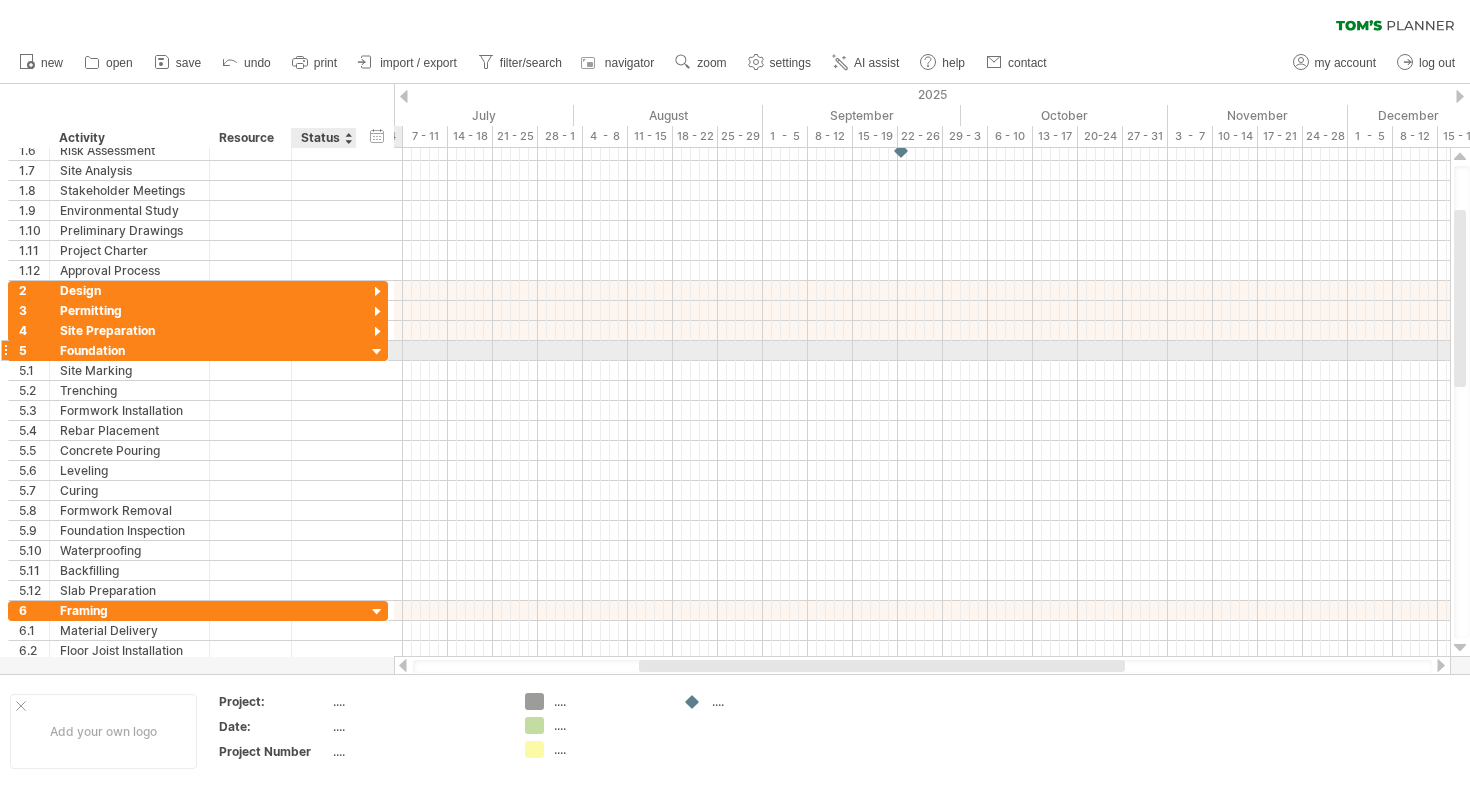 click at bounding box center (377, 352) 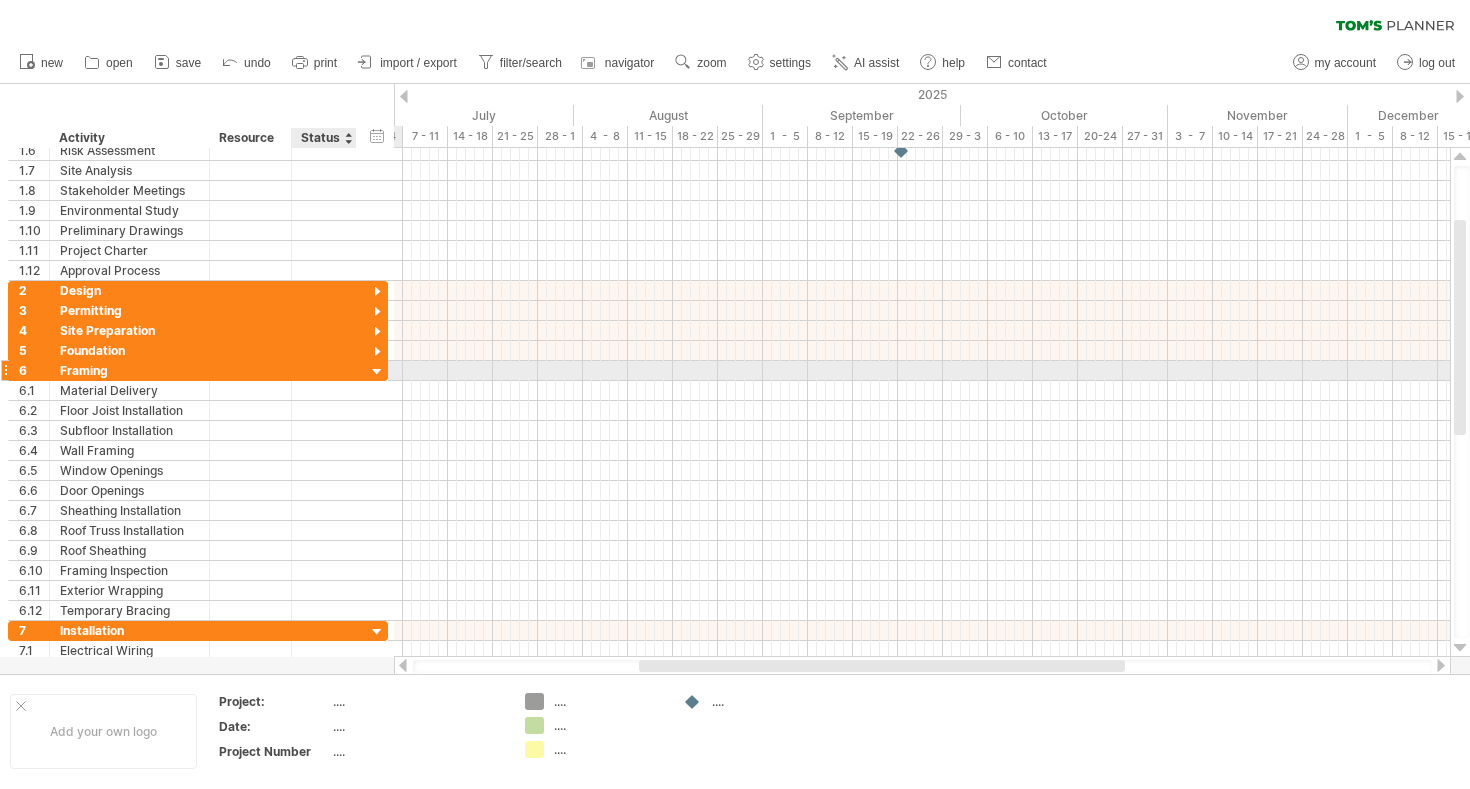 click at bounding box center (377, 372) 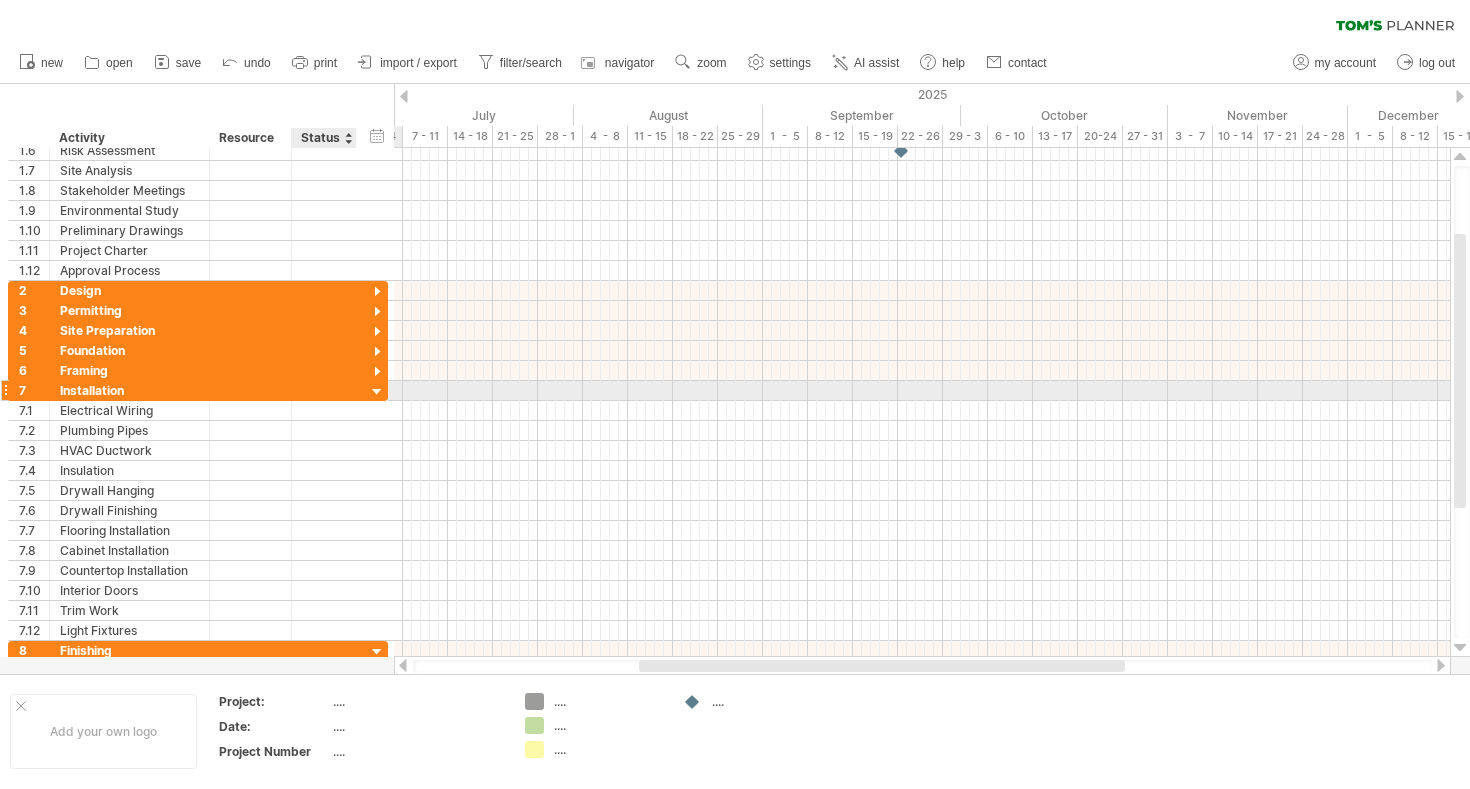 click at bounding box center (377, 392) 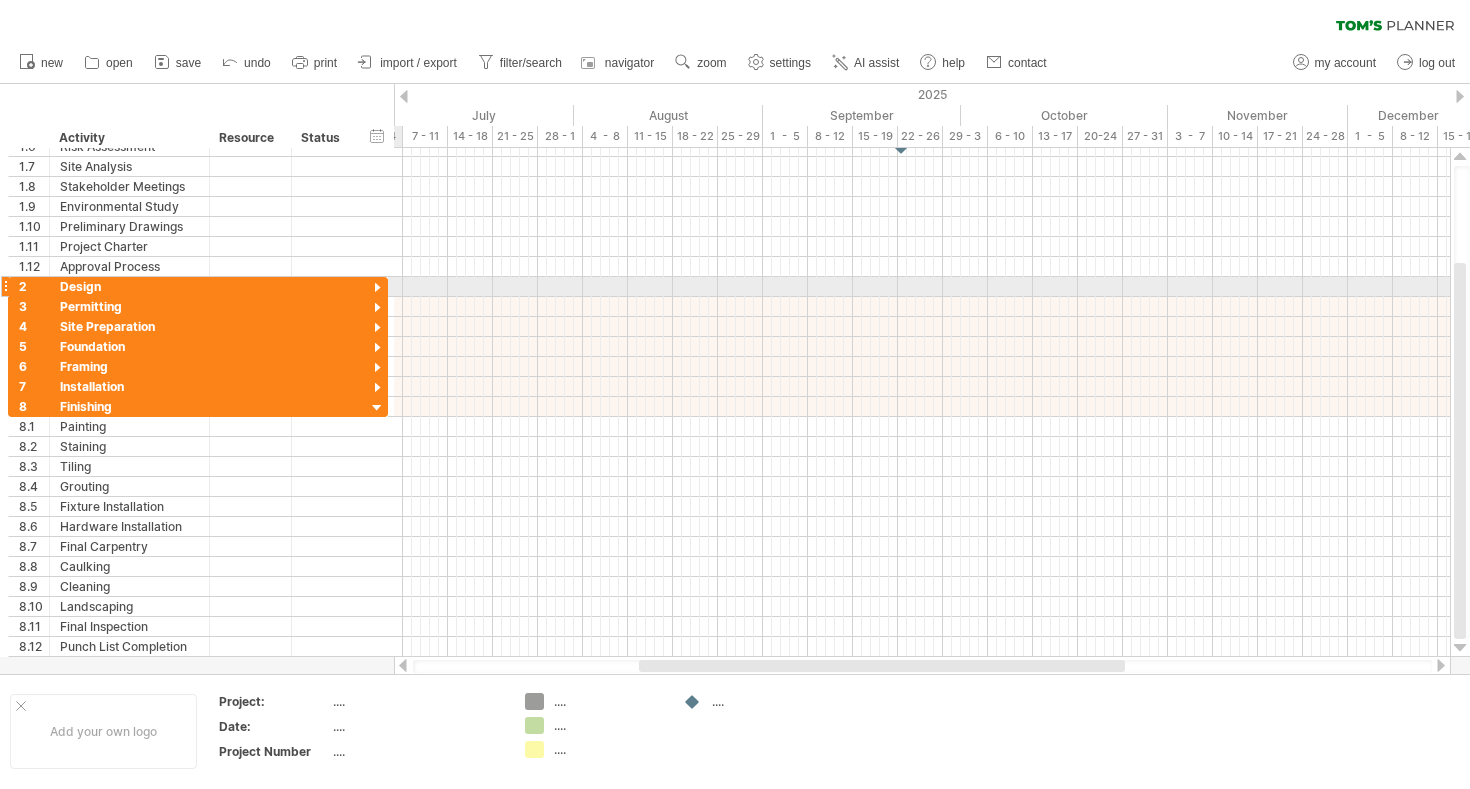 click on "**********" at bounding box center [194, 337] 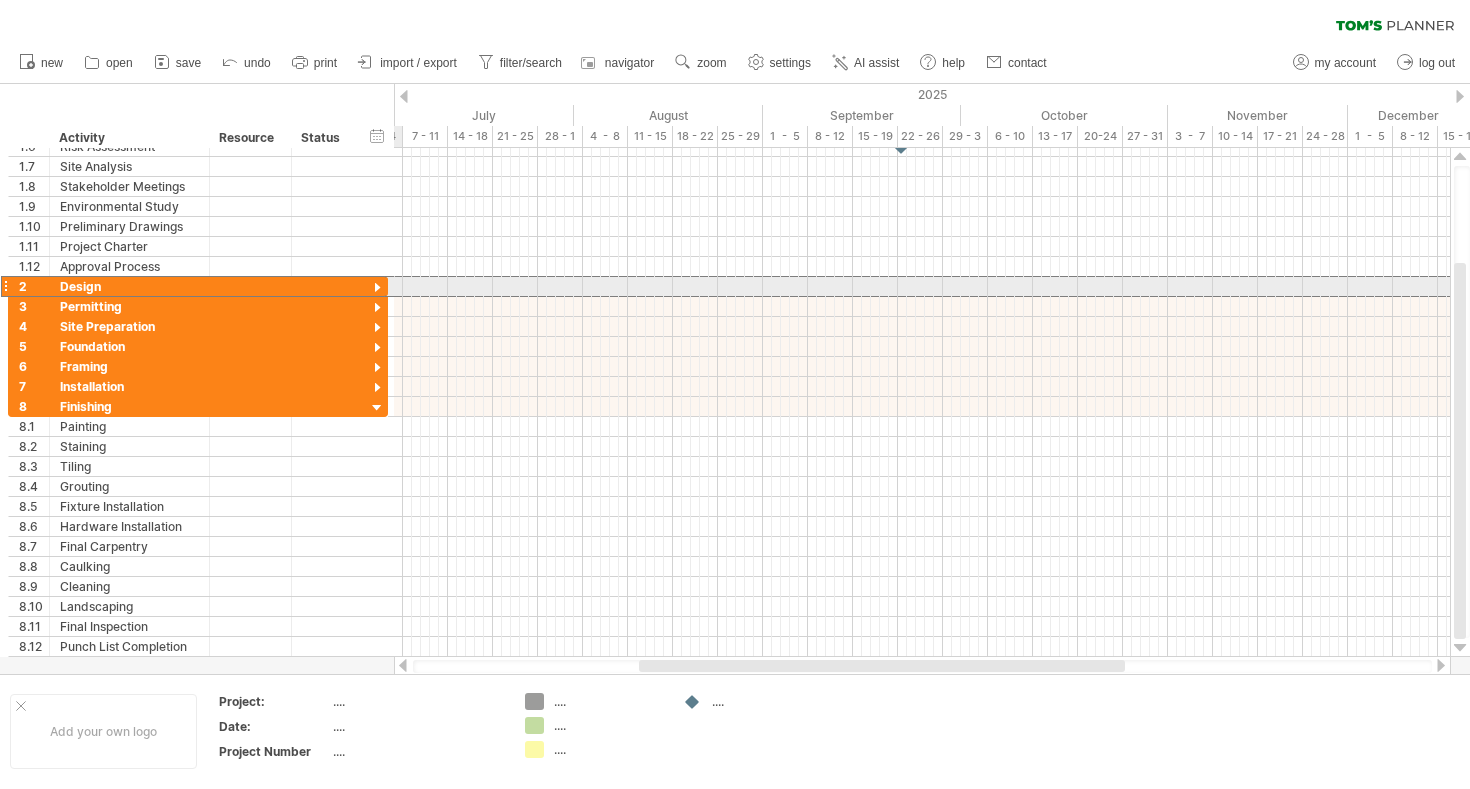 click at bounding box center [5, 286] 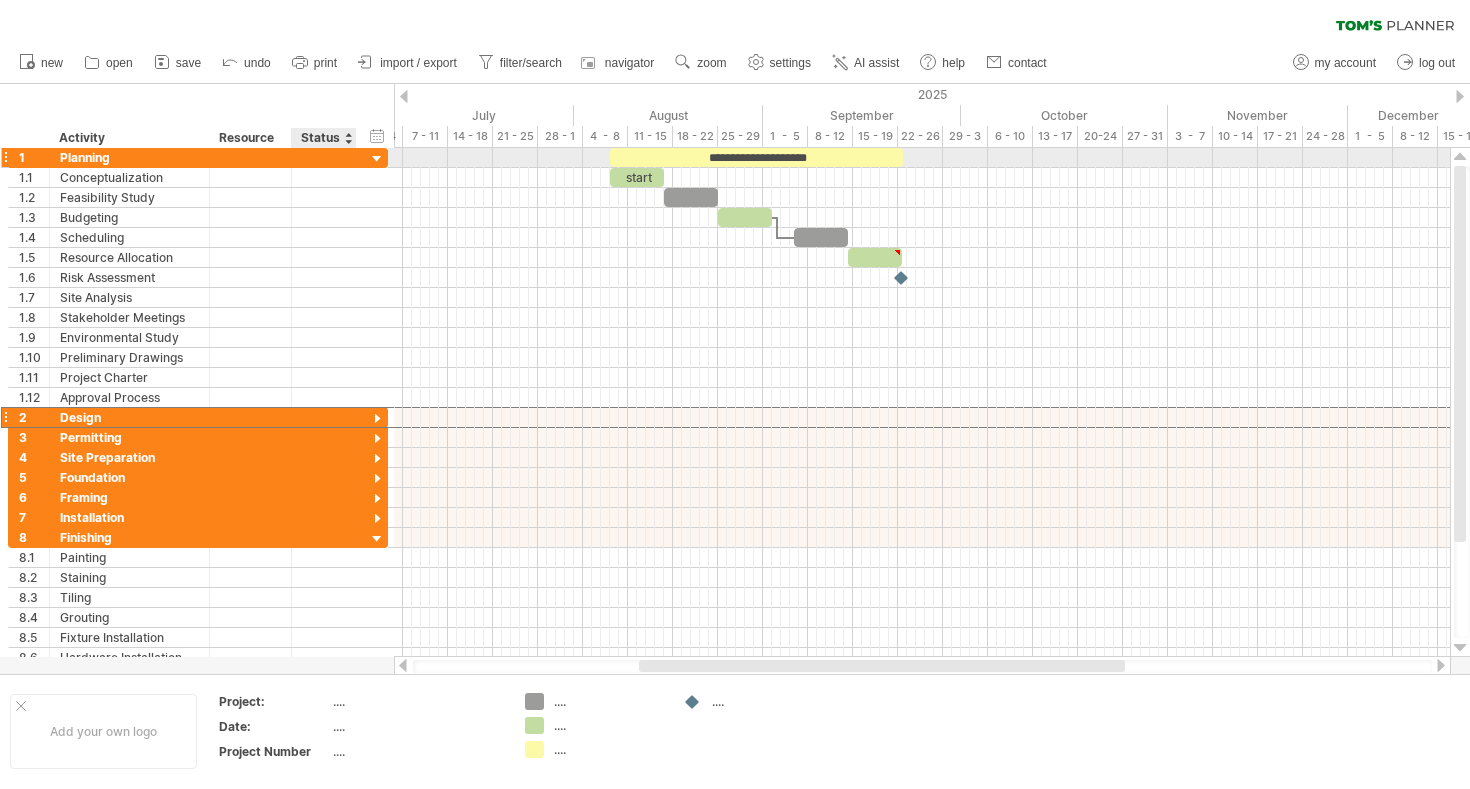 click at bounding box center (377, 159) 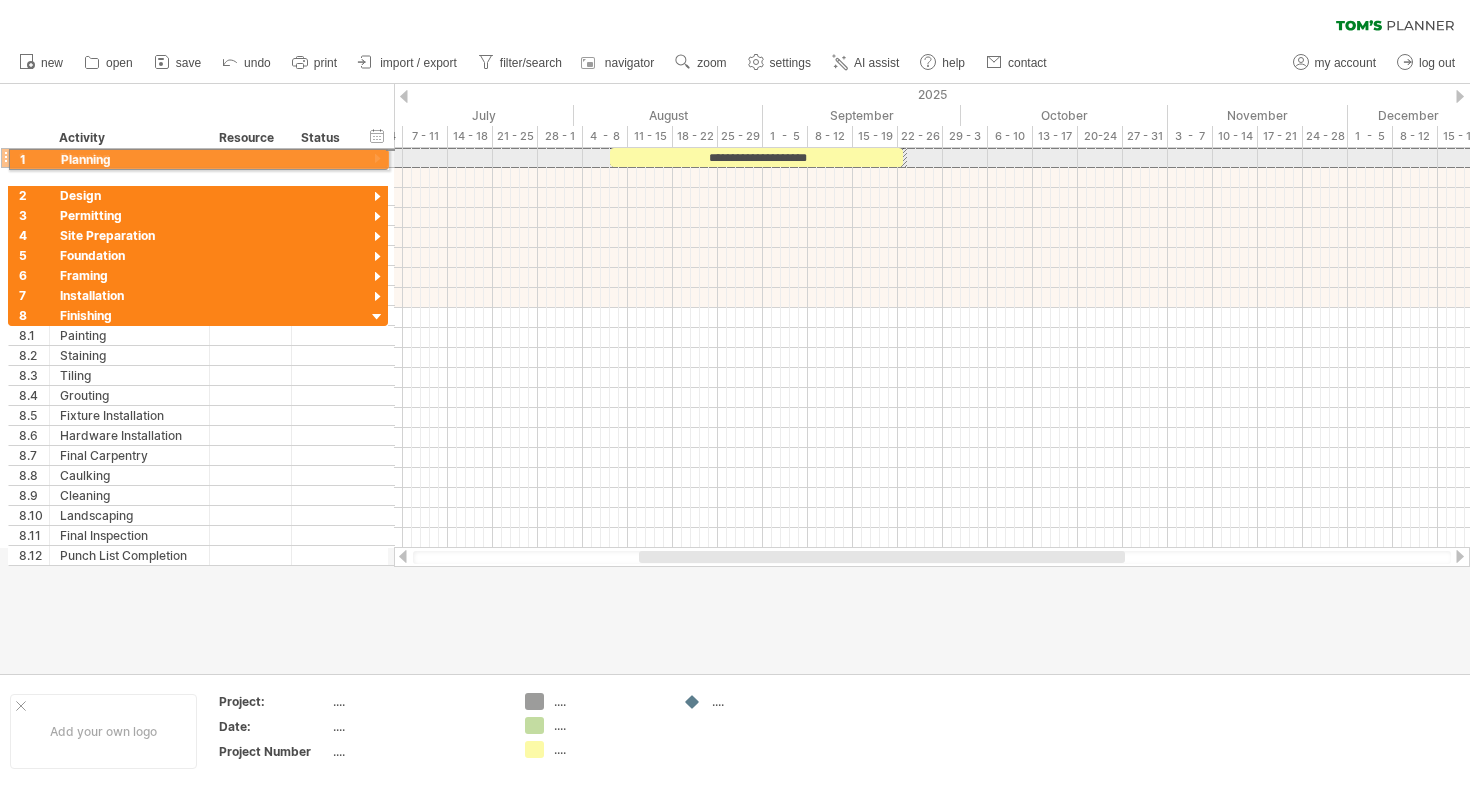 click on "**********" at bounding box center [194, 357] 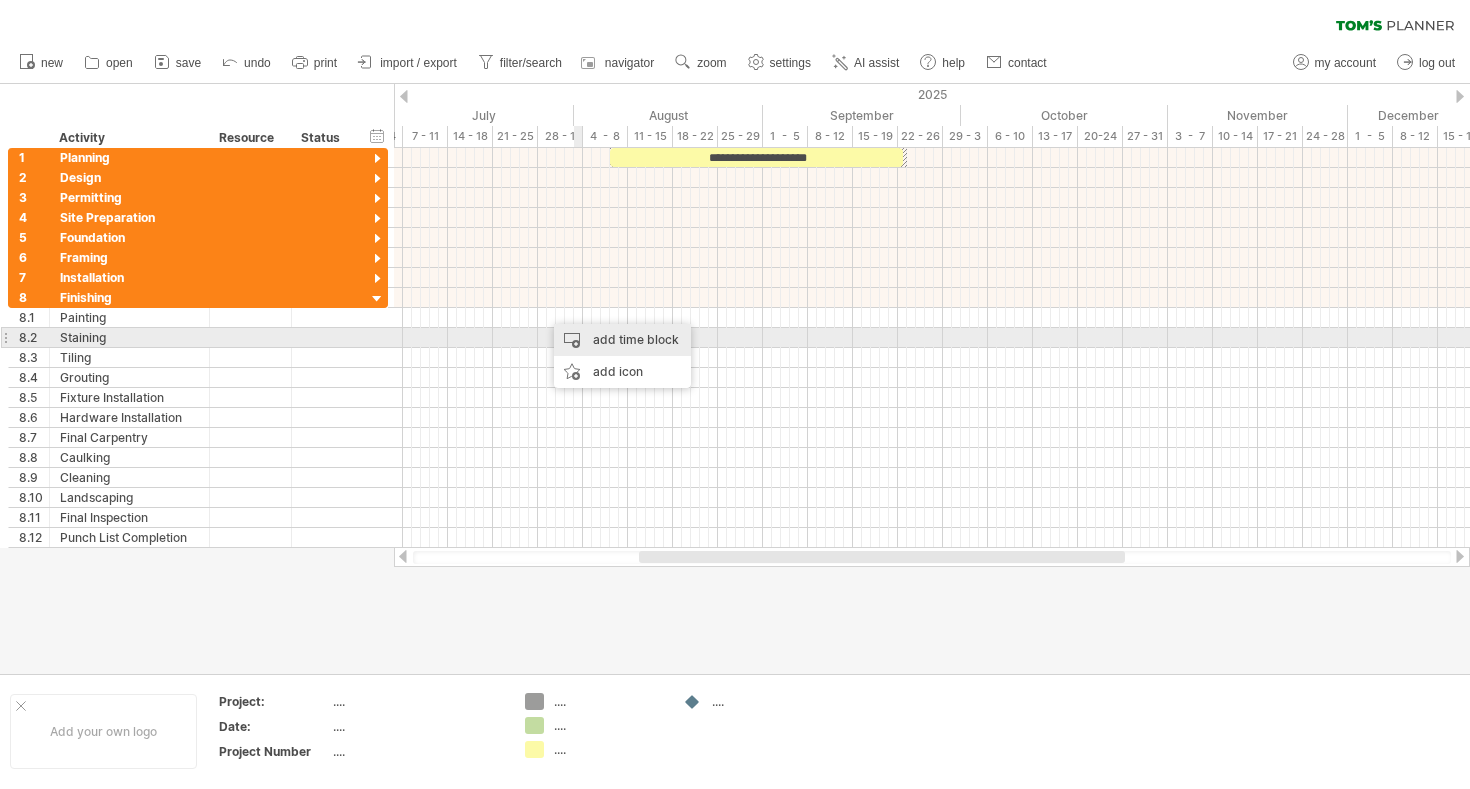 click on "add time block" at bounding box center [622, 340] 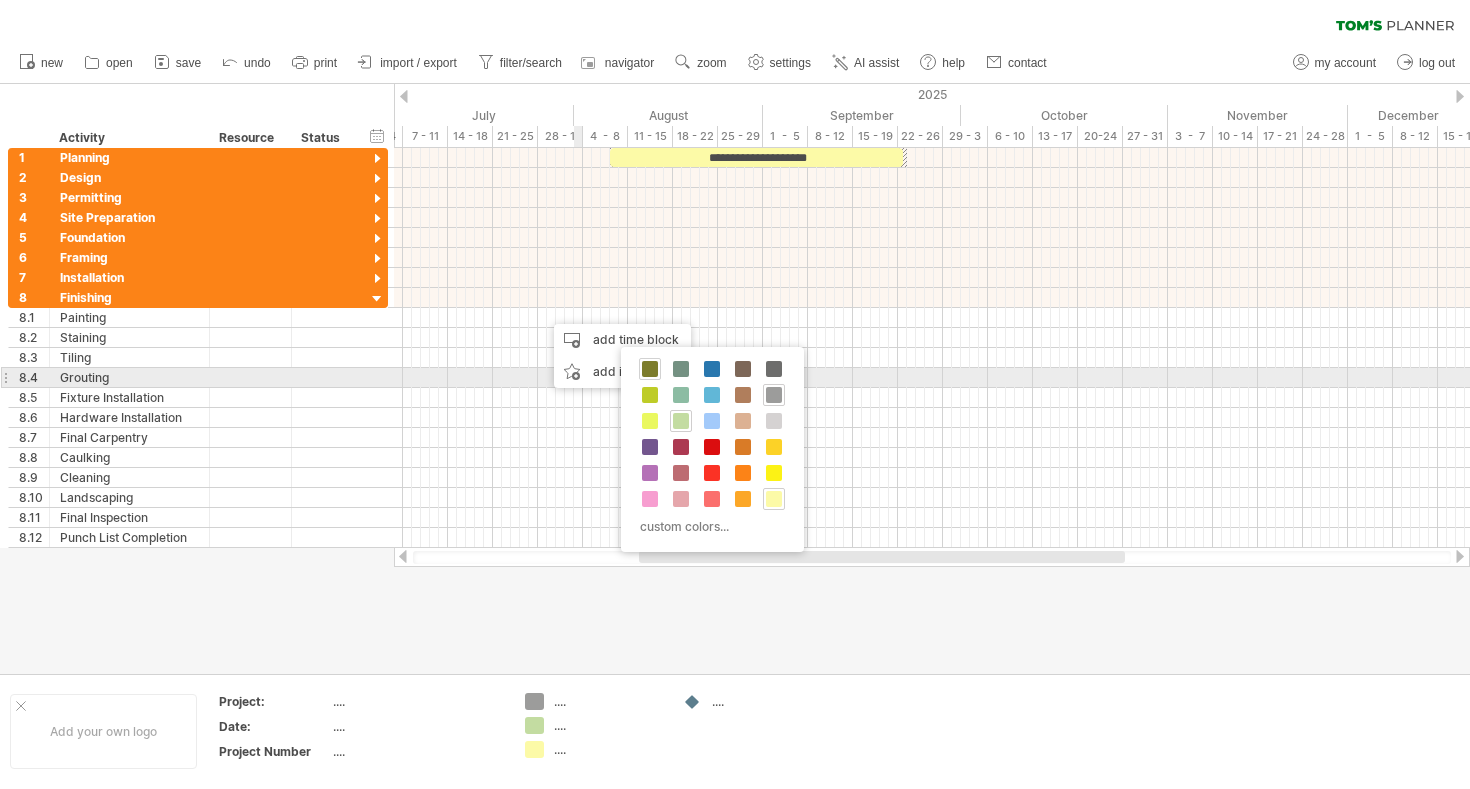 click at bounding box center (650, 369) 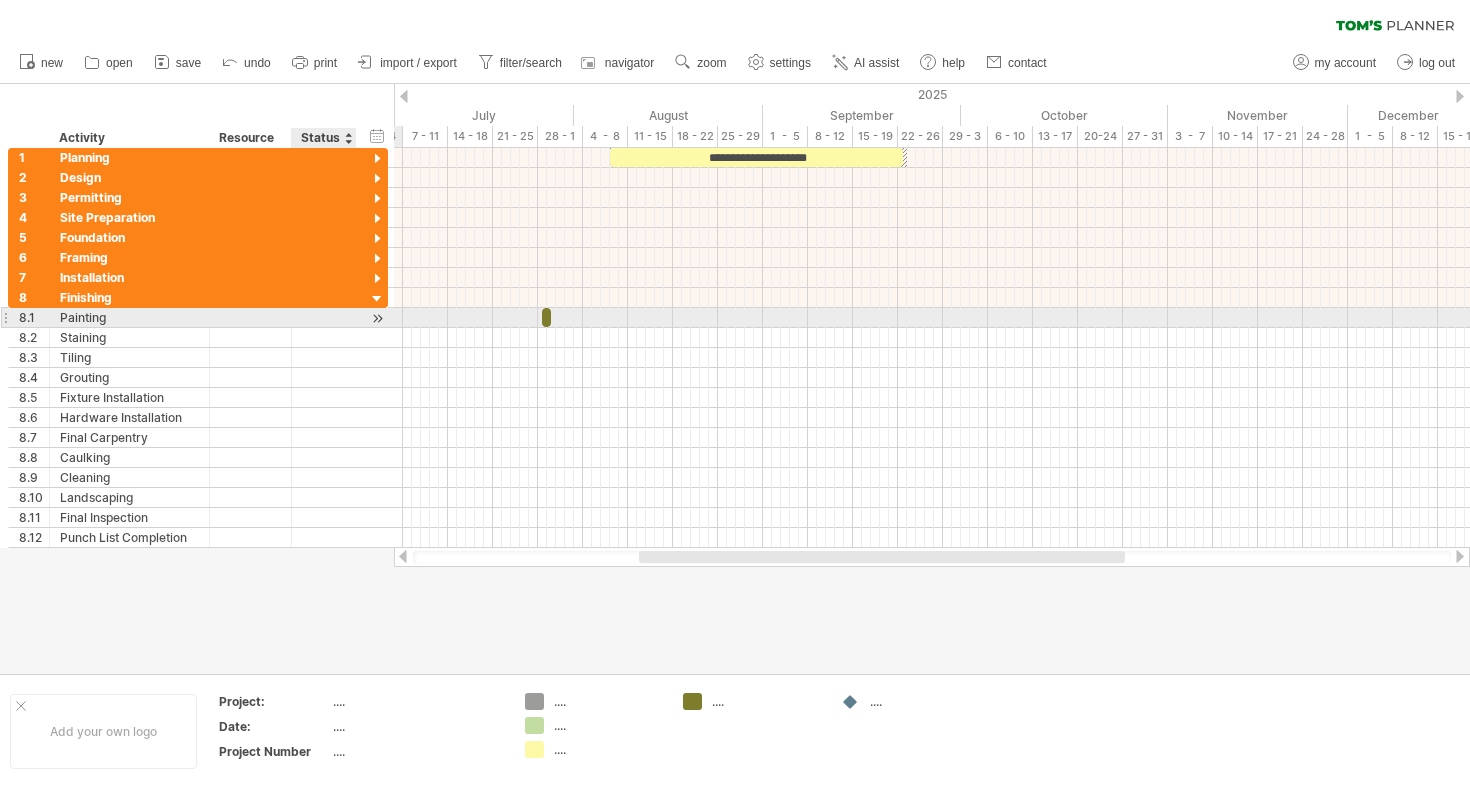 click at bounding box center (377, 318) 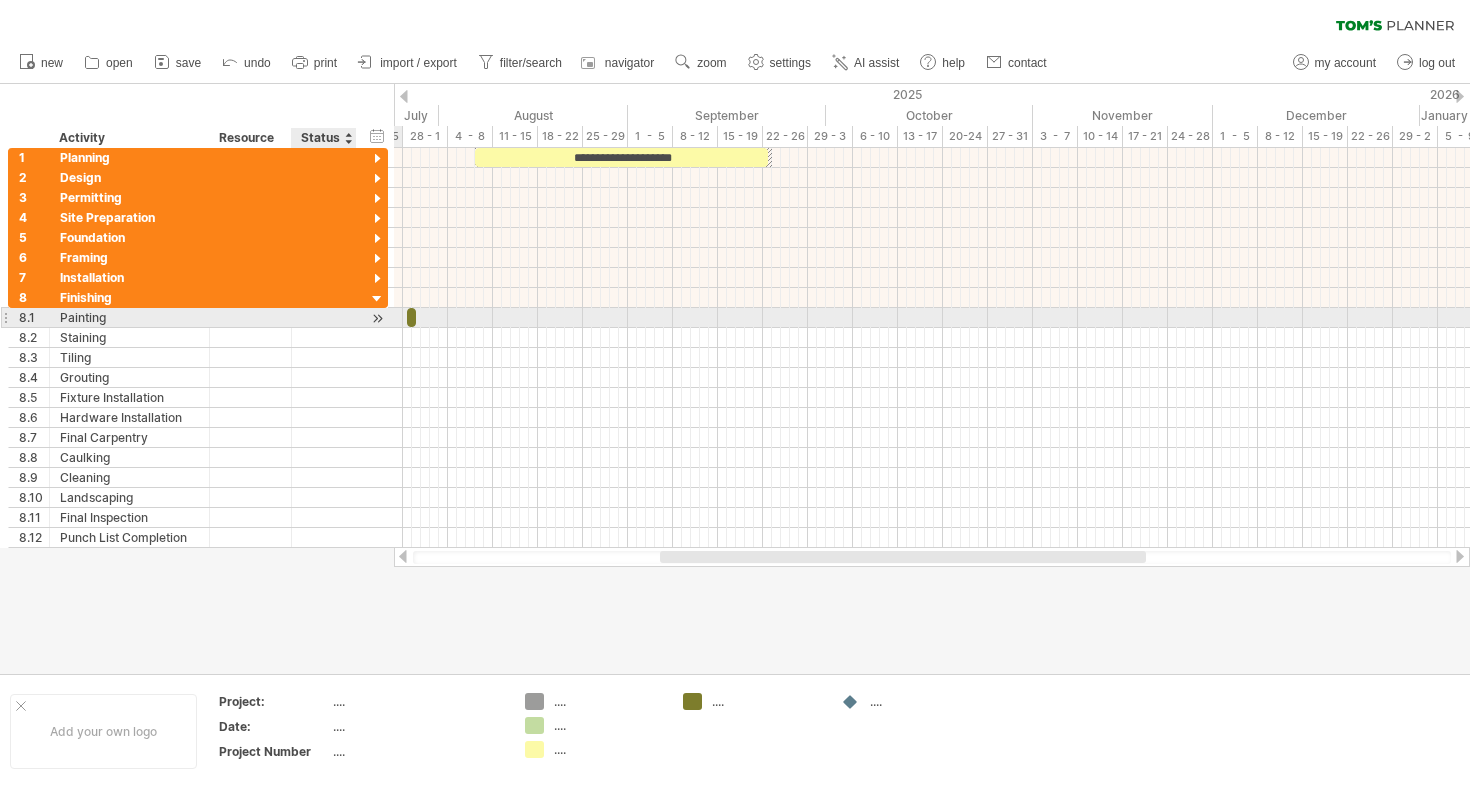 click at bounding box center (377, 318) 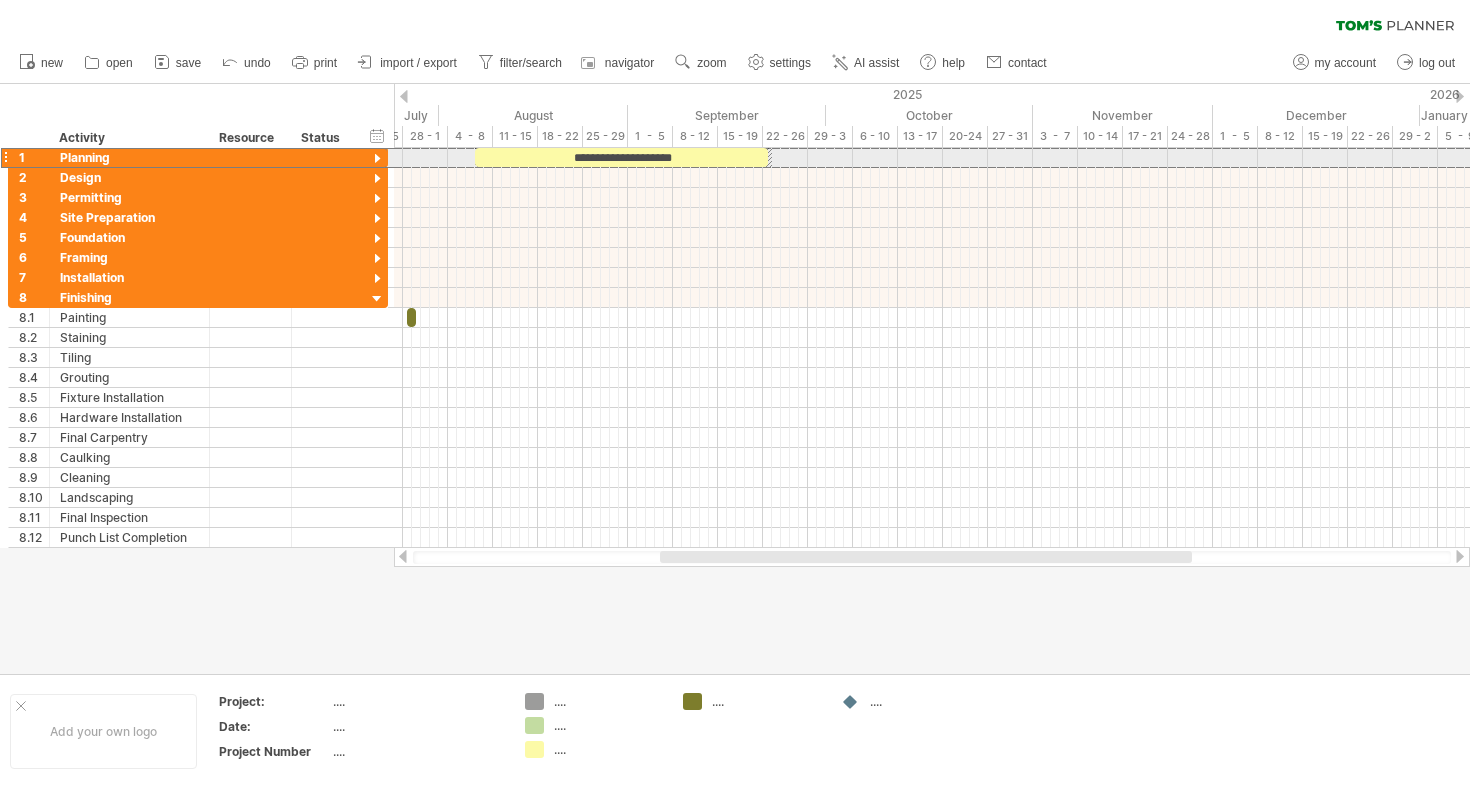 click at bounding box center (5, 157) 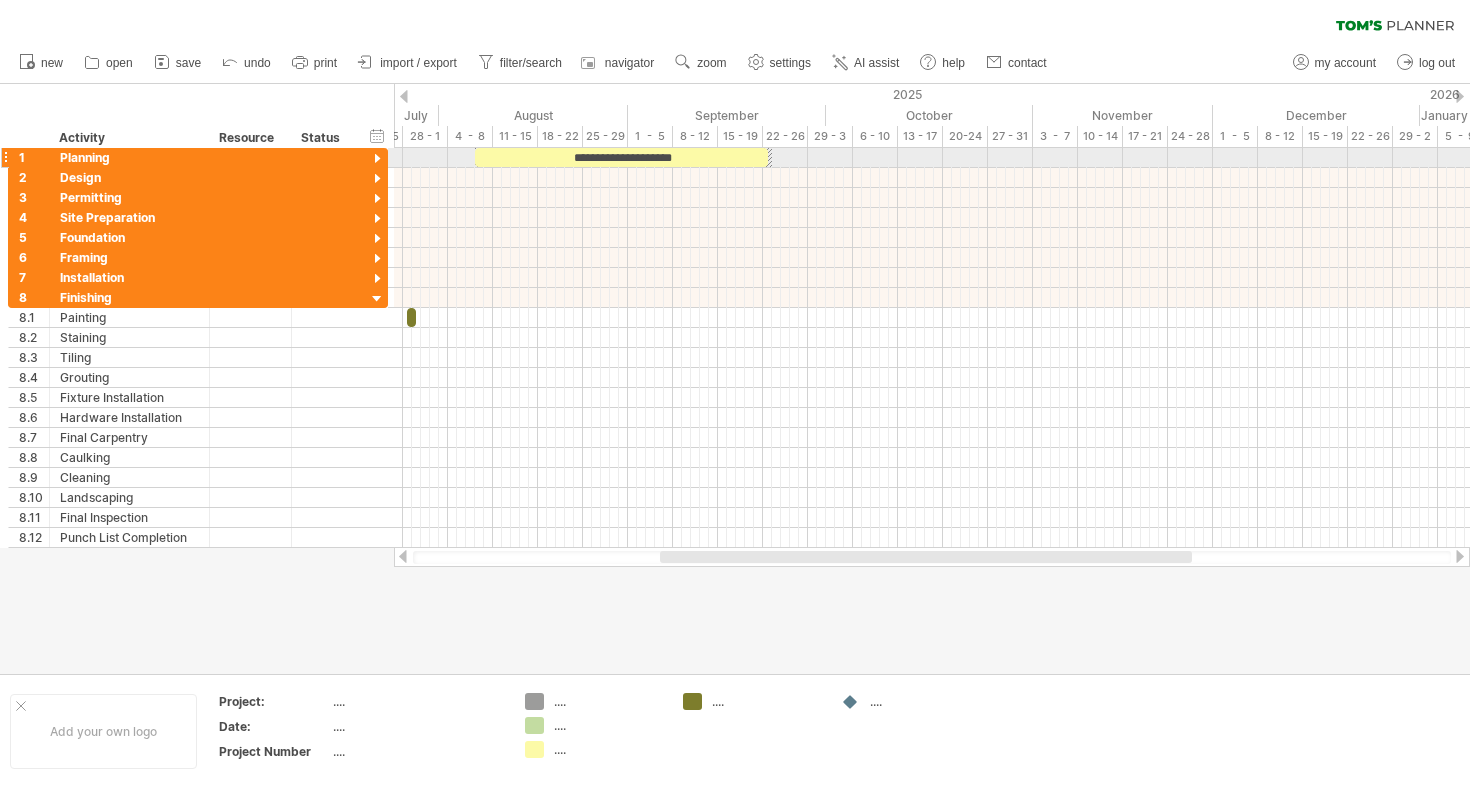 click at bounding box center [5, 157] 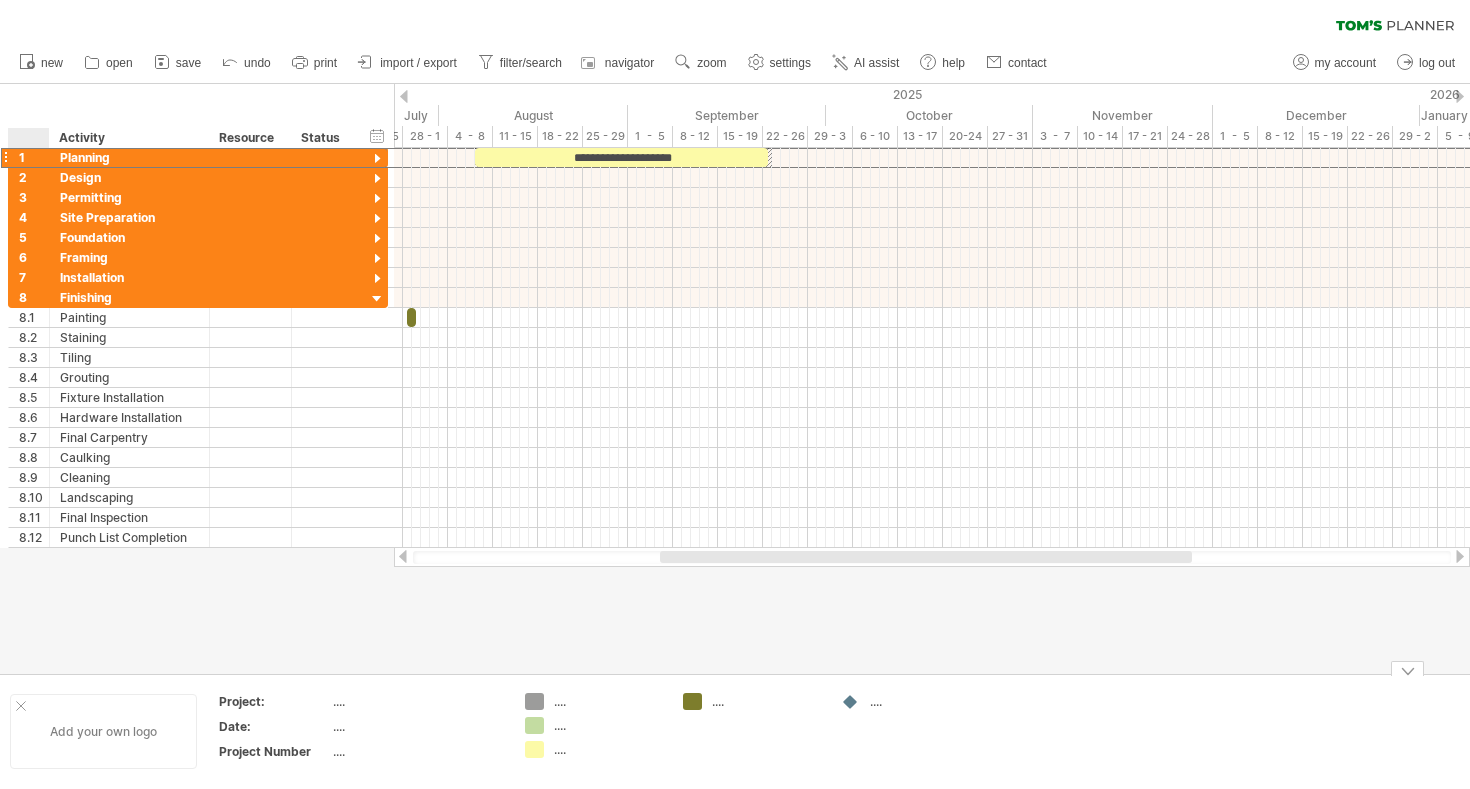 click on "Add your own logo" at bounding box center [103, 731] 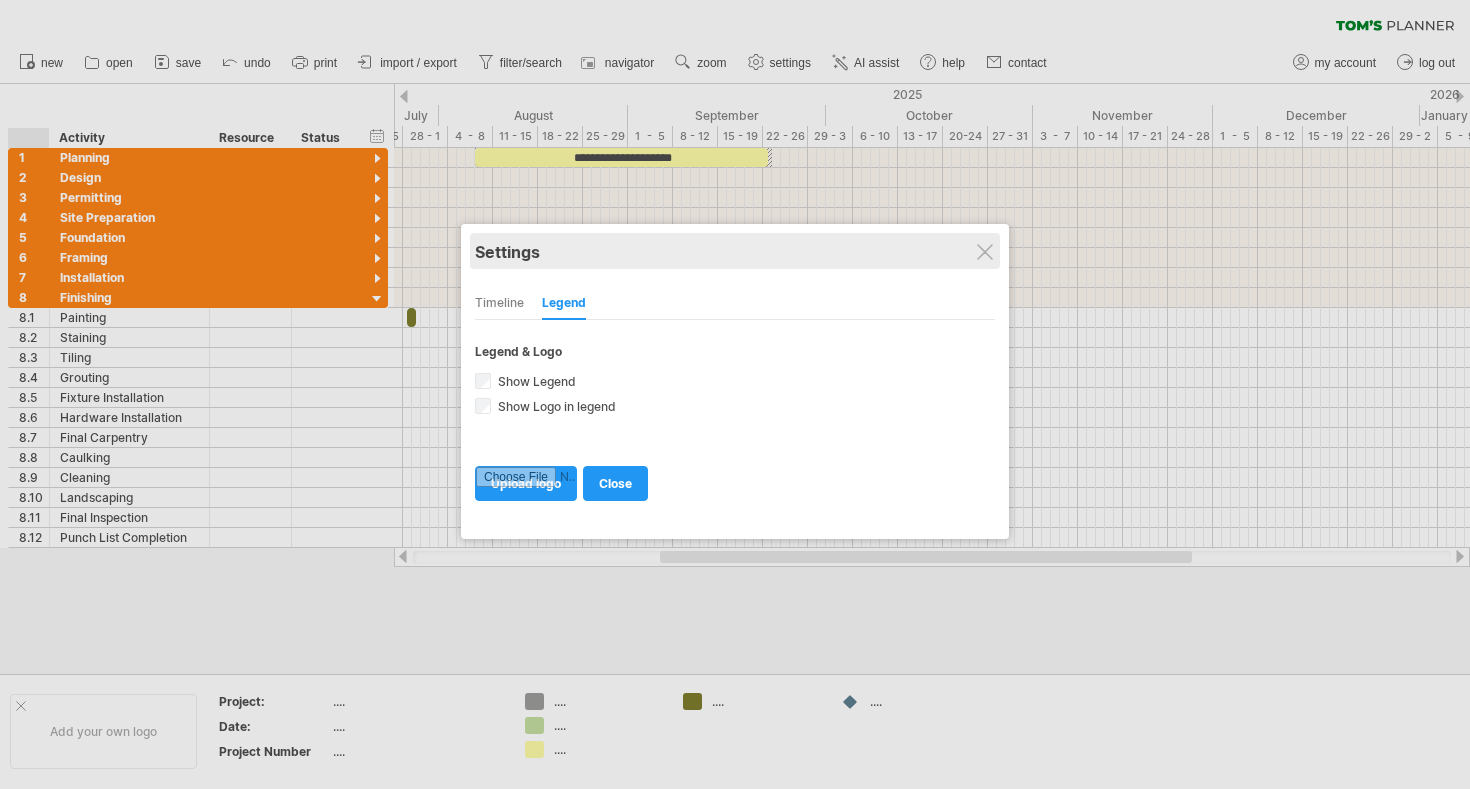 click on "Settings" at bounding box center (735, 251) 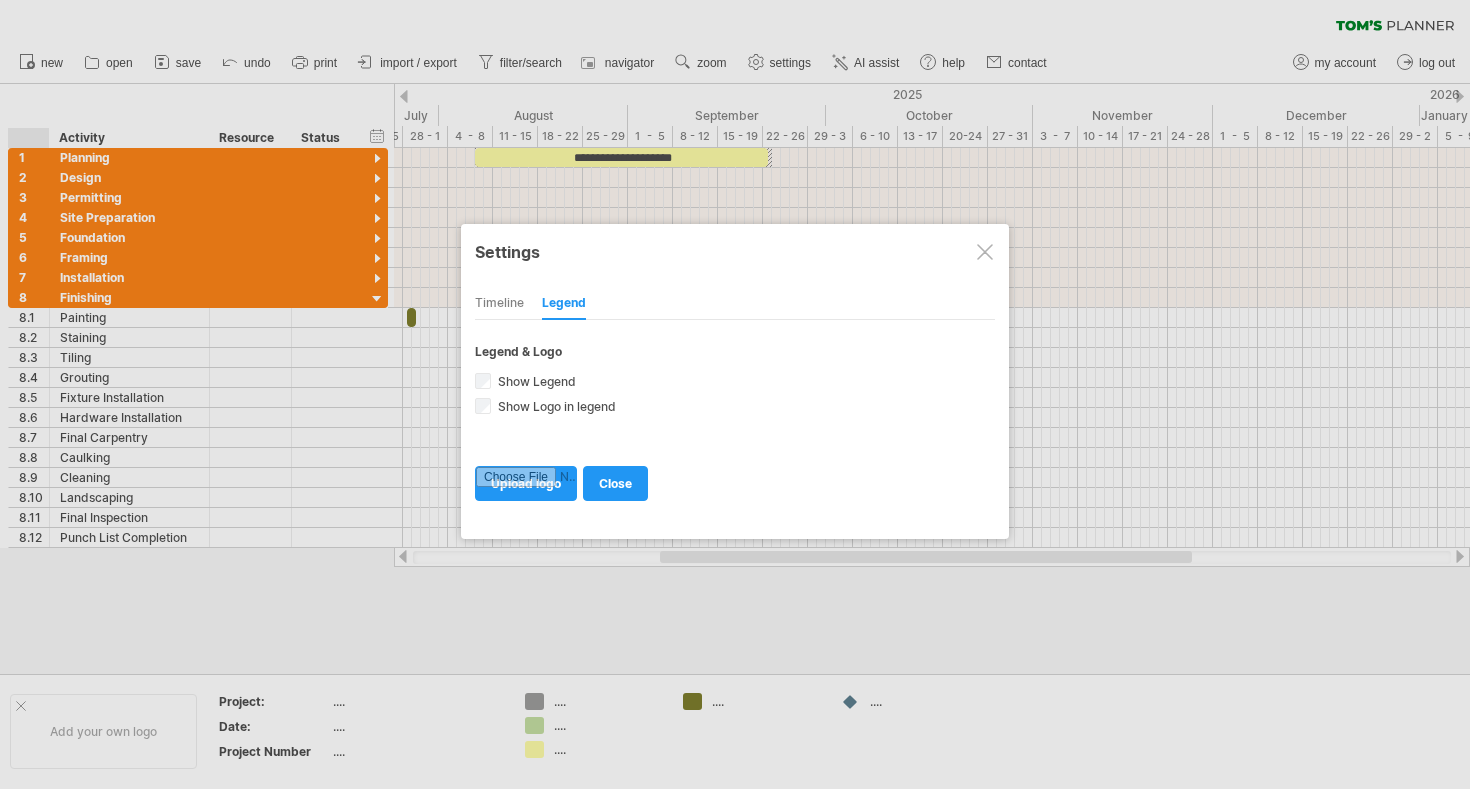click at bounding box center (985, 252) 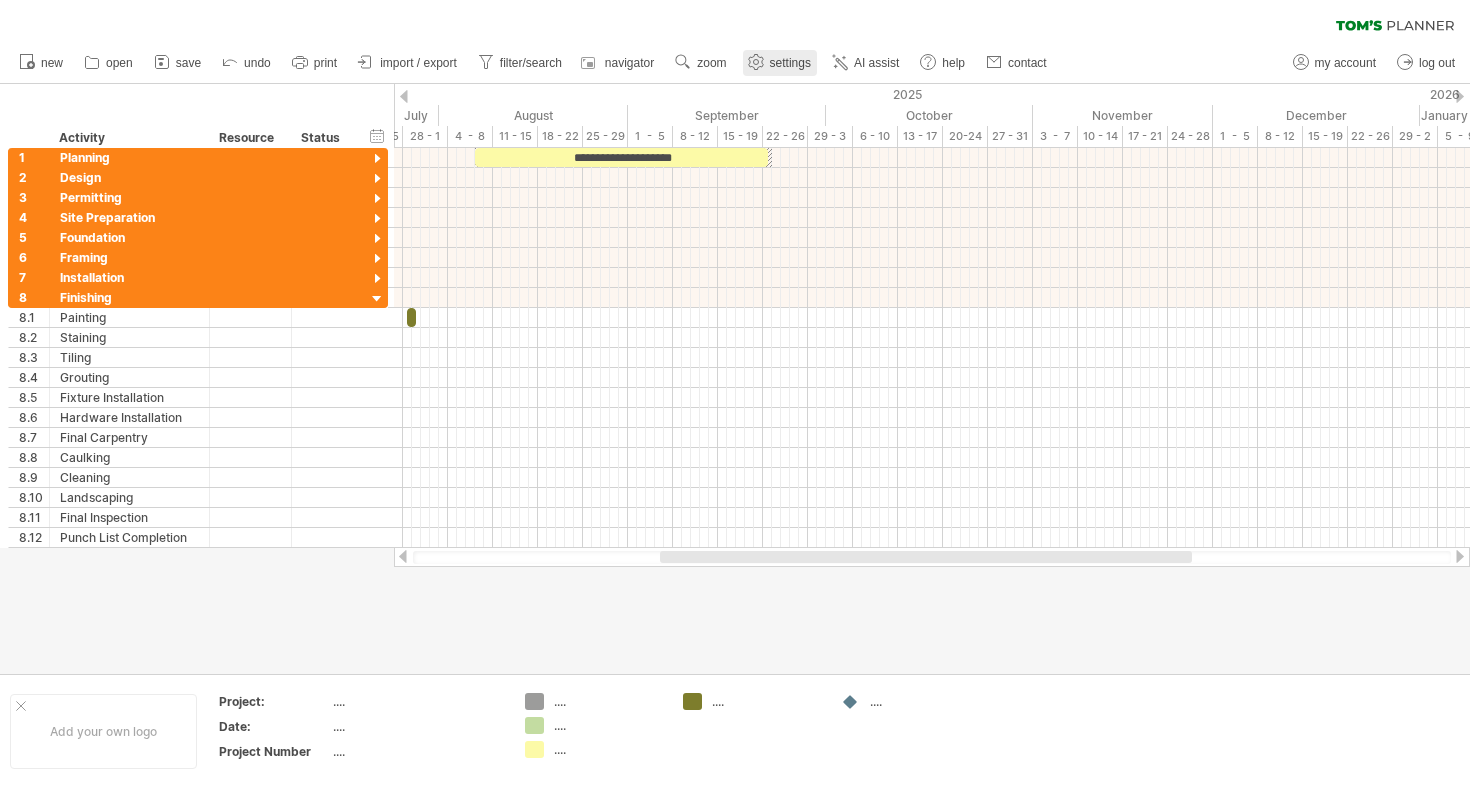 click on "settings" at bounding box center (780, 63) 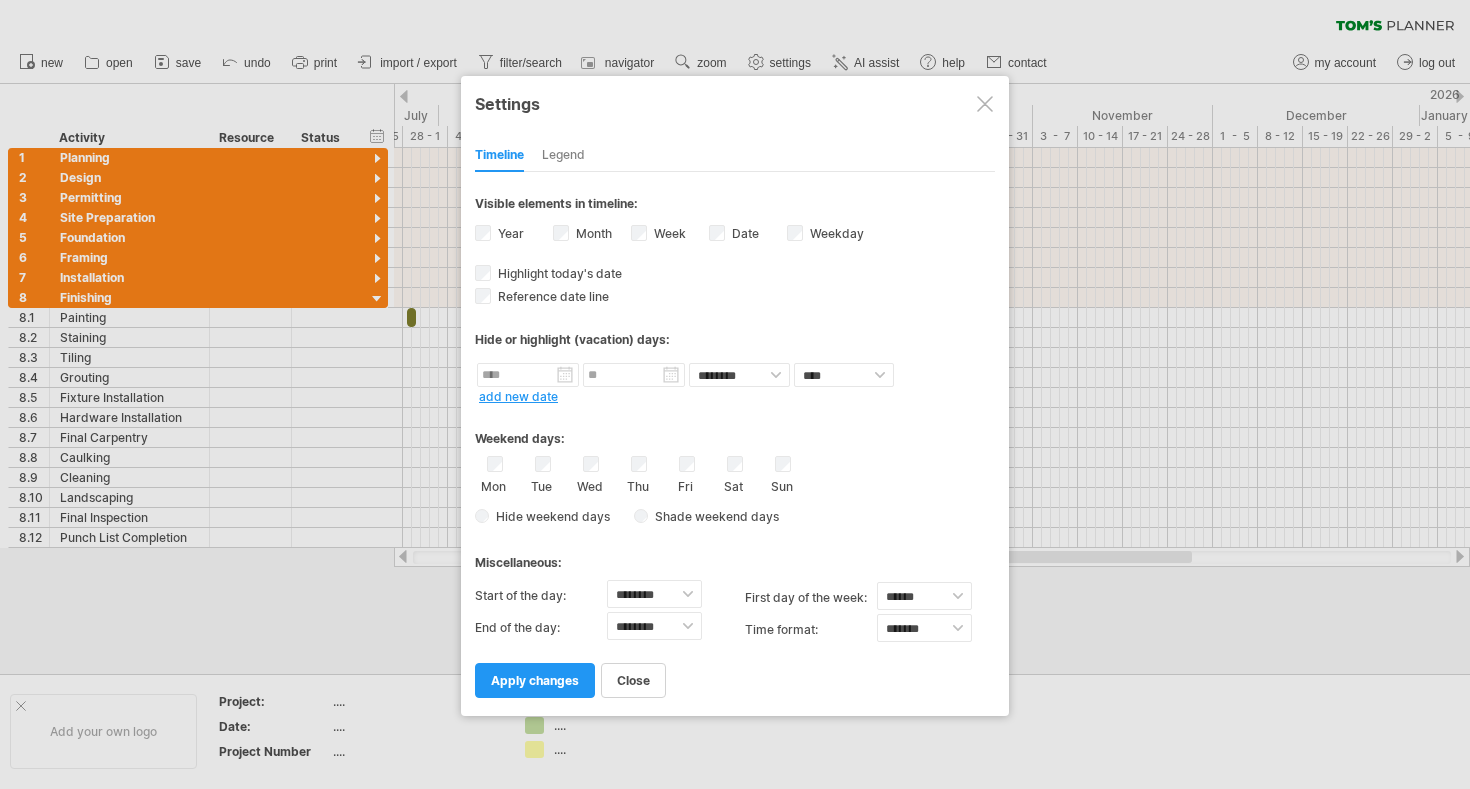 click at bounding box center [985, 104] 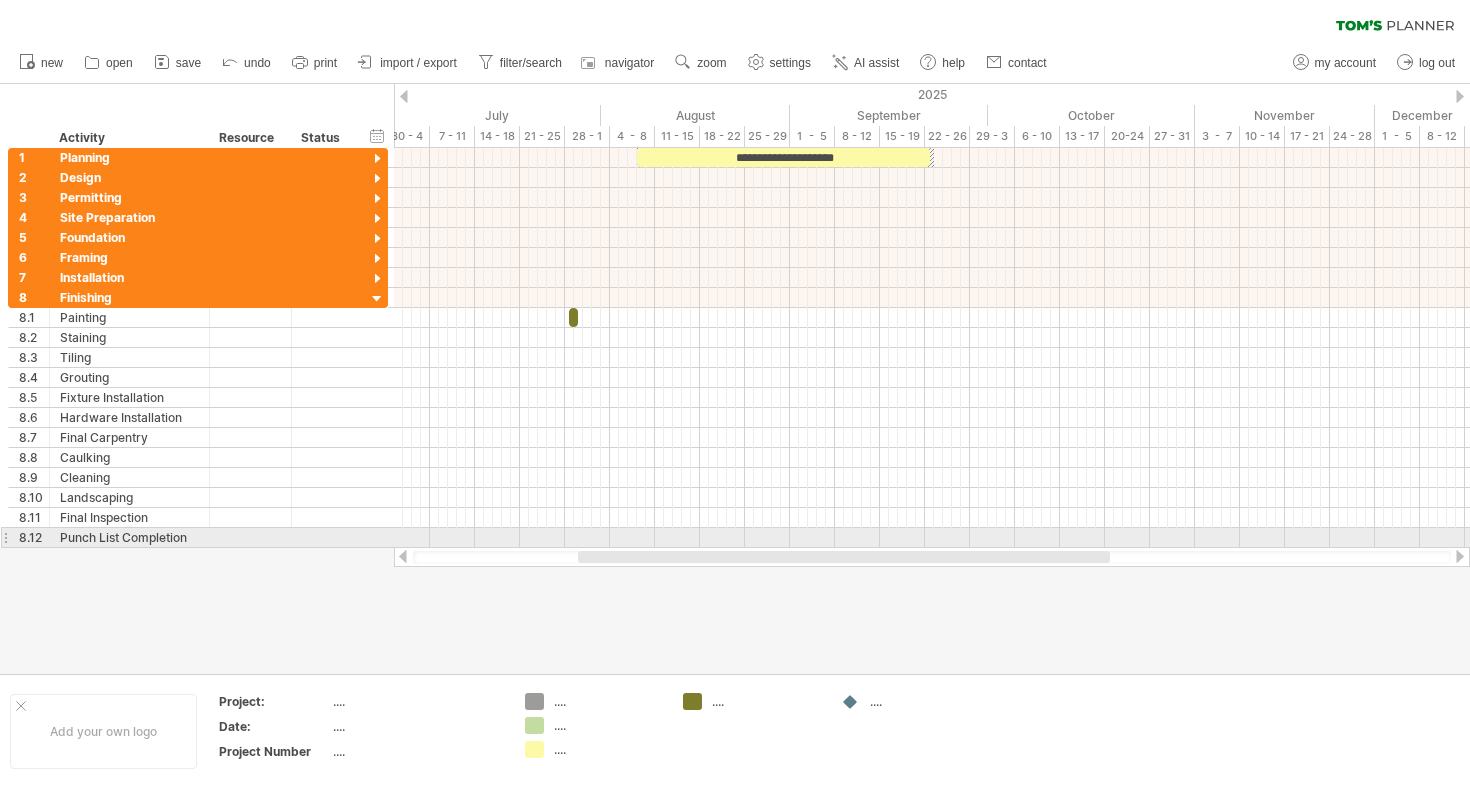 drag, startPoint x: 700, startPoint y: 557, endPoint x: 618, endPoint y: 548, distance: 82.492424 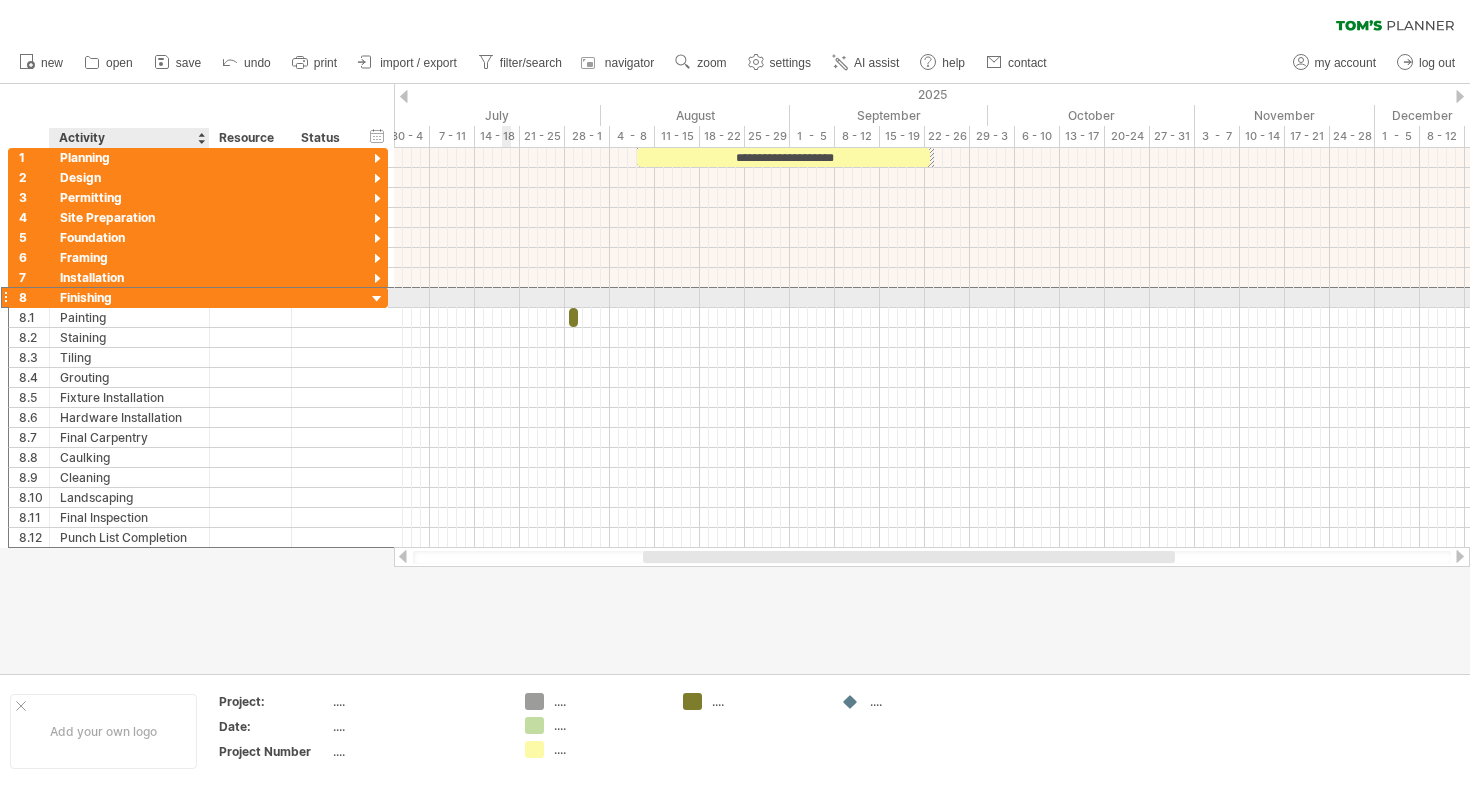 click on "Finishing" at bounding box center [129, 297] 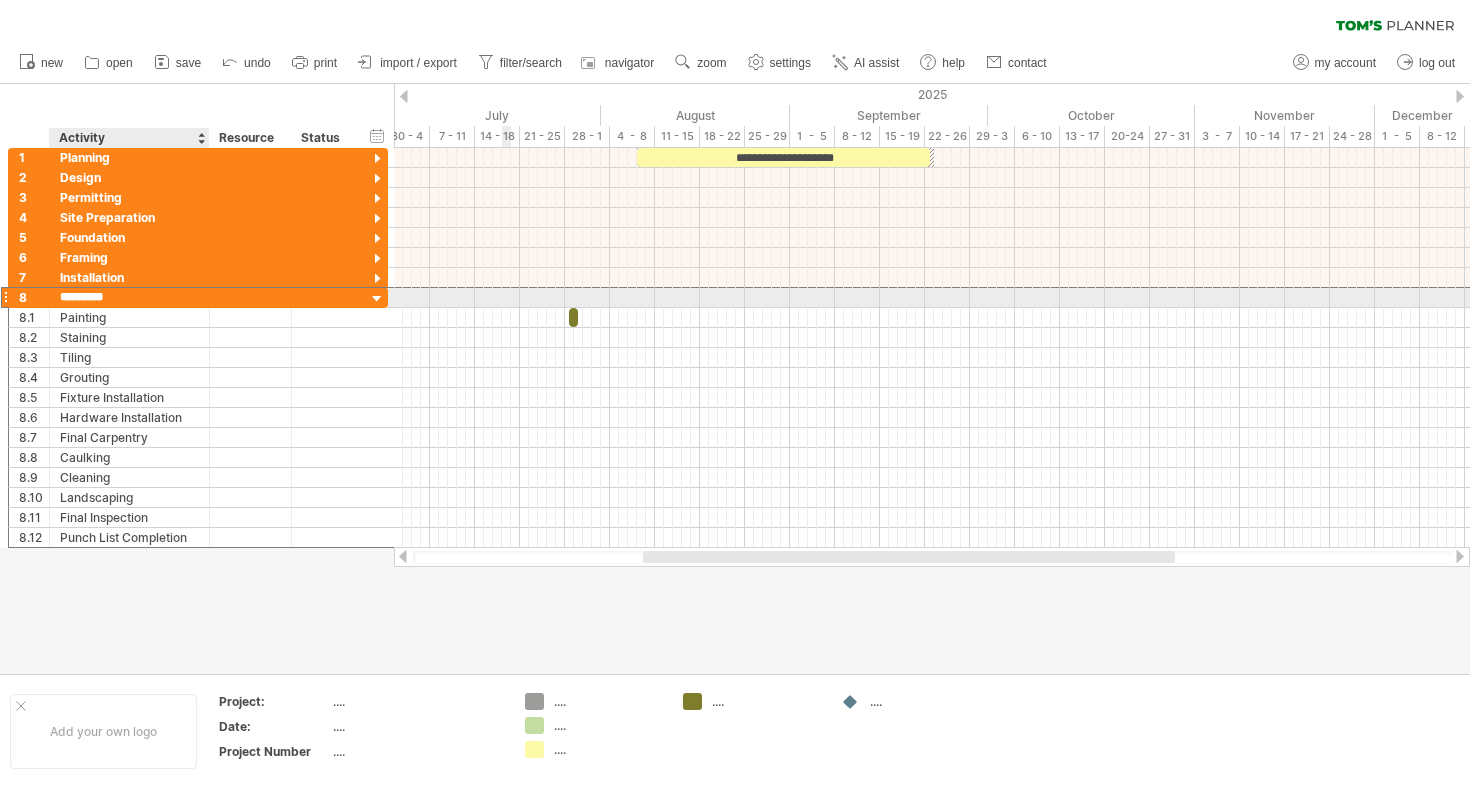 click on "*********" at bounding box center [129, 297] 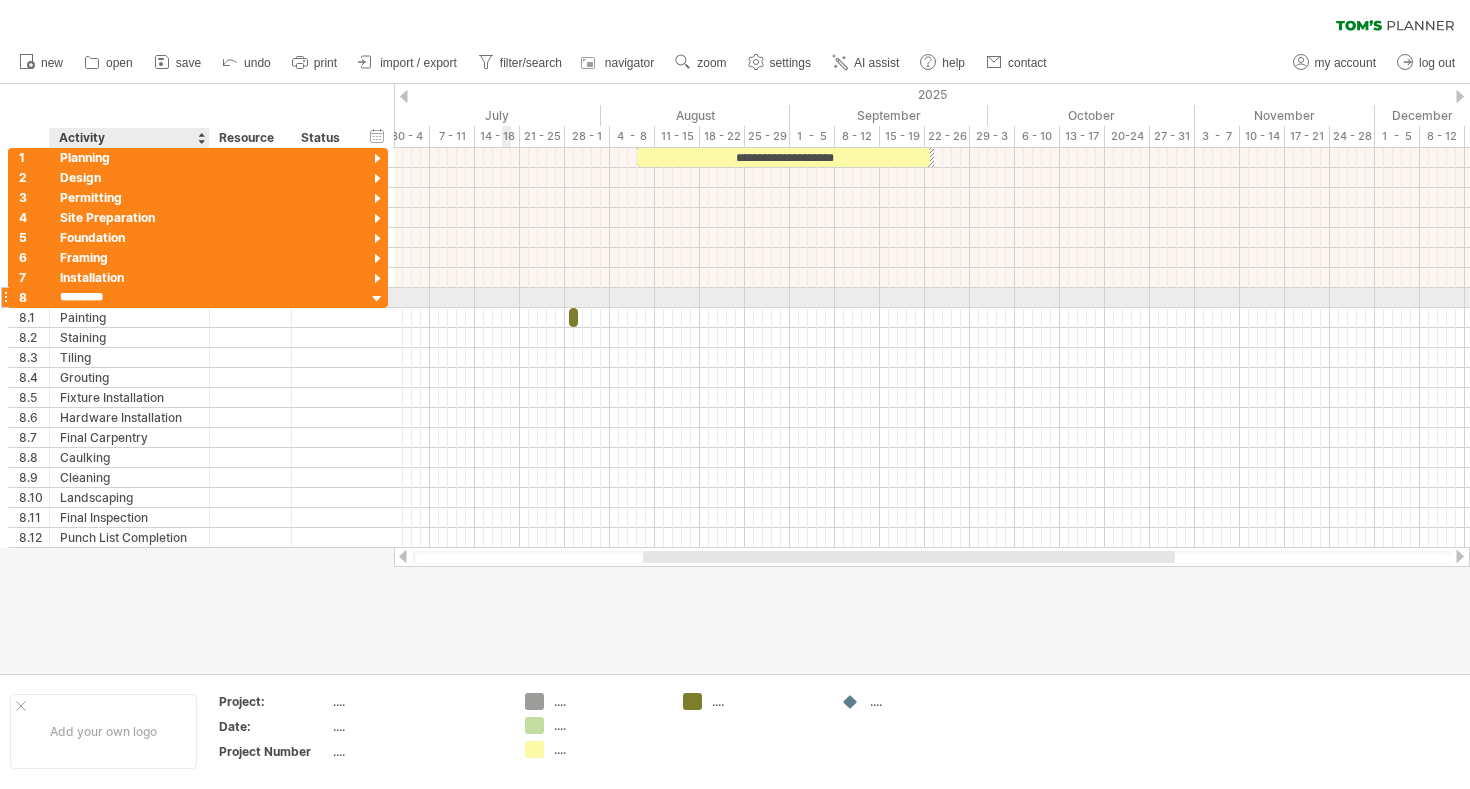 click on "*********" at bounding box center (129, 297) 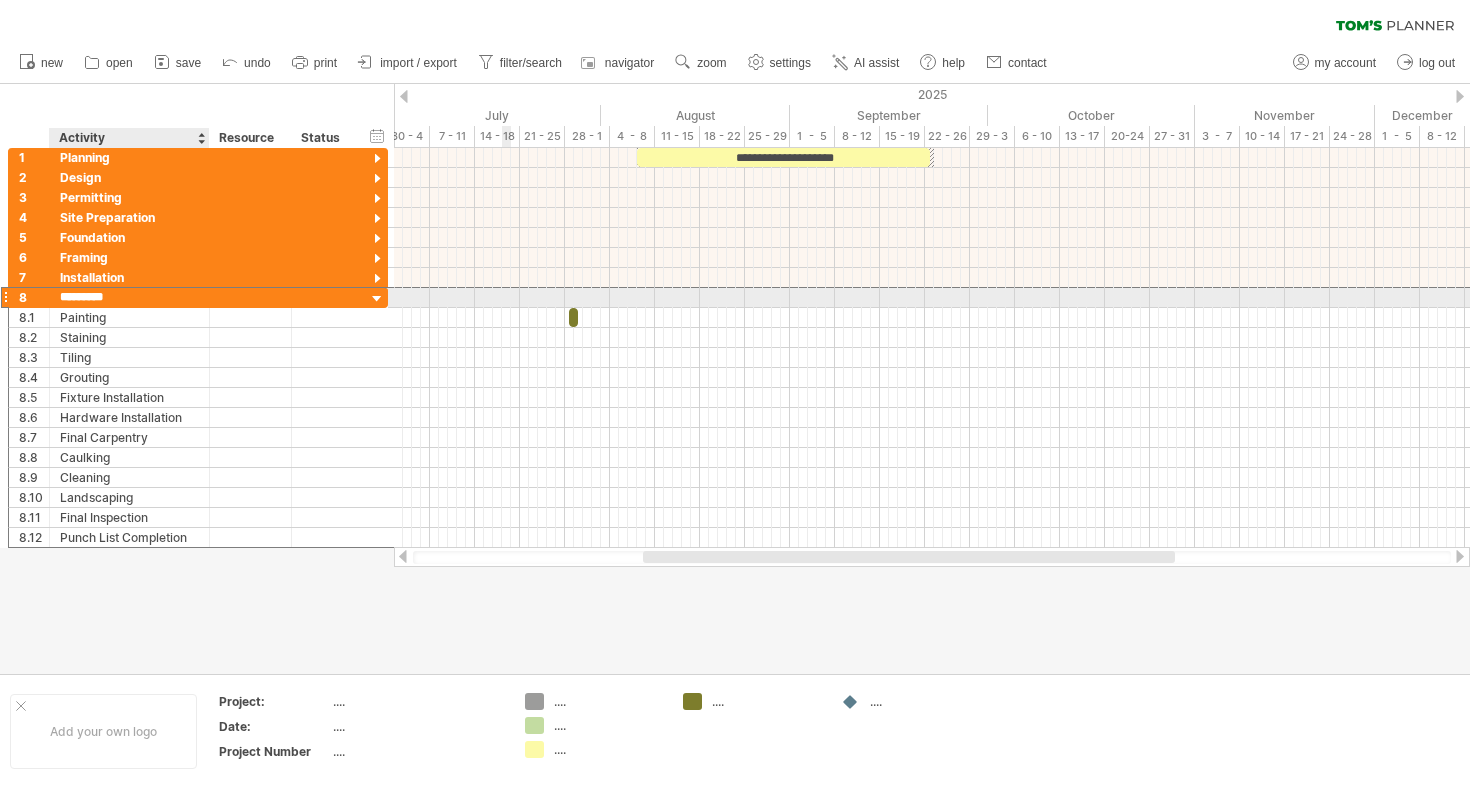 click on "*********" at bounding box center [129, 297] 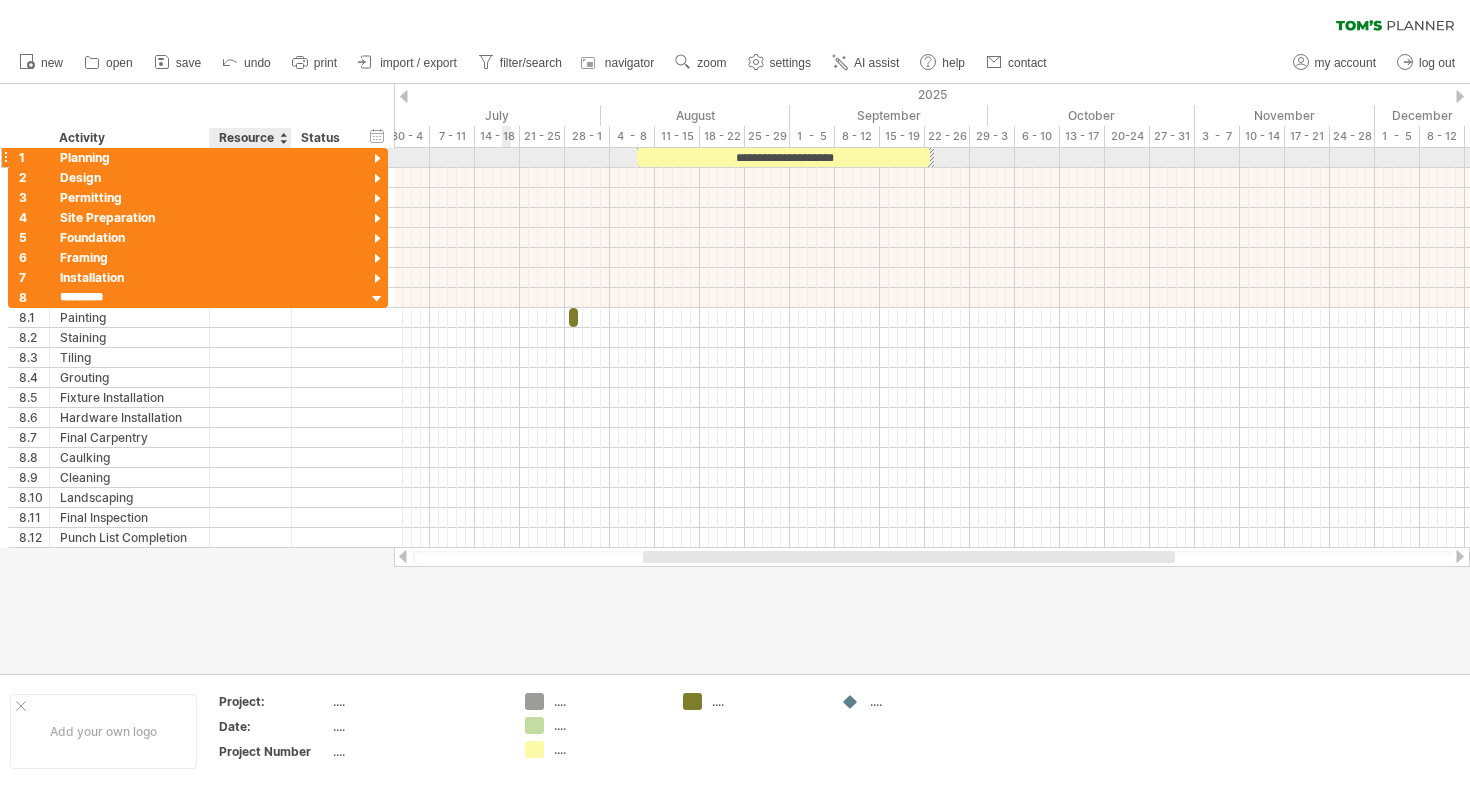 click at bounding box center [324, 157] 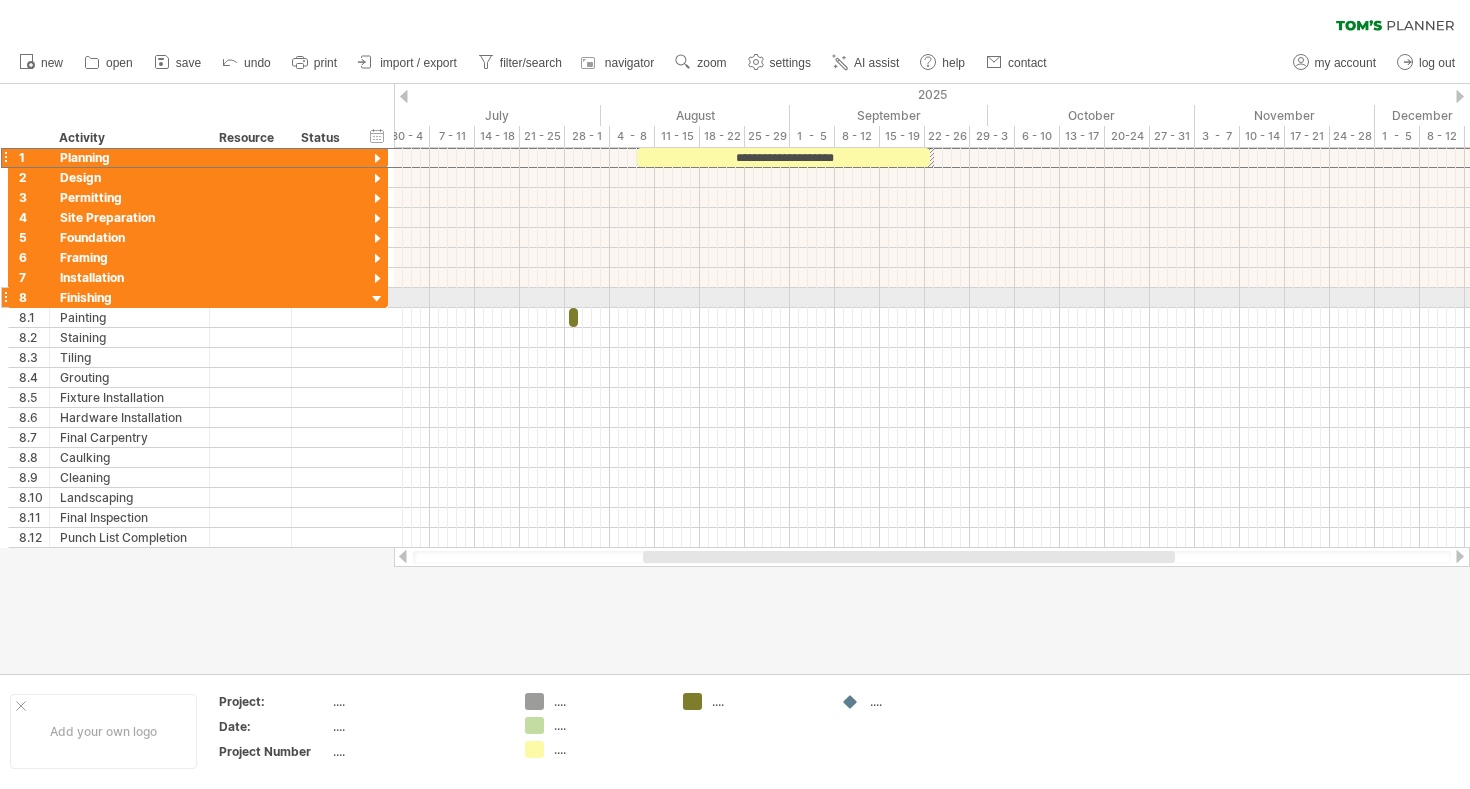 click at bounding box center (5, 297) 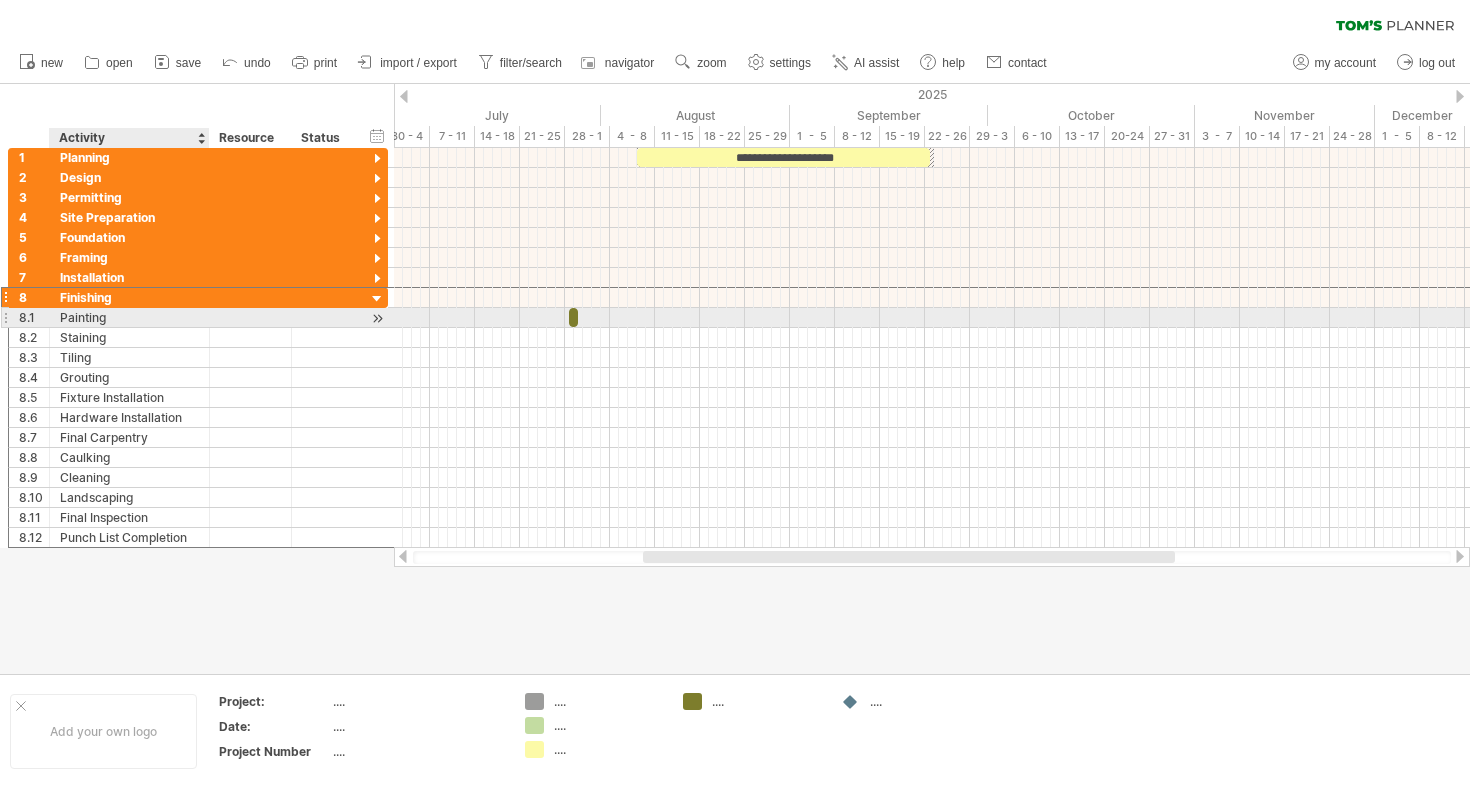 click on "Painting" at bounding box center [129, 317] 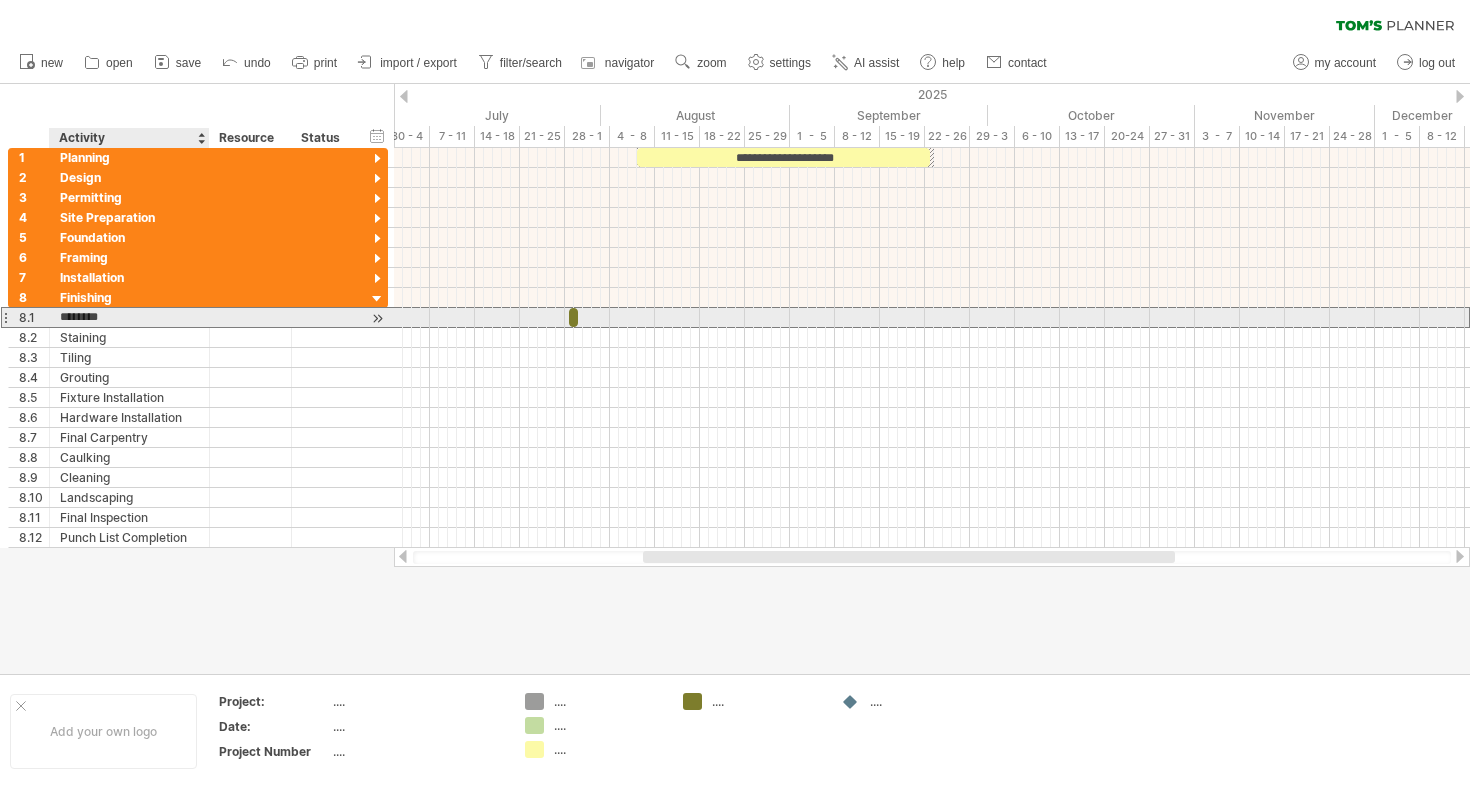 click on "********" at bounding box center [129, 317] 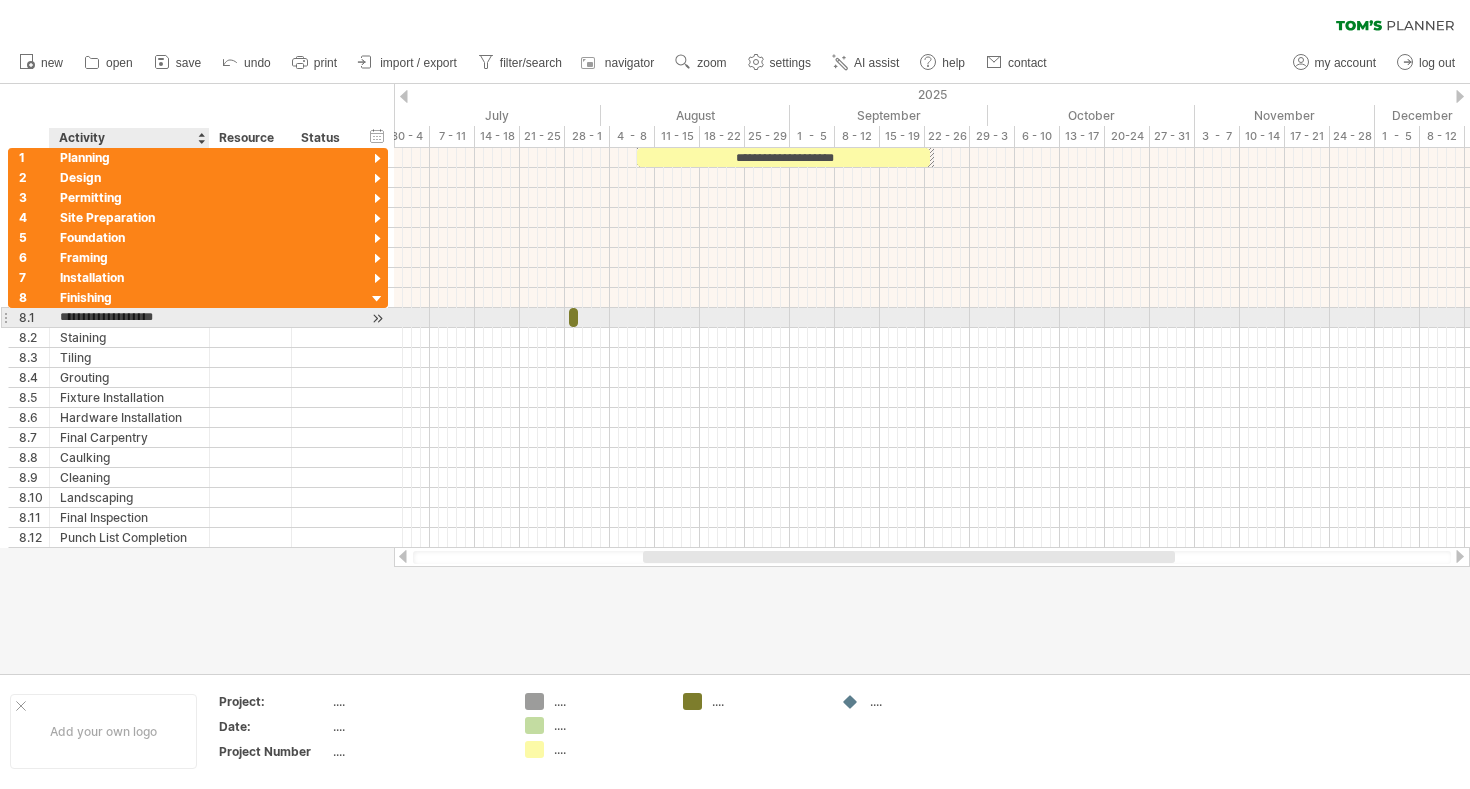 type on "*" 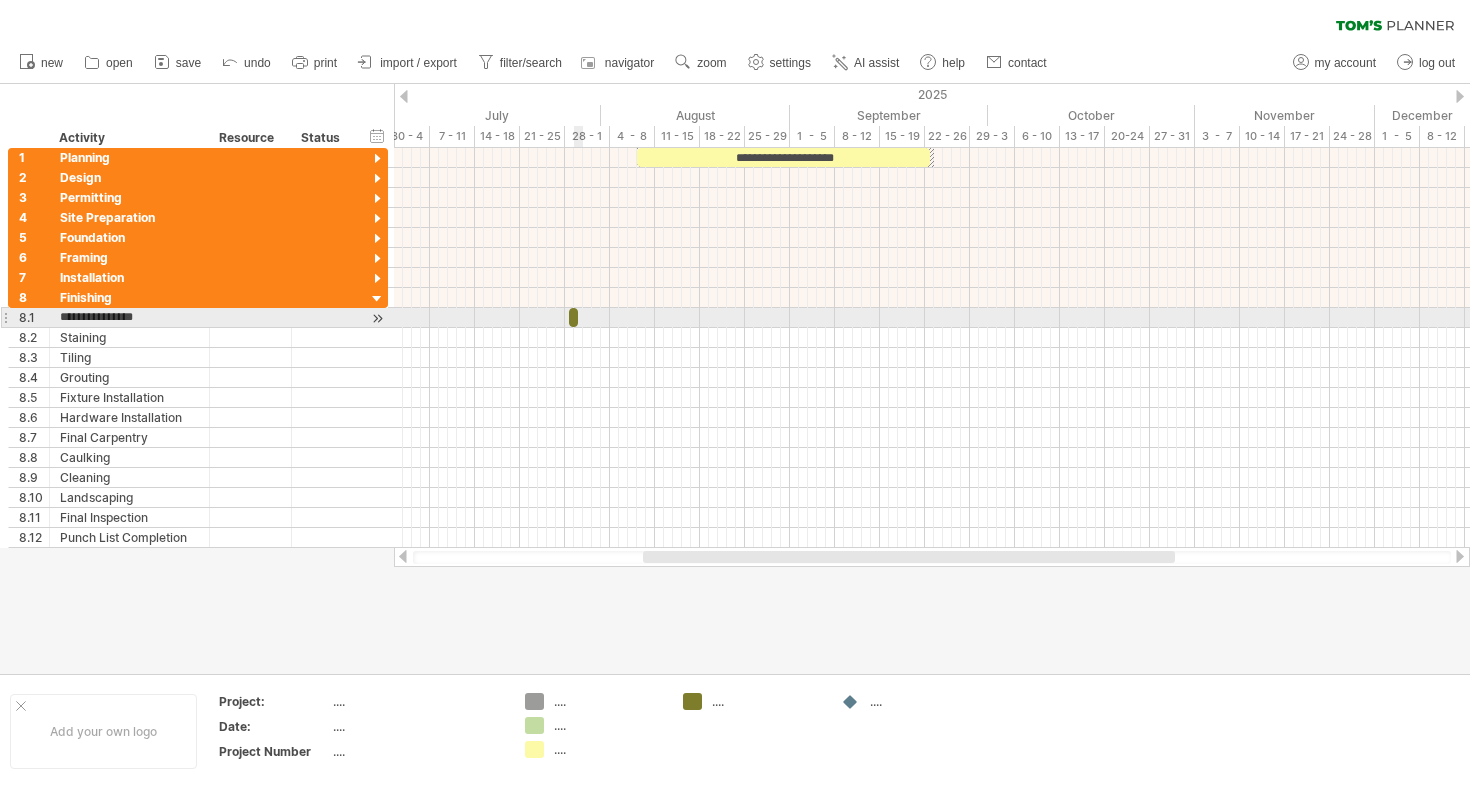 click at bounding box center [578, 317] 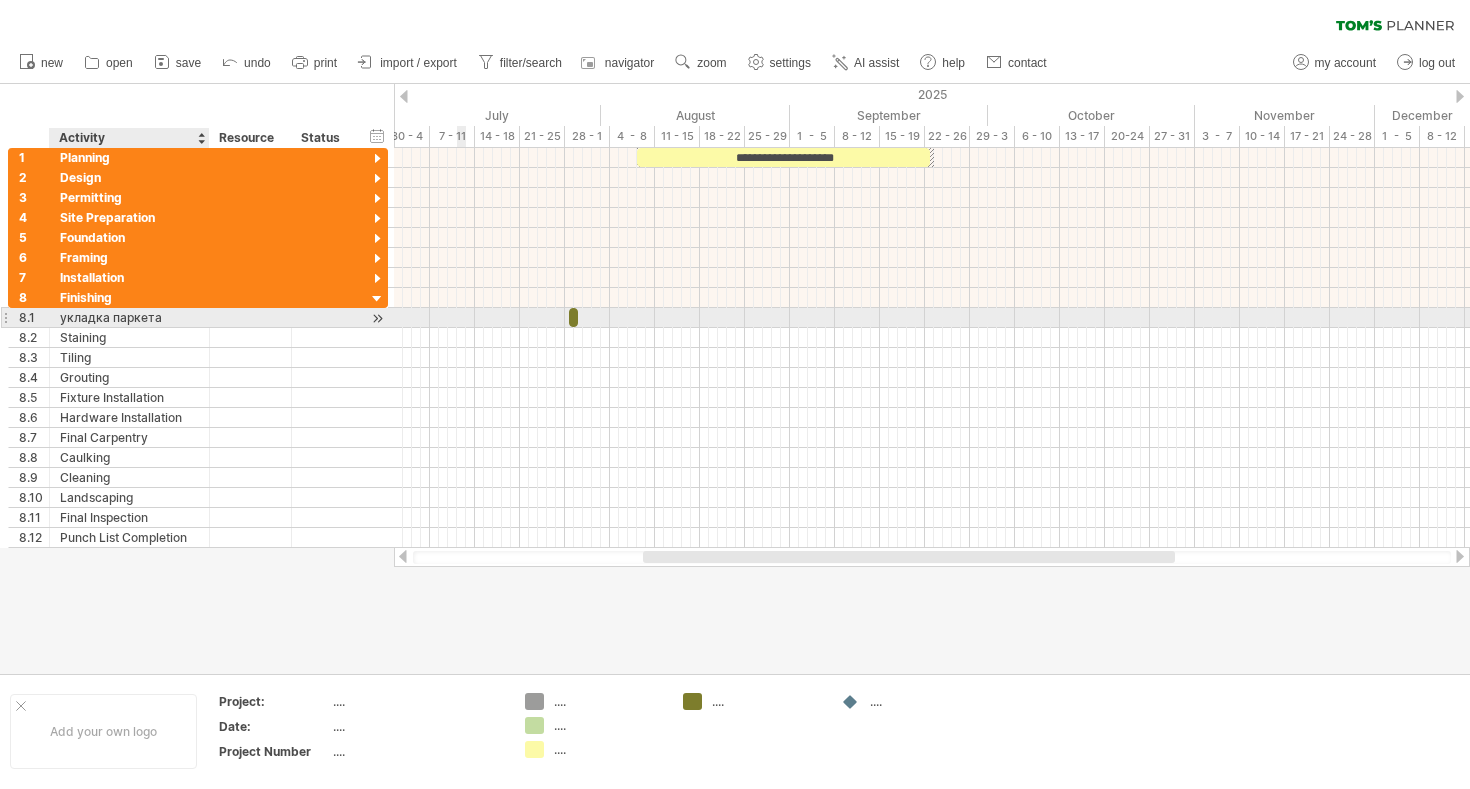 click on "укладка паркета" at bounding box center [129, 317] 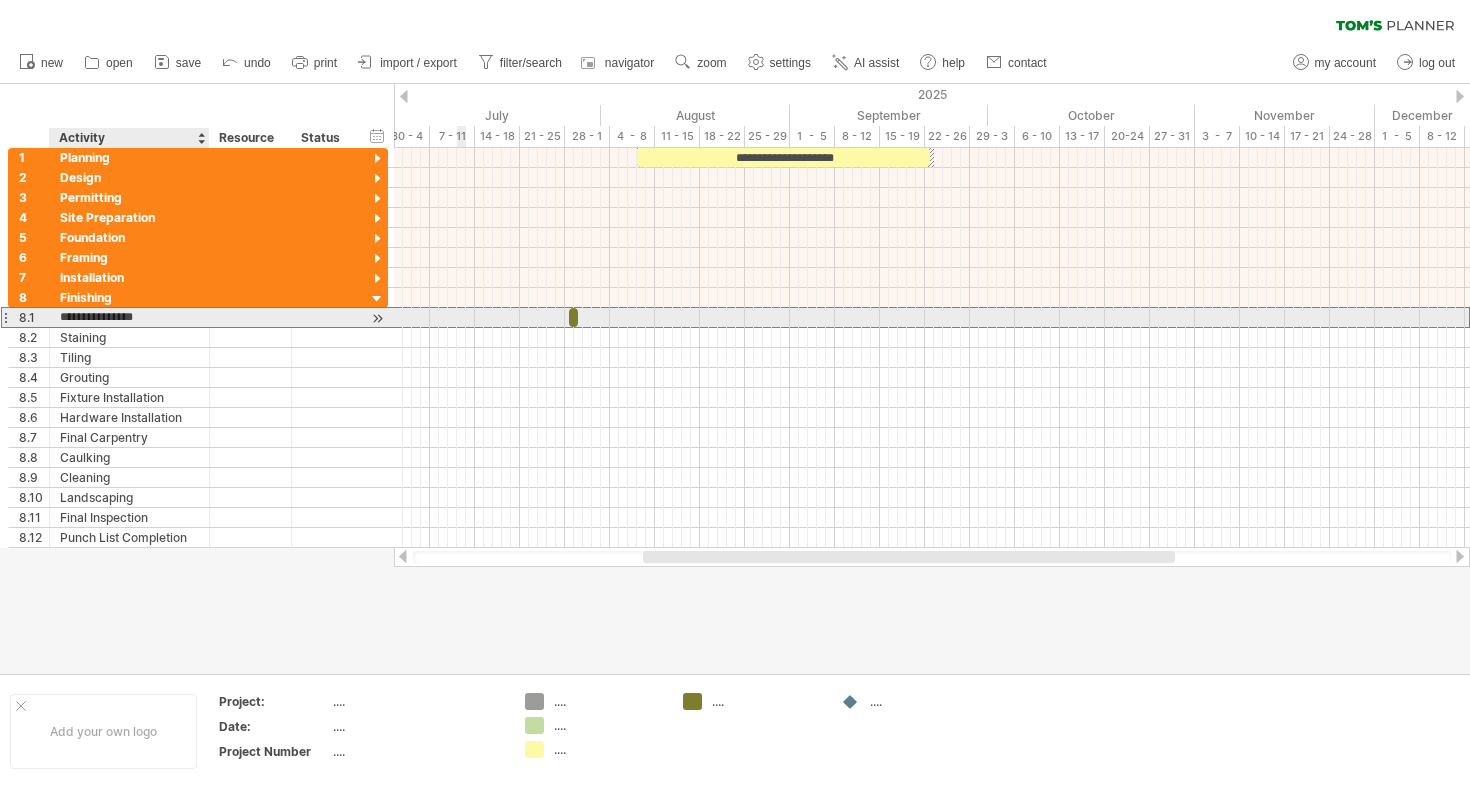 click on "**********" at bounding box center [129, 317] 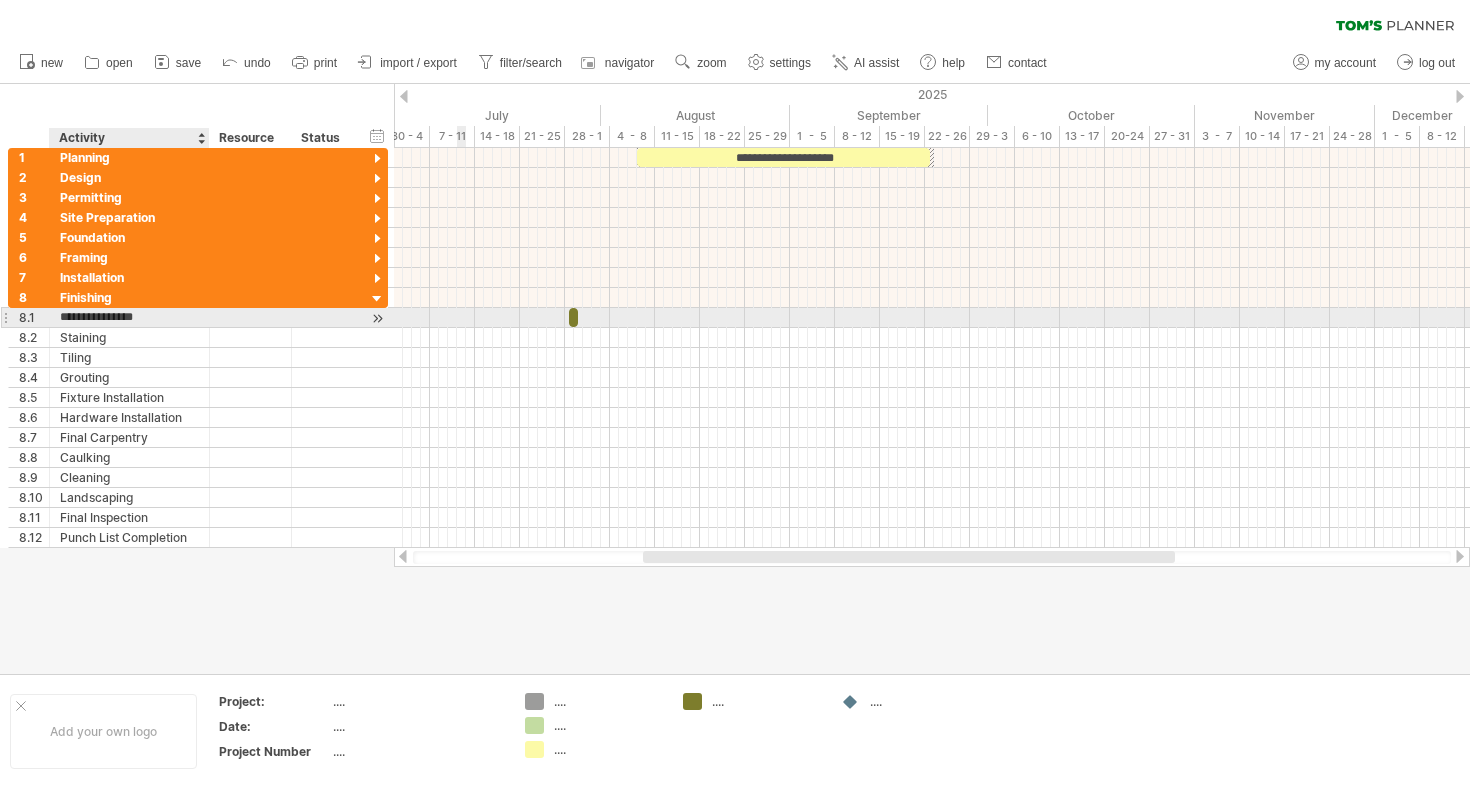 click on "**********" at bounding box center [129, 317] 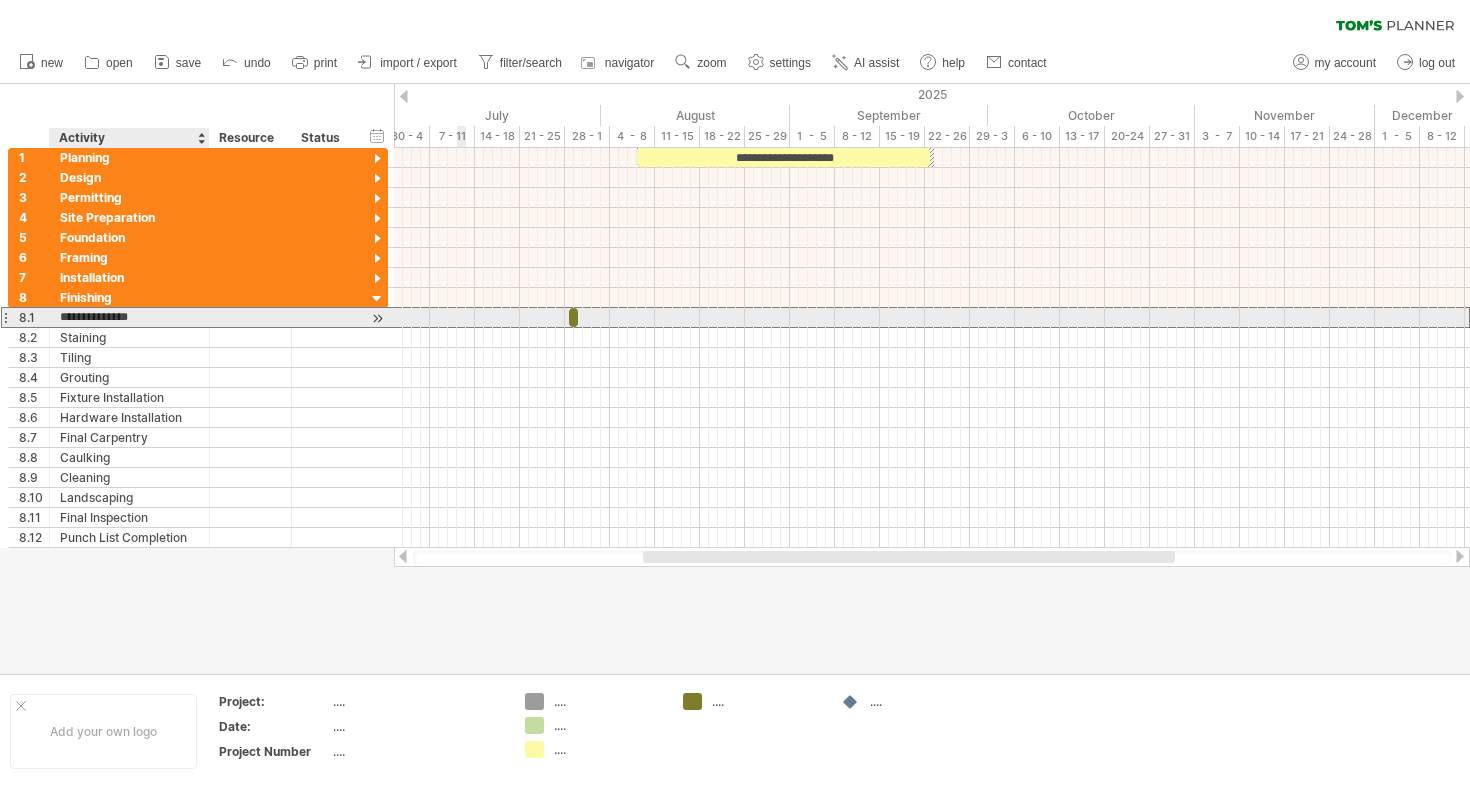 type on "**********" 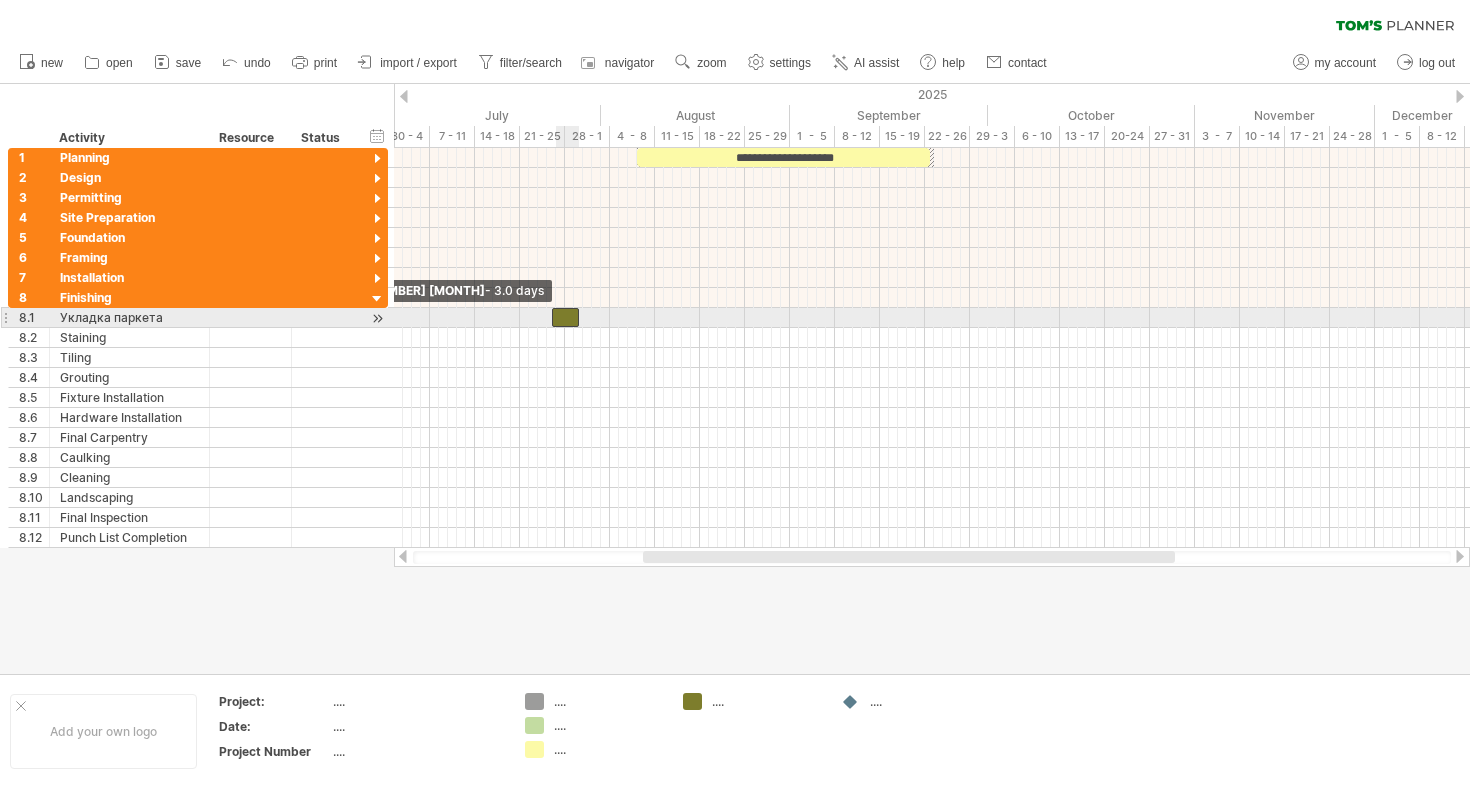 drag, startPoint x: 571, startPoint y: 319, endPoint x: 555, endPoint y: 322, distance: 16.27882 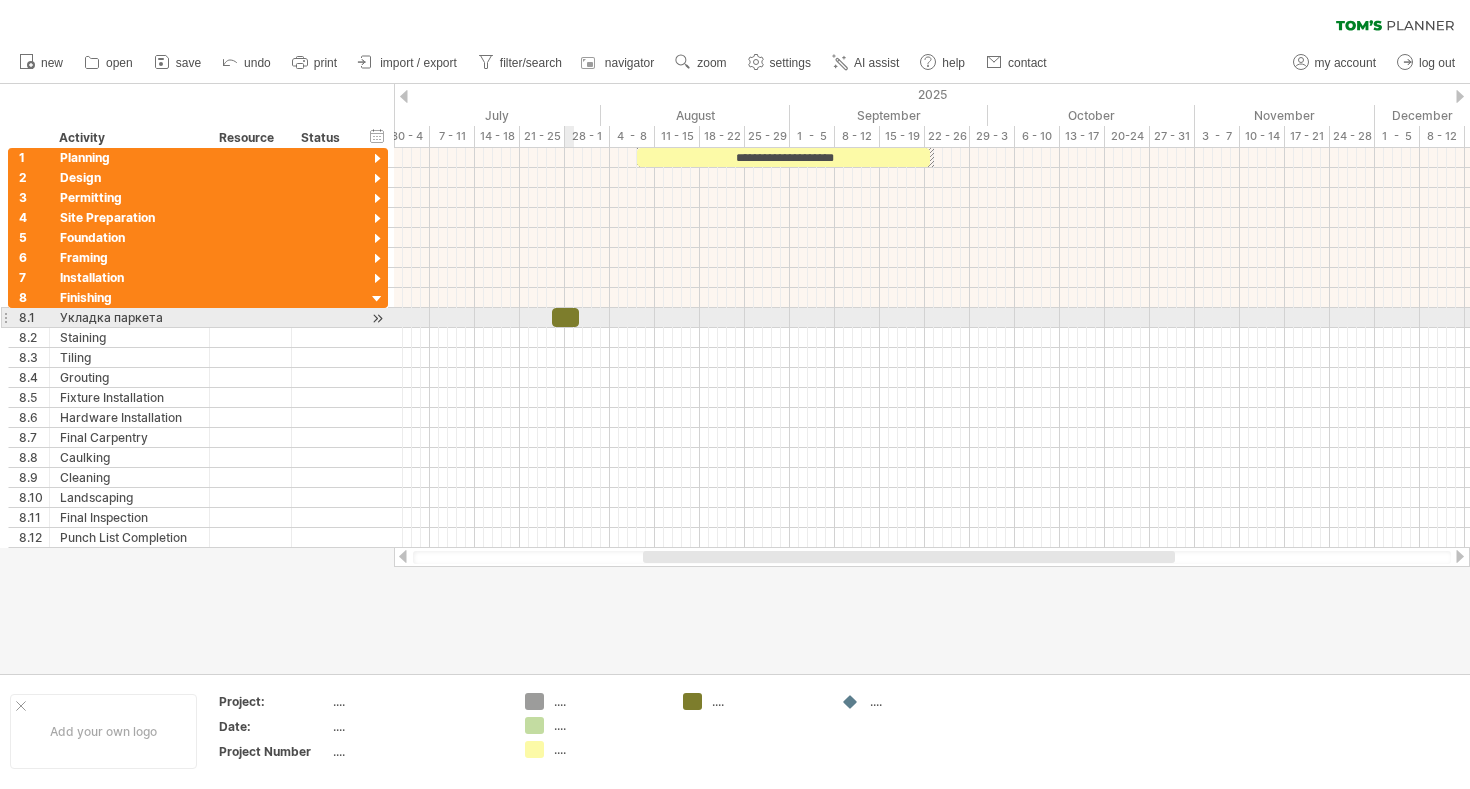 click at bounding box center [565, 317] 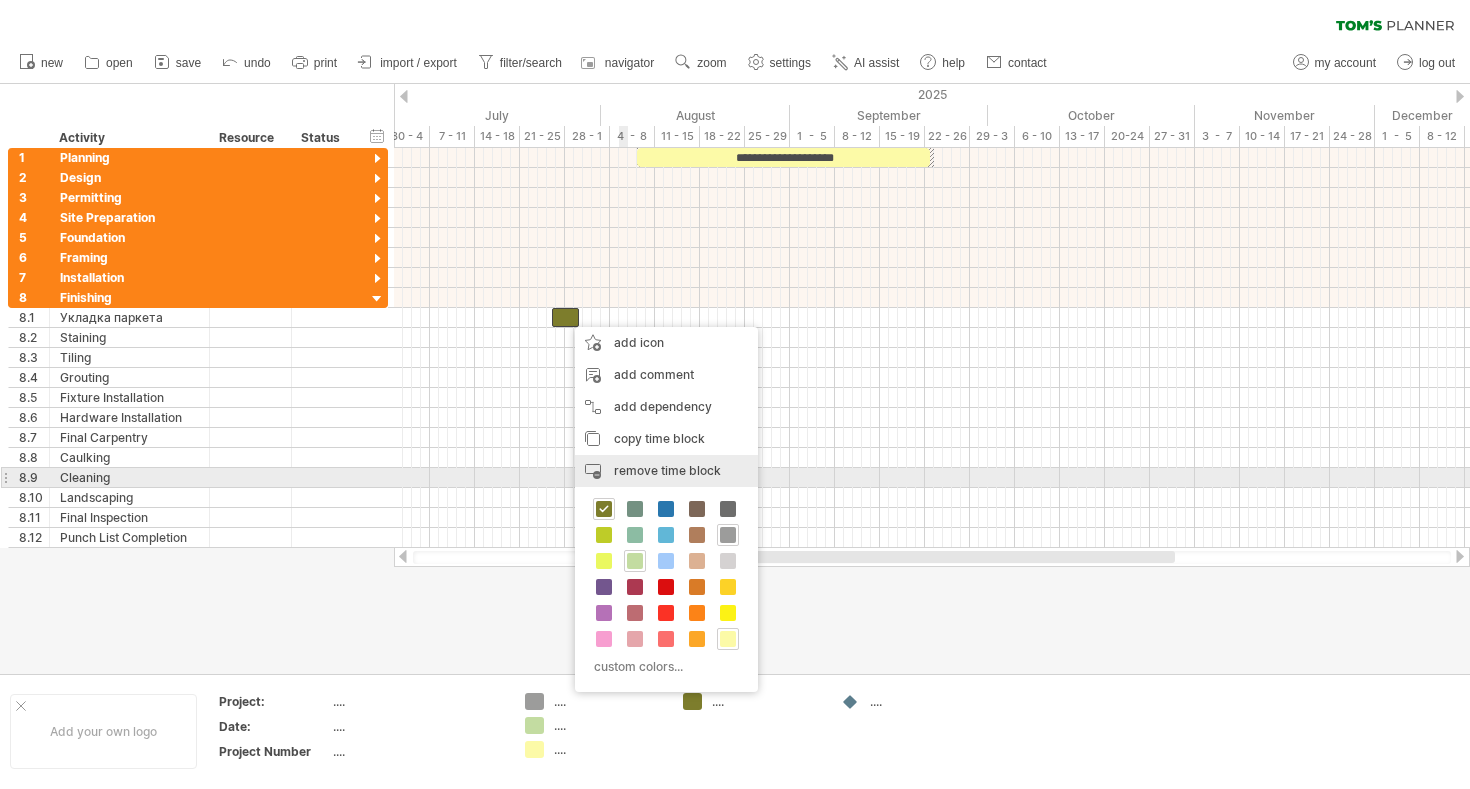 click on "remove time block" at bounding box center [667, 470] 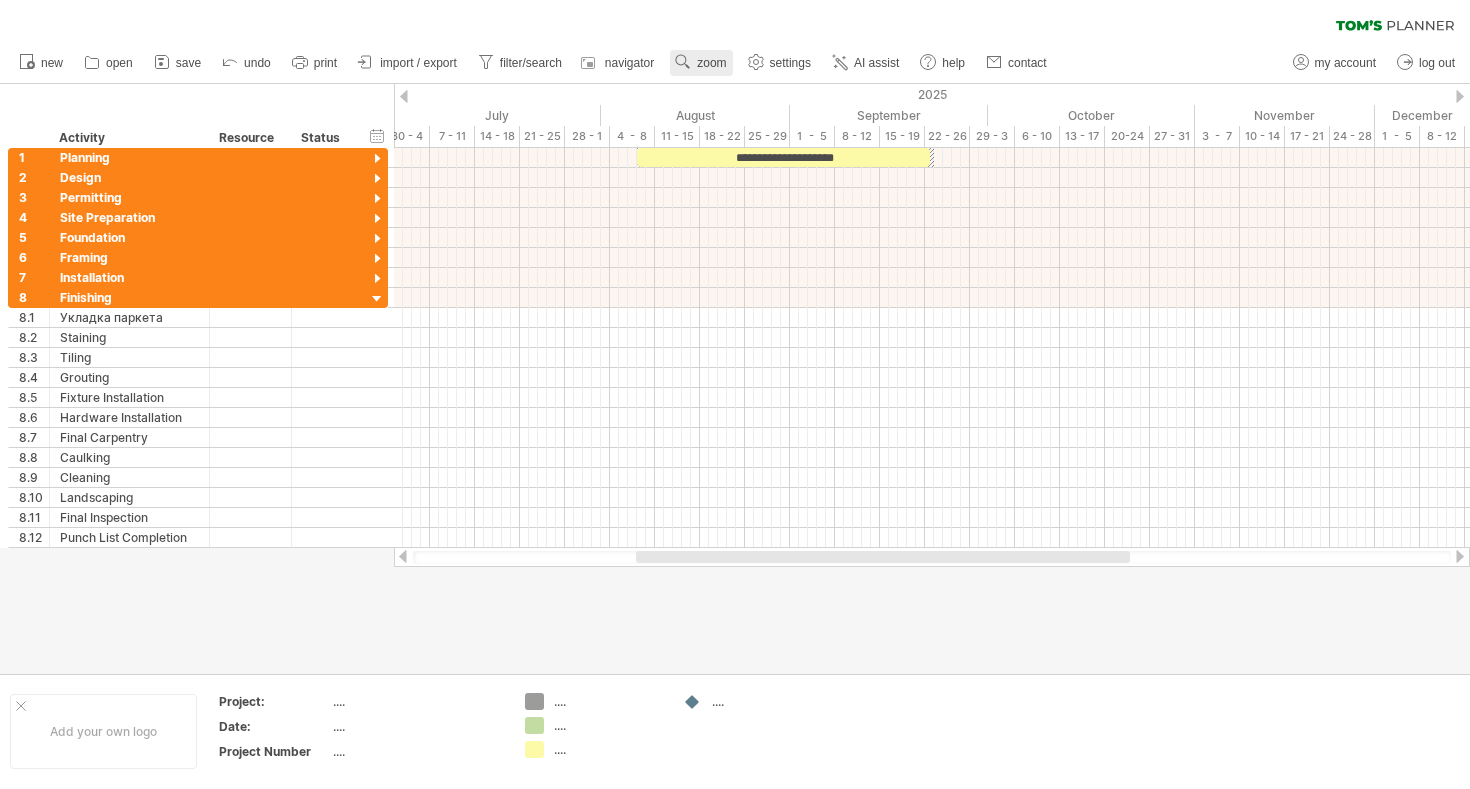 click on "zoom" at bounding box center (711, 63) 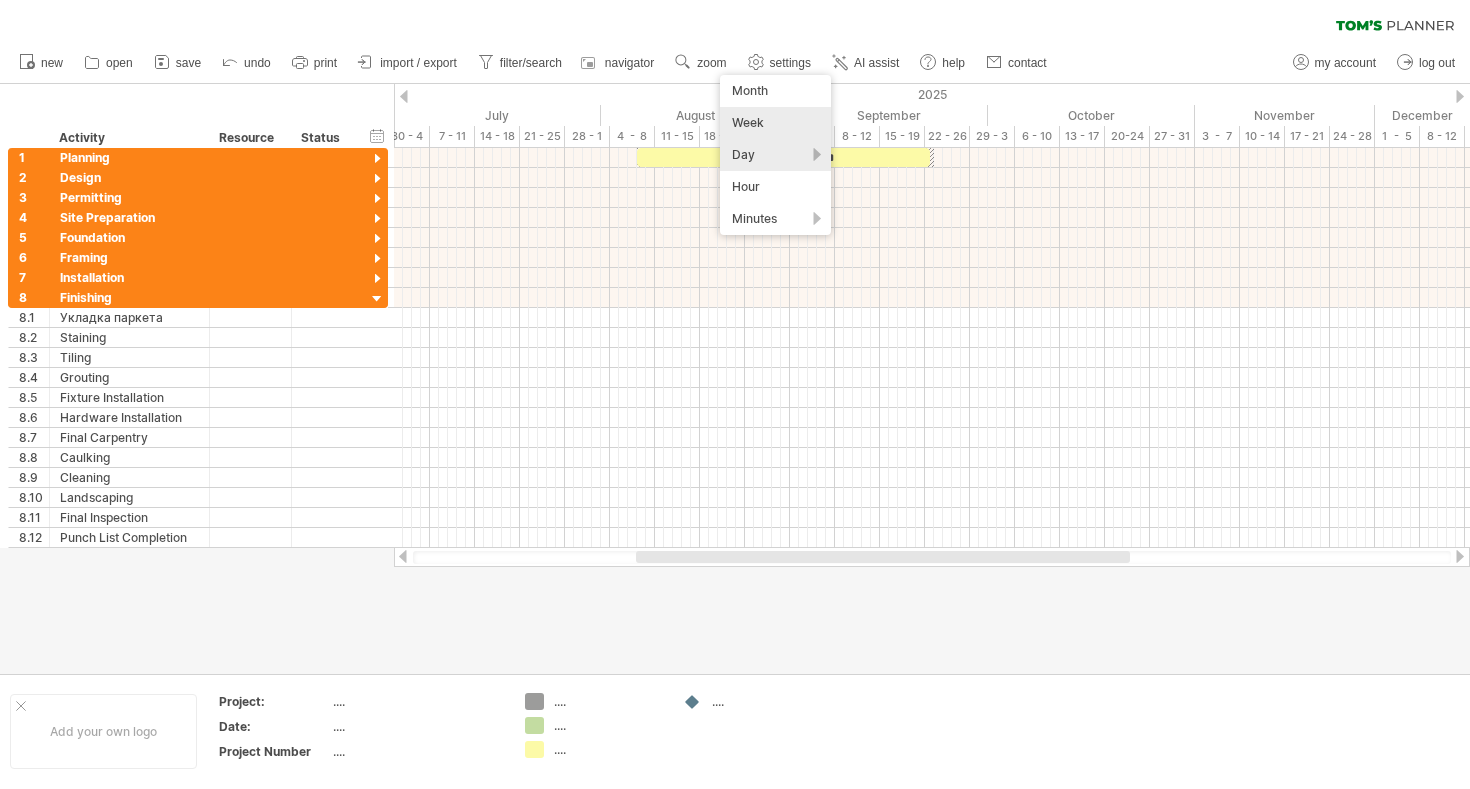 click on "Week" at bounding box center (775, 123) 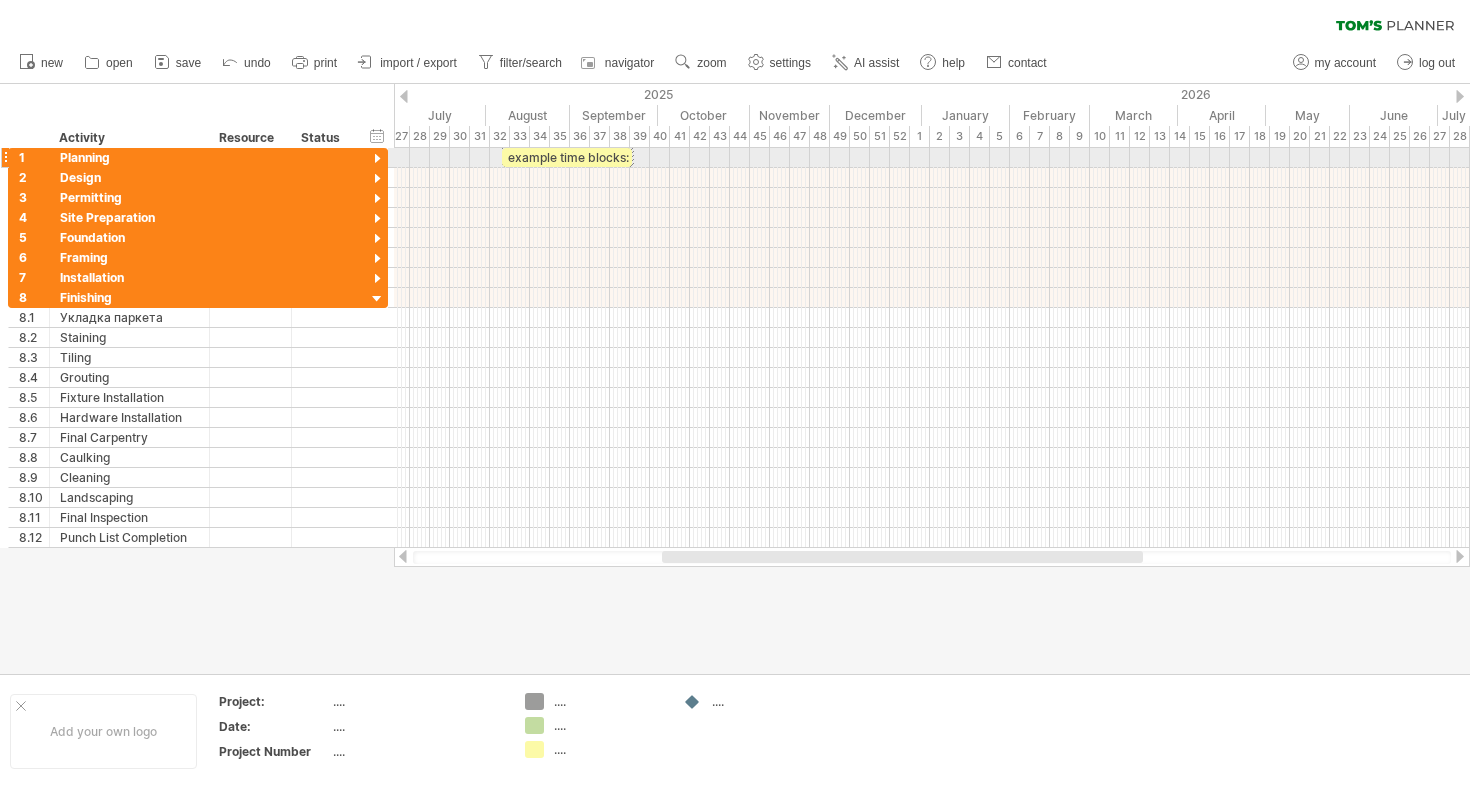 click on "example time blocks:" at bounding box center (567, 157) 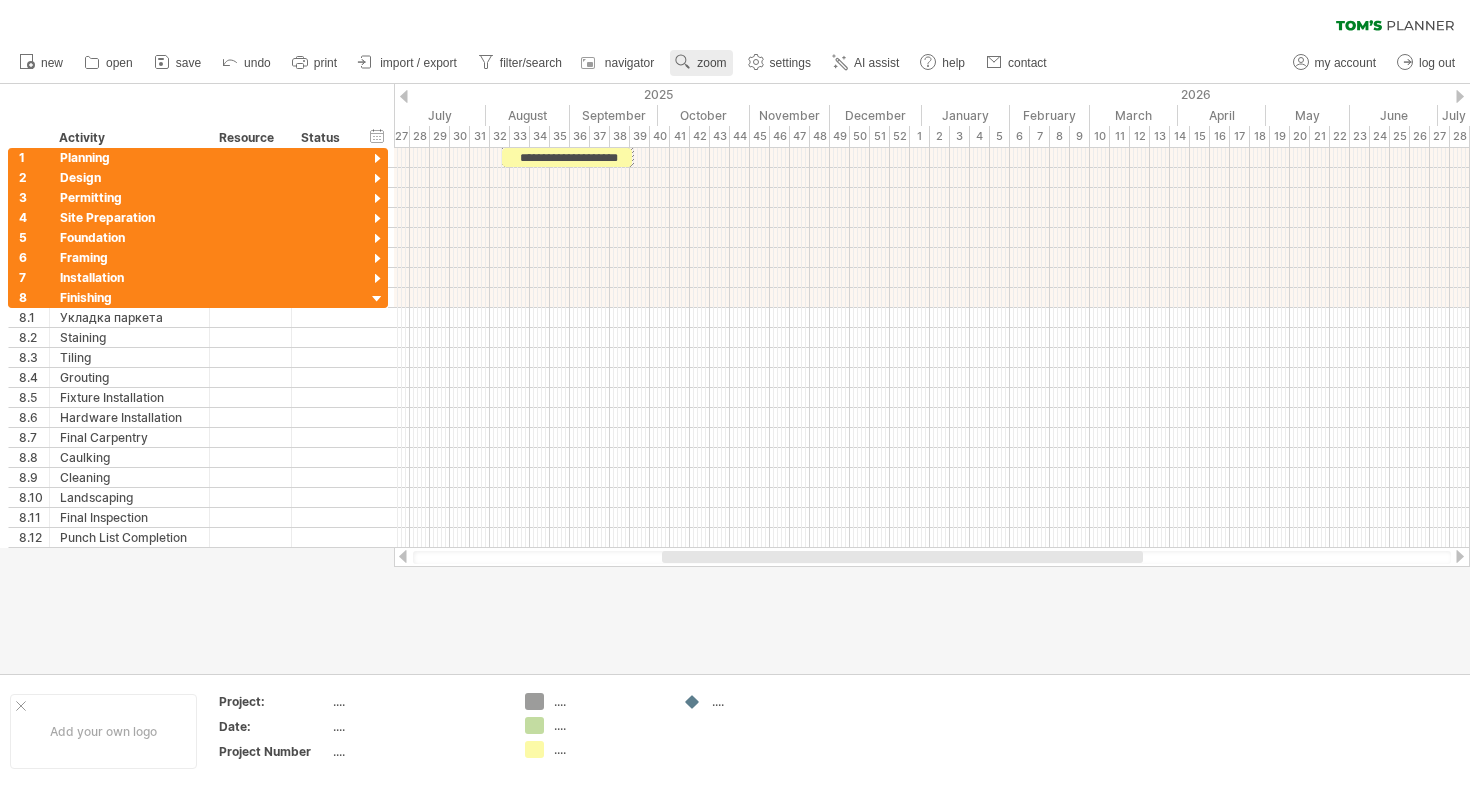 click on "zoom" at bounding box center [711, 63] 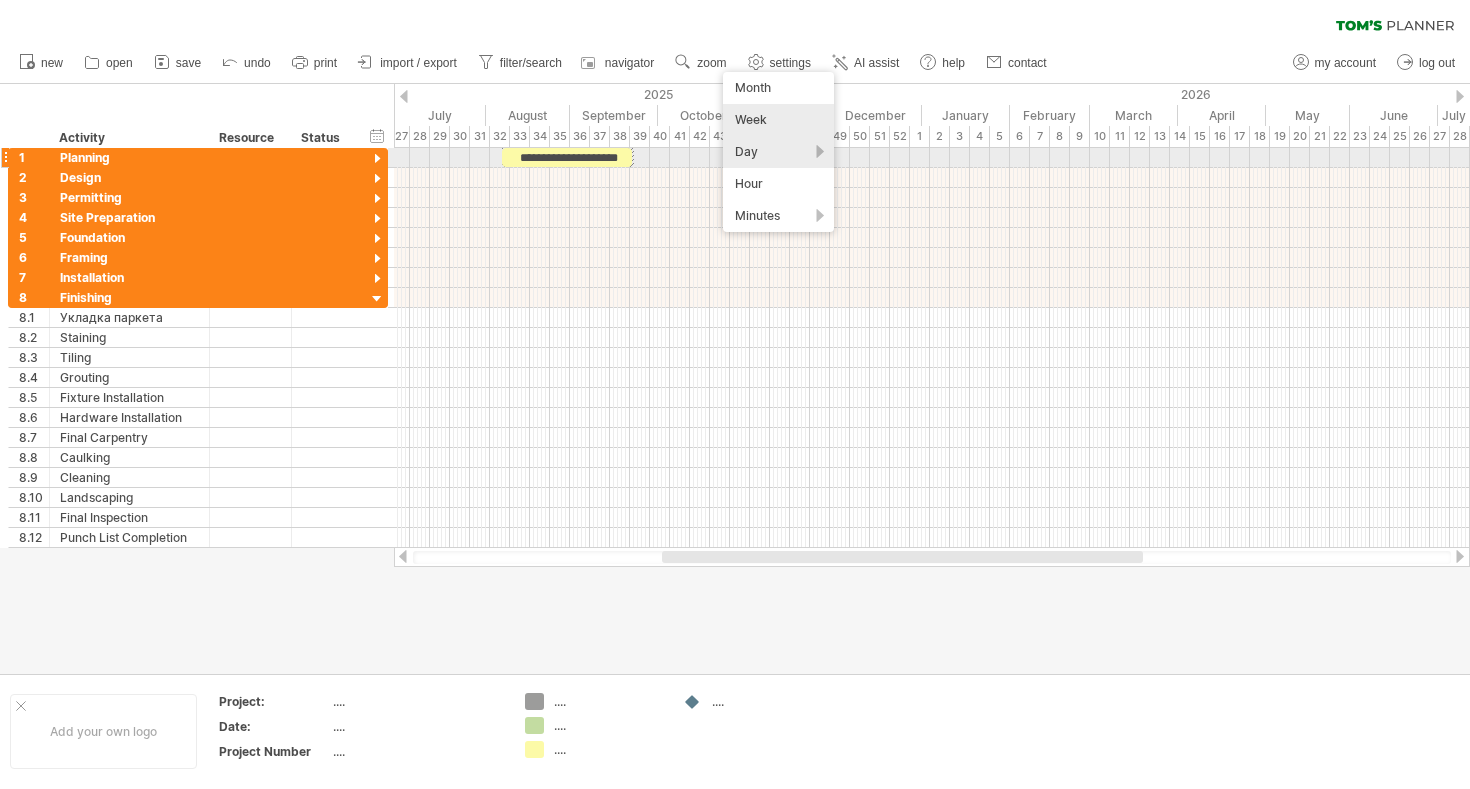 click on "Day" at bounding box center [778, 152] 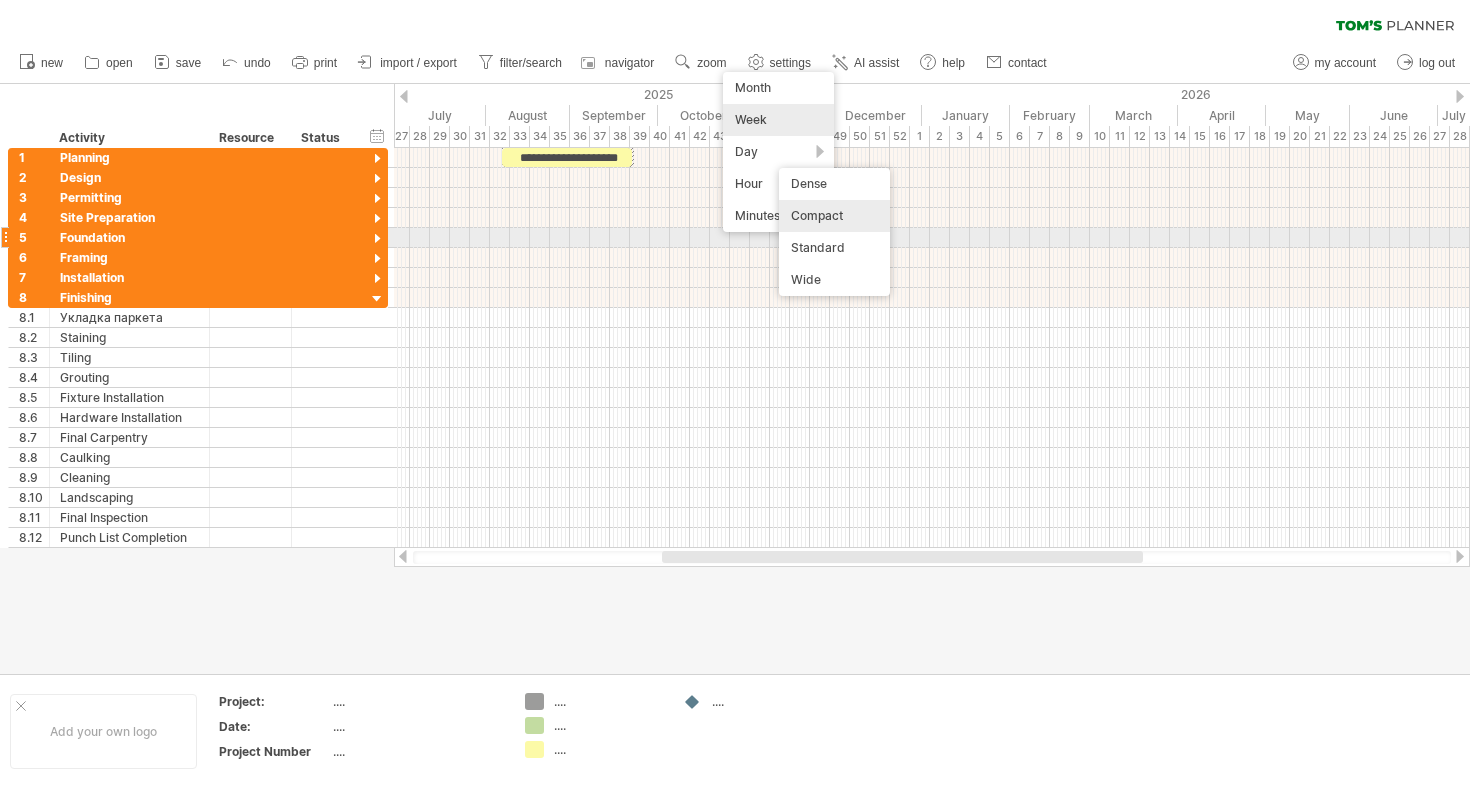 click on "Standard" at bounding box center (834, 248) 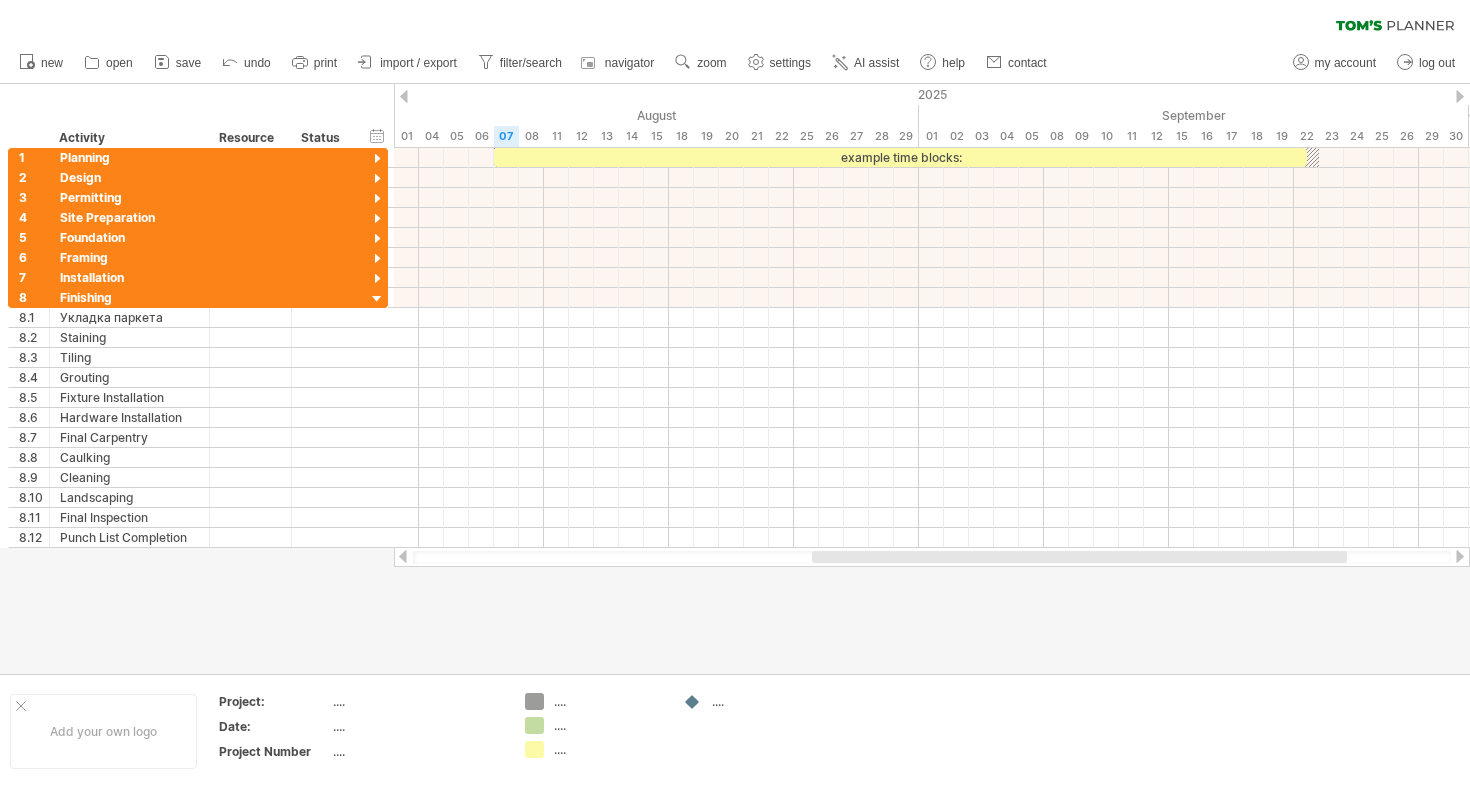 drag, startPoint x: 795, startPoint y: 560, endPoint x: 1007, endPoint y: 556, distance: 212.03773 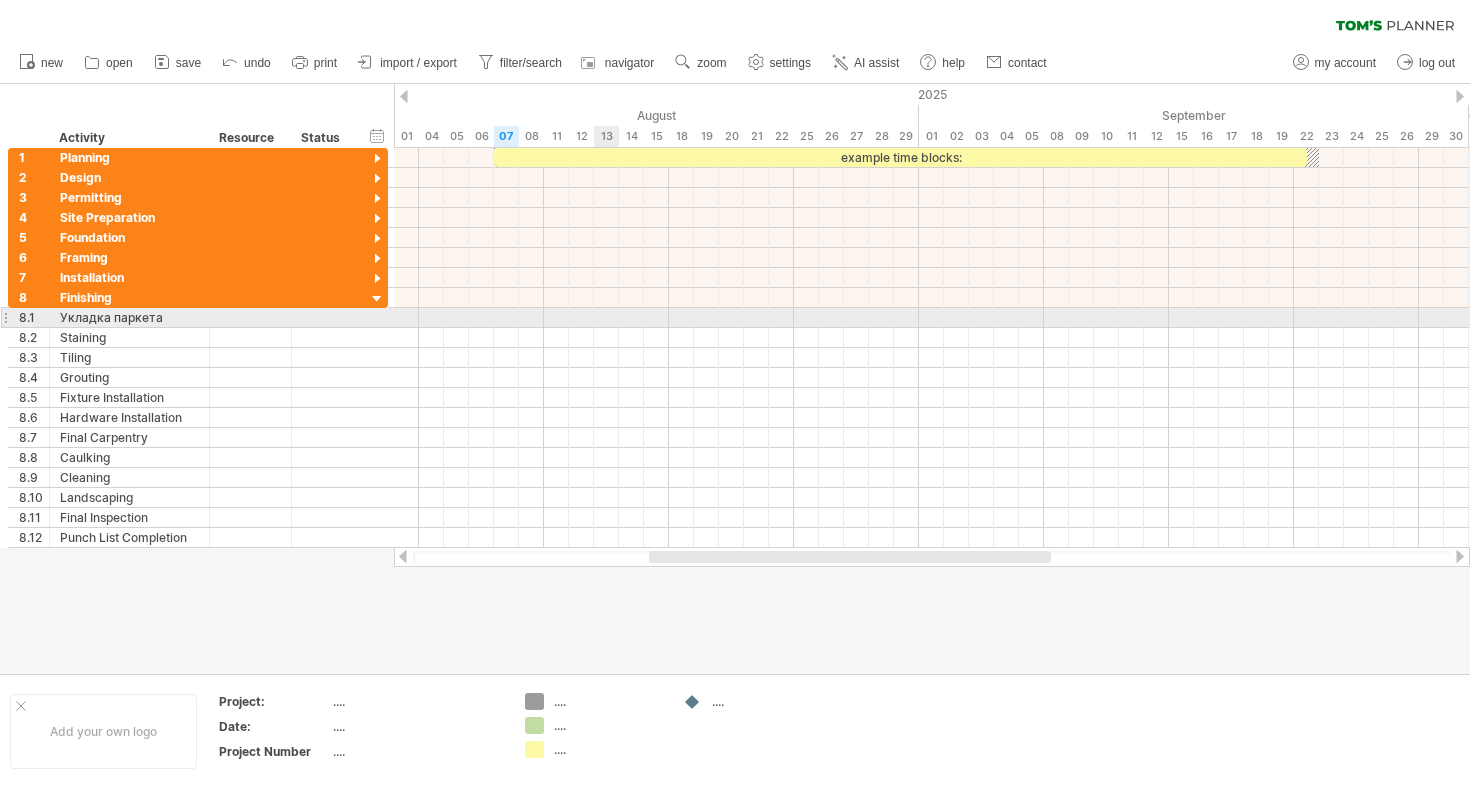 click at bounding box center [932, 318] 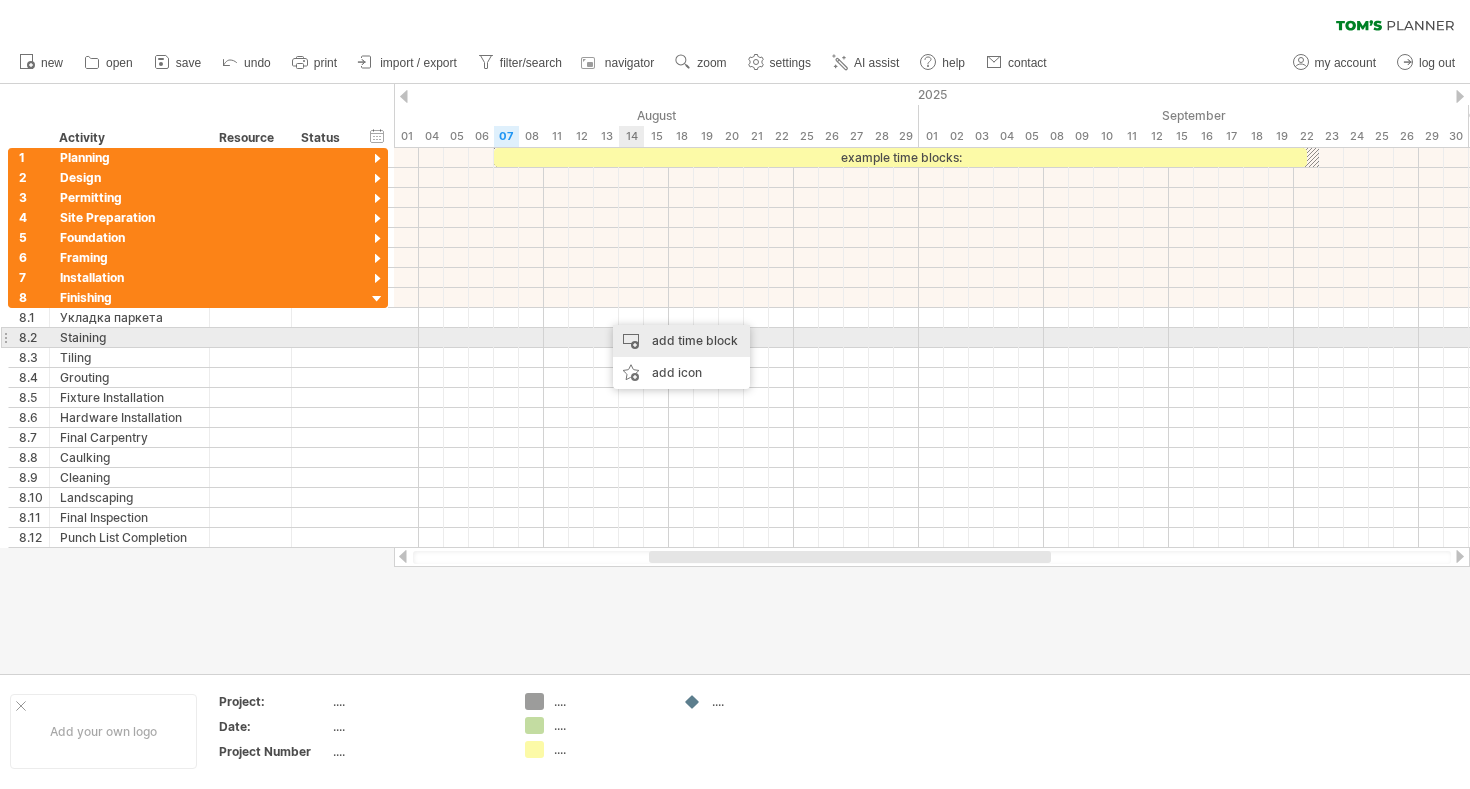 click on "add time block" at bounding box center (681, 341) 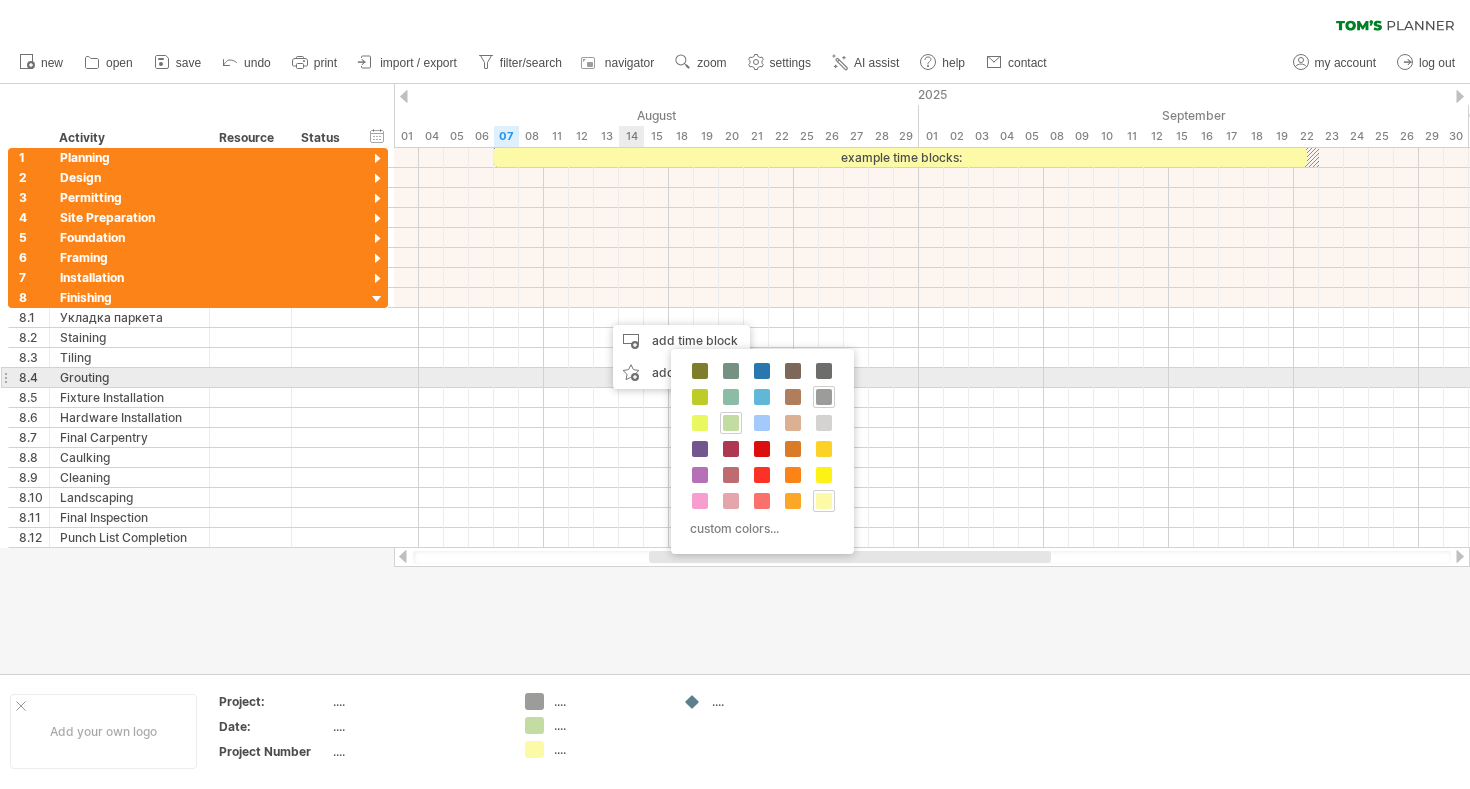 click on "custom colors..." at bounding box center (762, 451) 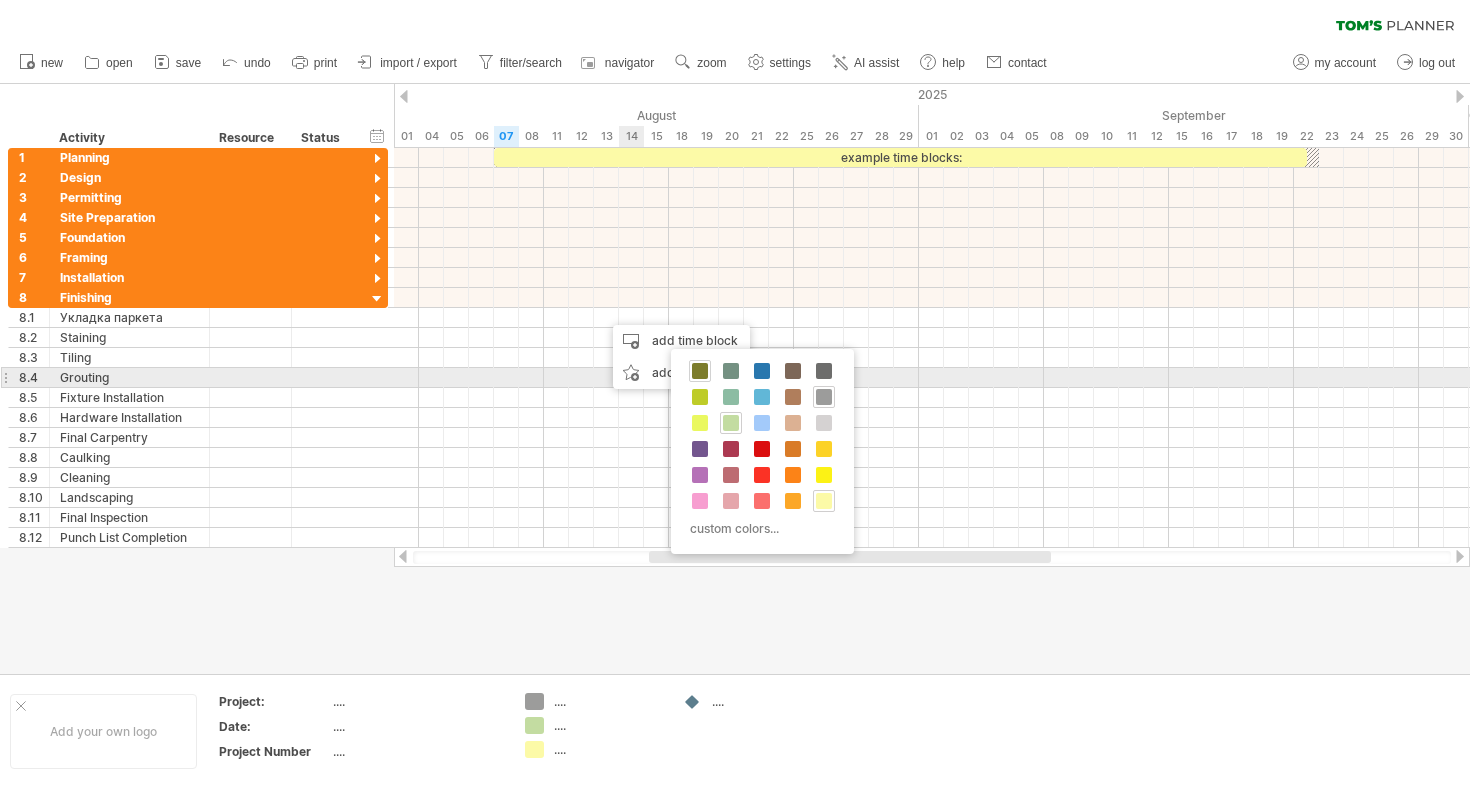 click at bounding box center (700, 371) 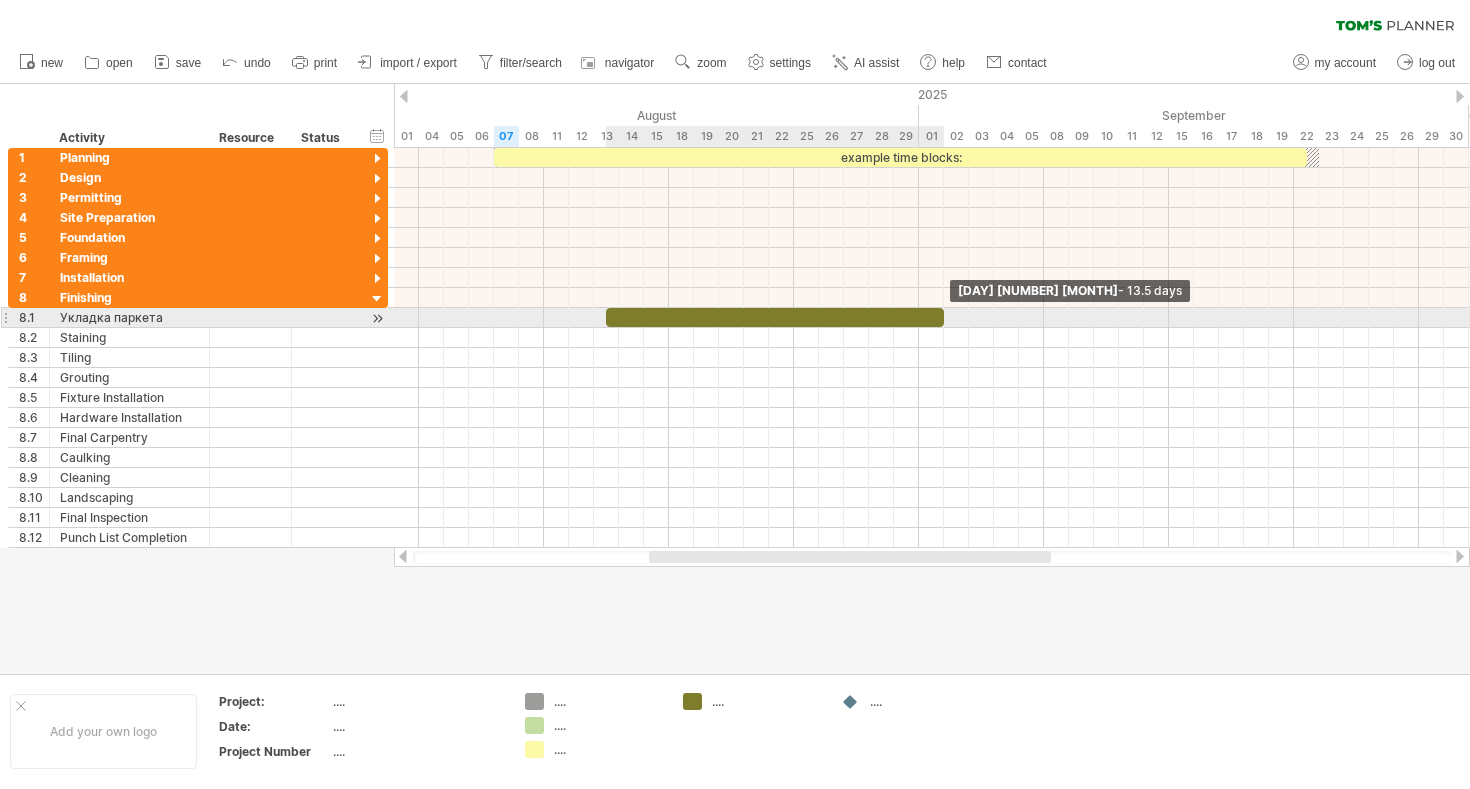 drag, startPoint x: 627, startPoint y: 313, endPoint x: 949, endPoint y: 312, distance: 322.00156 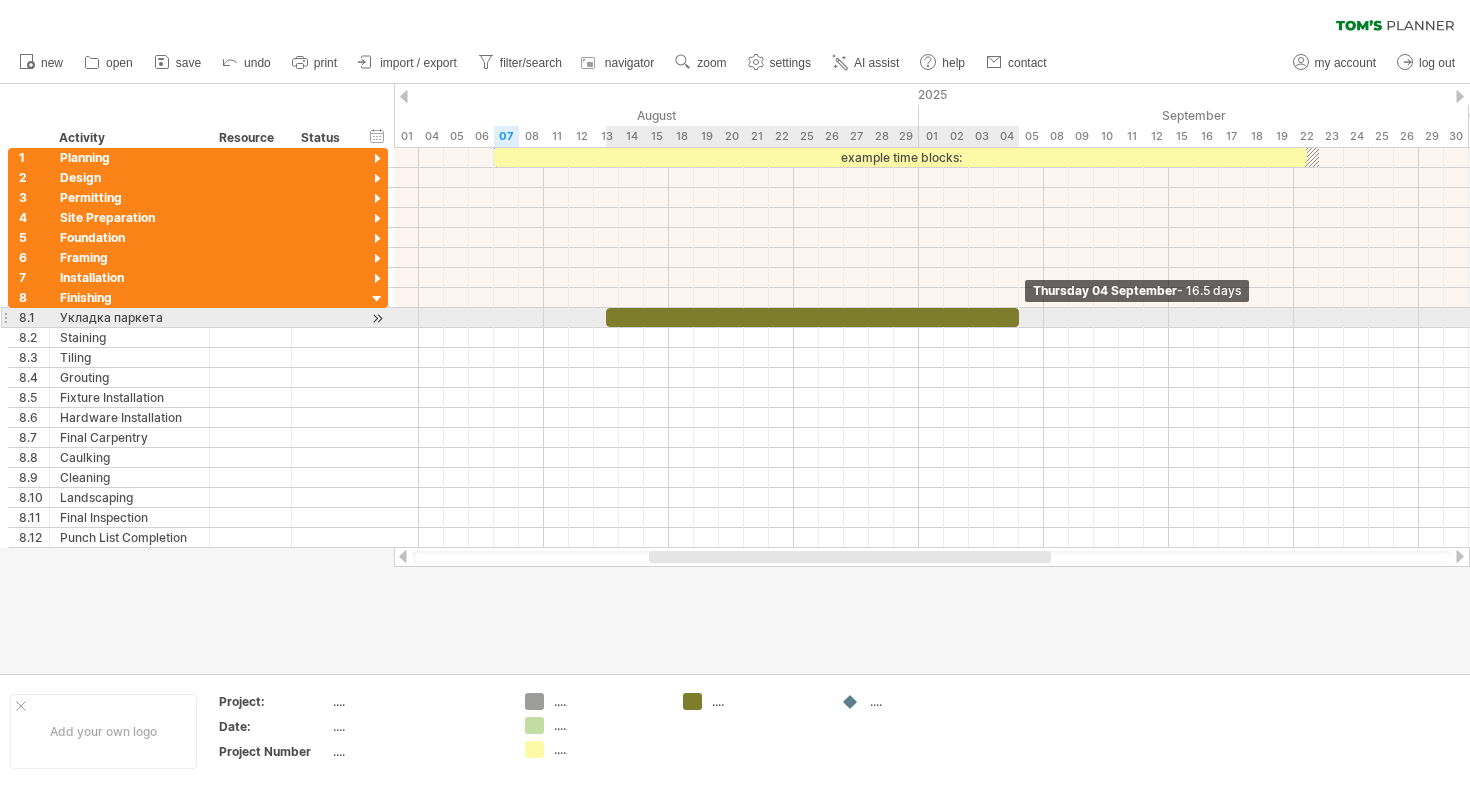 drag, startPoint x: 953, startPoint y: 313, endPoint x: 1010, endPoint y: 314, distance: 57.00877 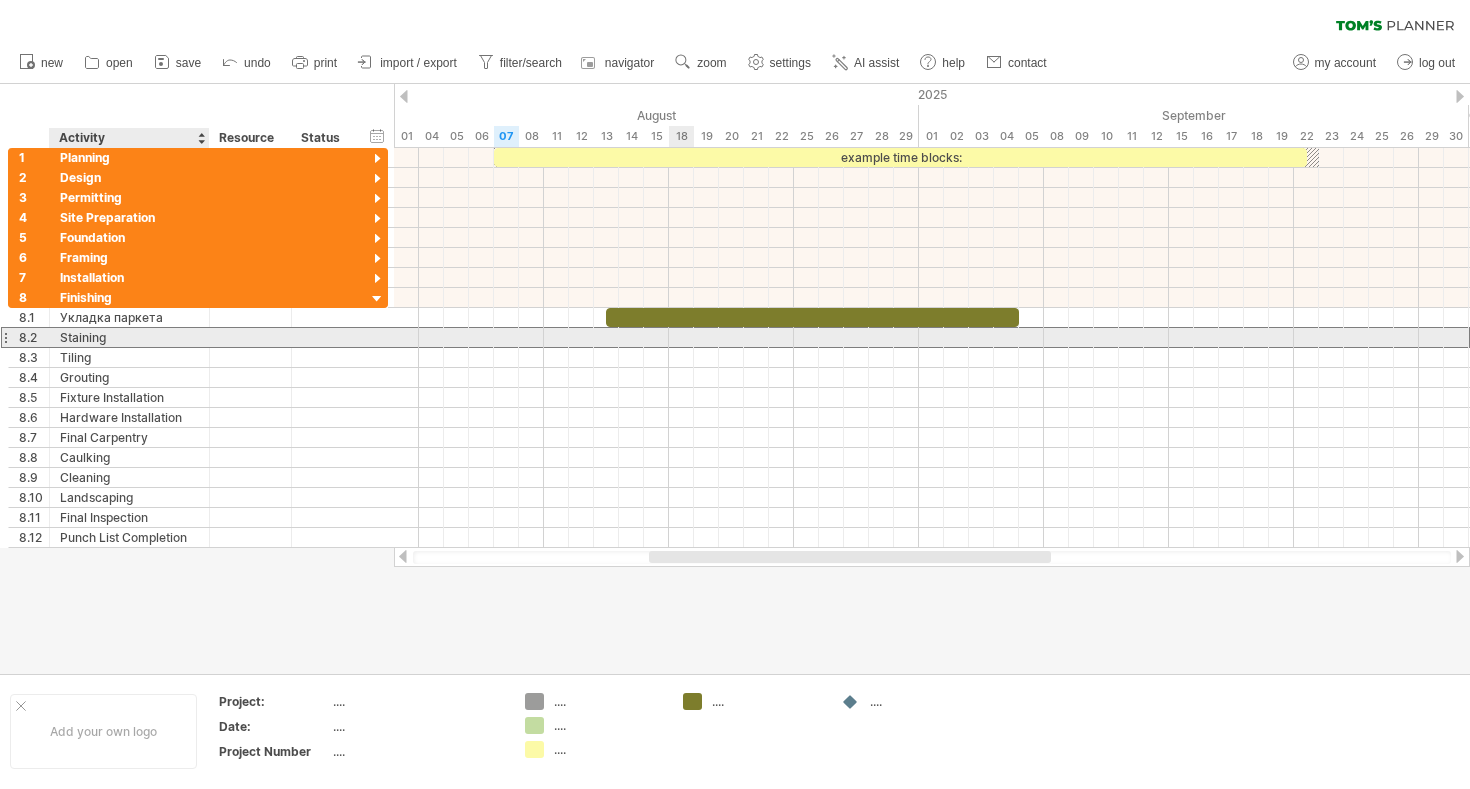 click on "Staining" at bounding box center [129, 337] 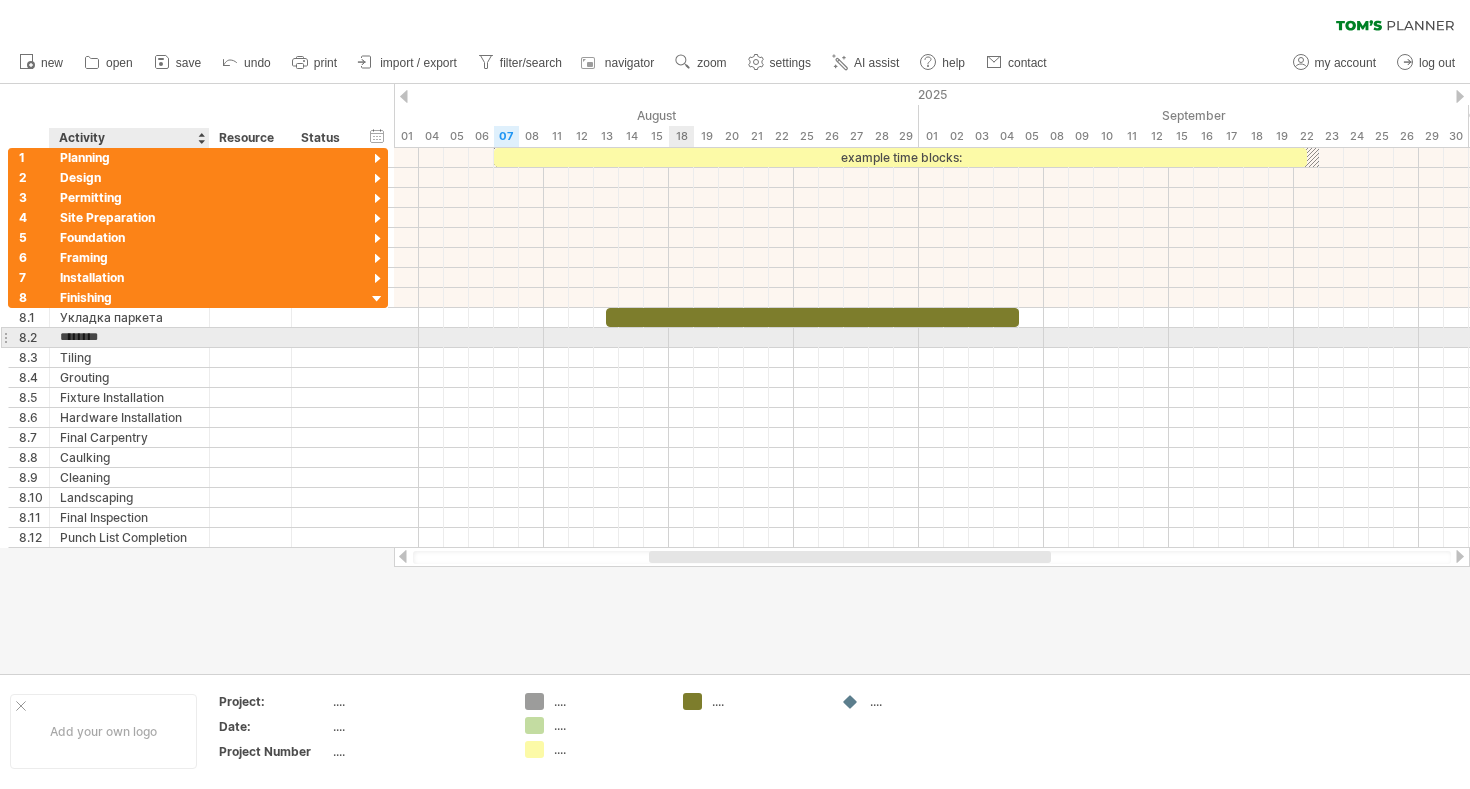 click on "********" at bounding box center [129, 337] 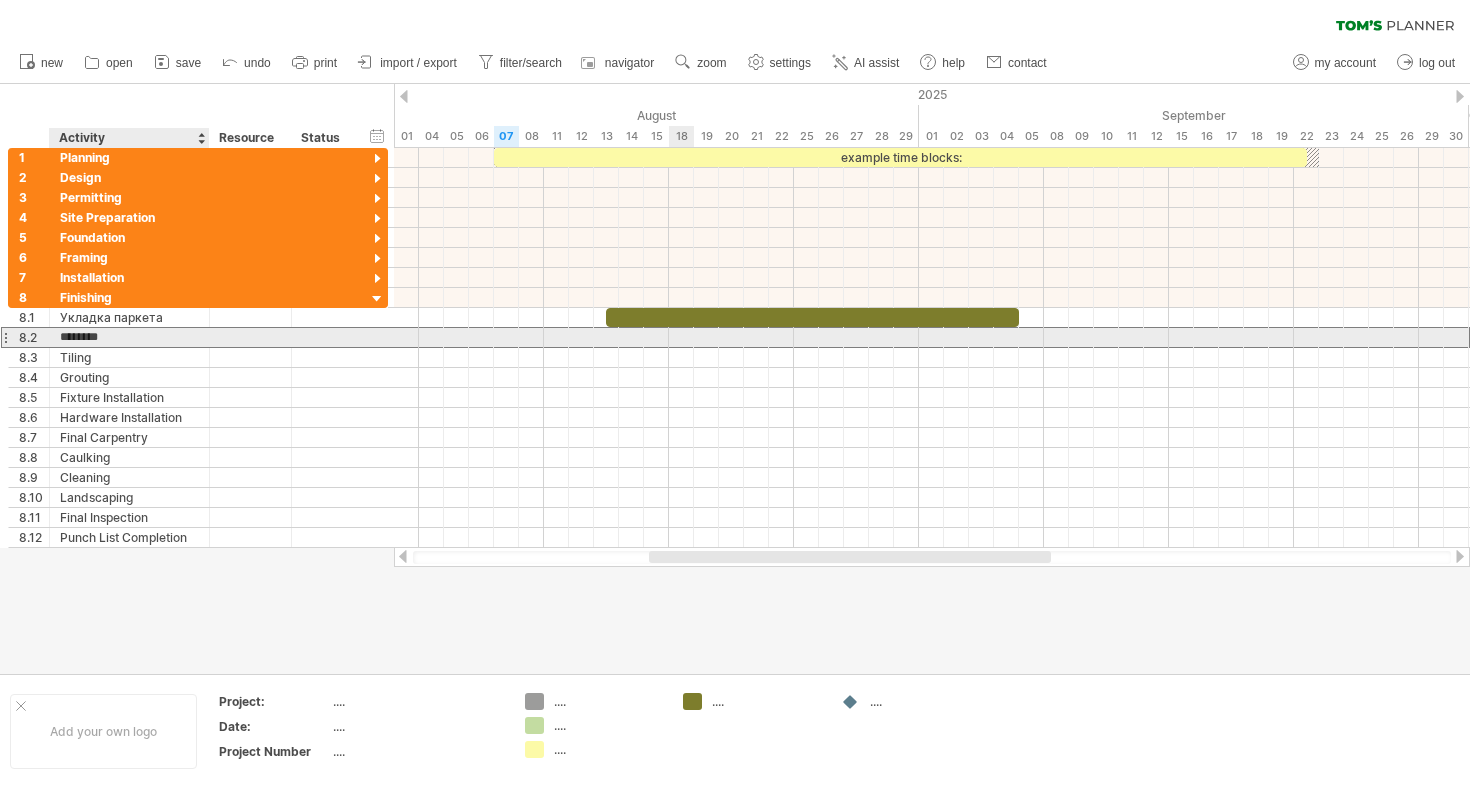 type on "*" 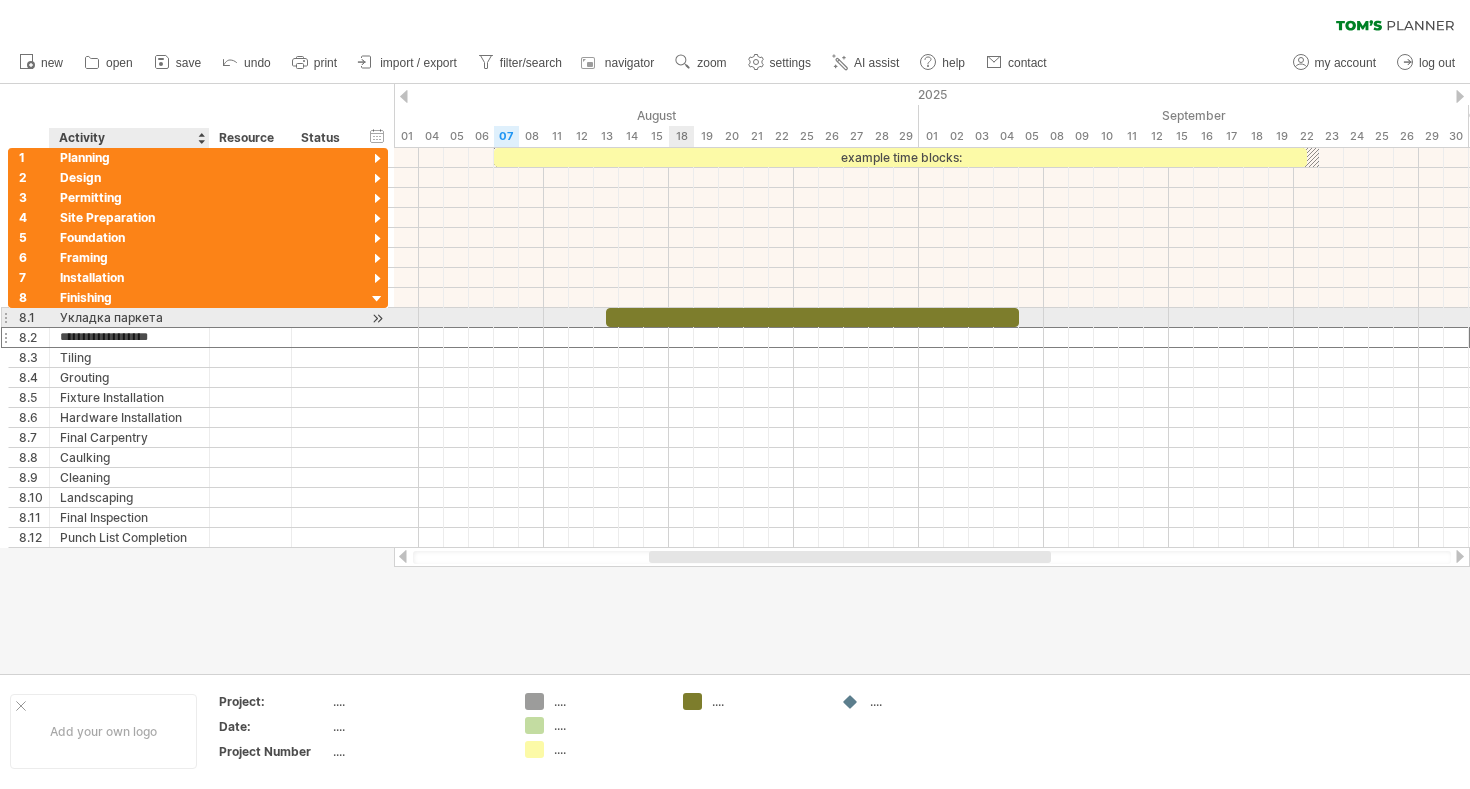 type on "**********" 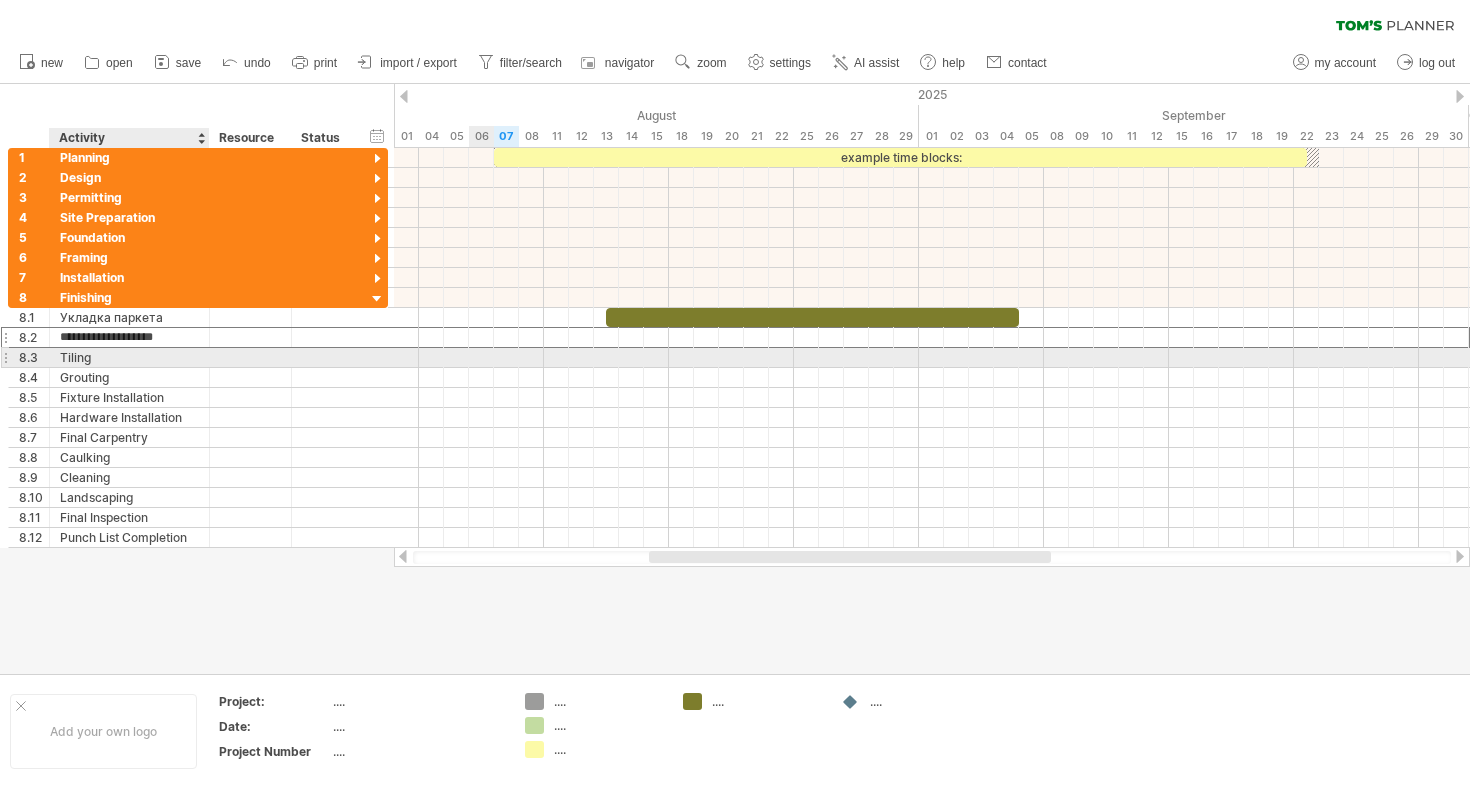 click on "Tiling" at bounding box center [129, 357] 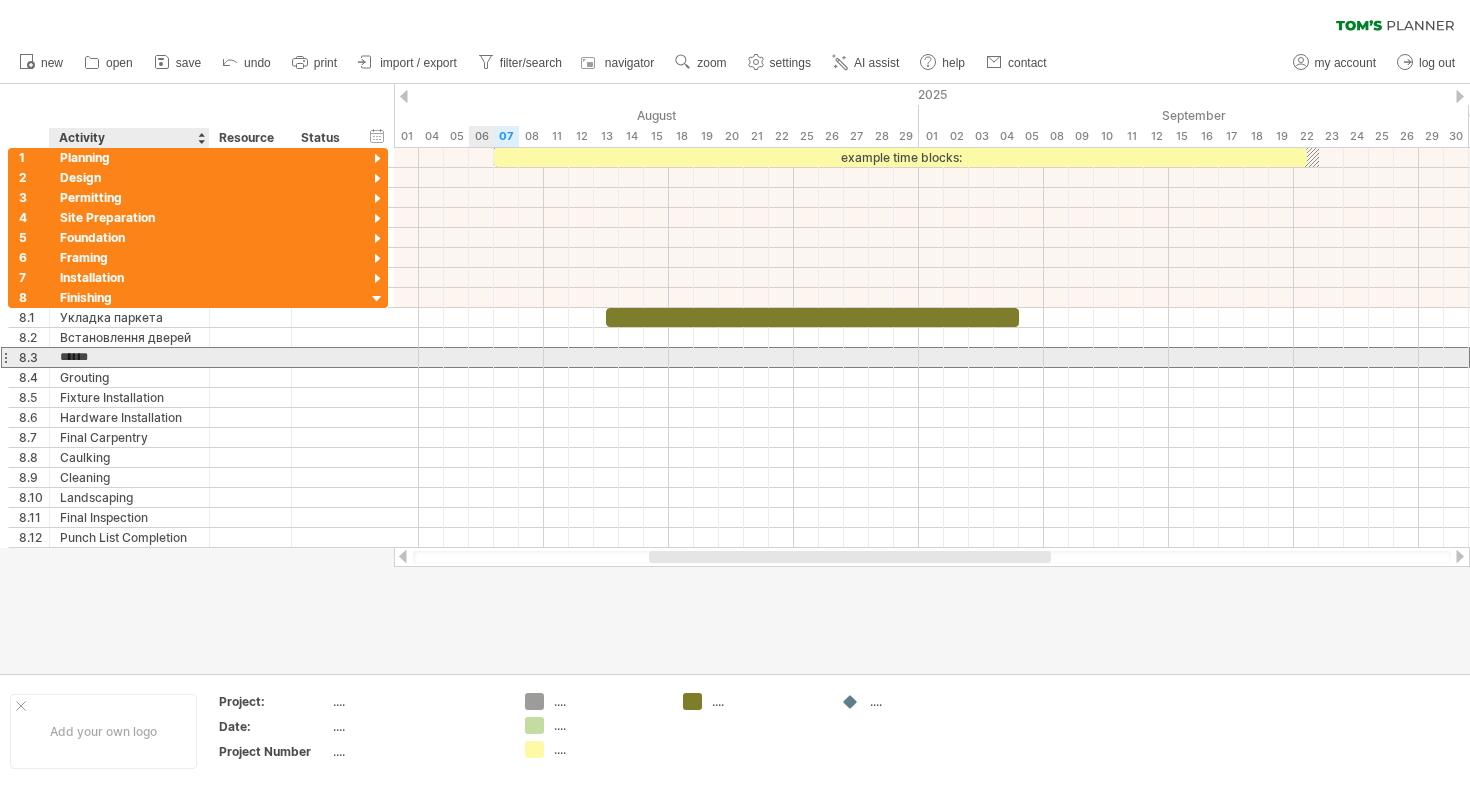 click on "******" at bounding box center (129, 357) 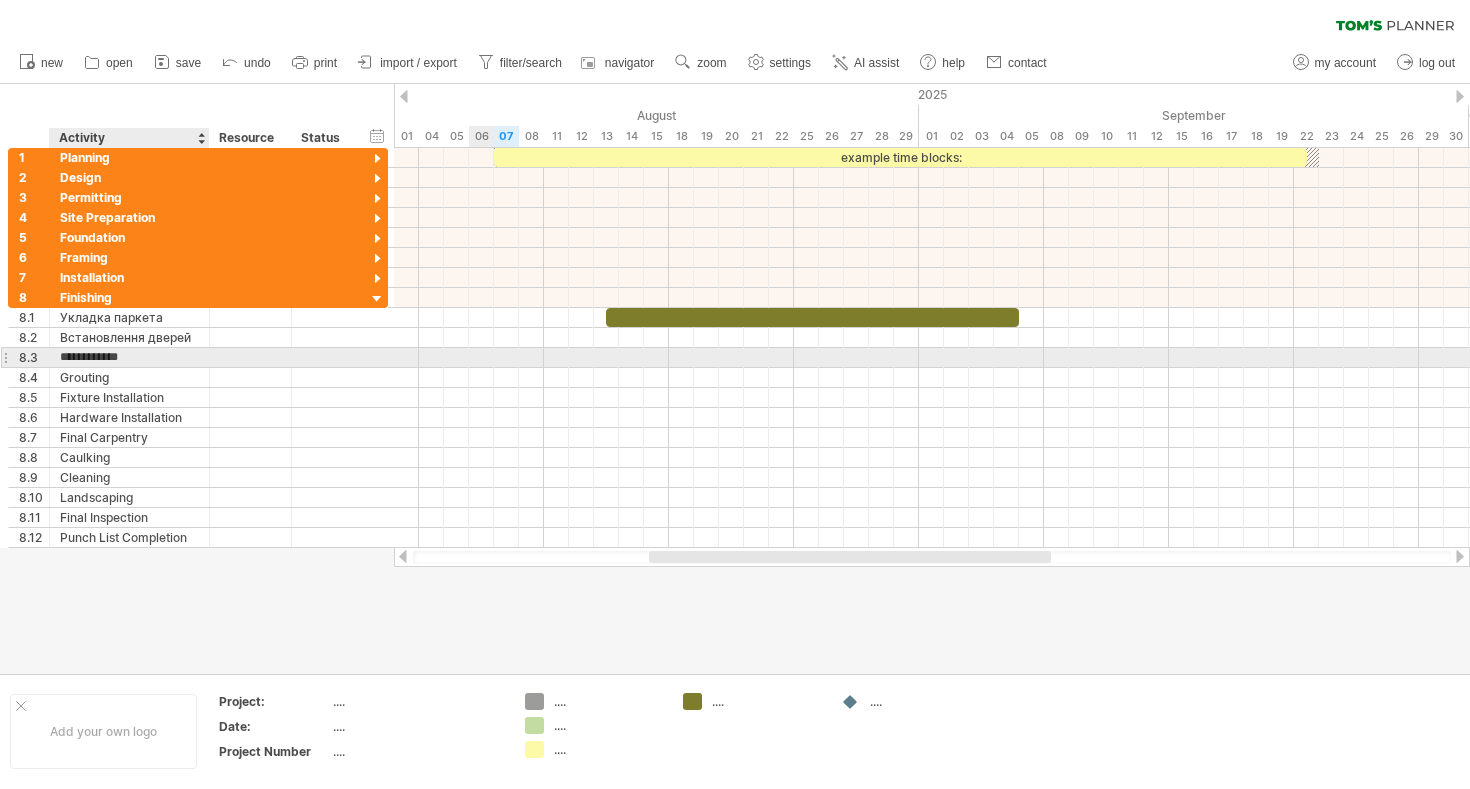 type on "**********" 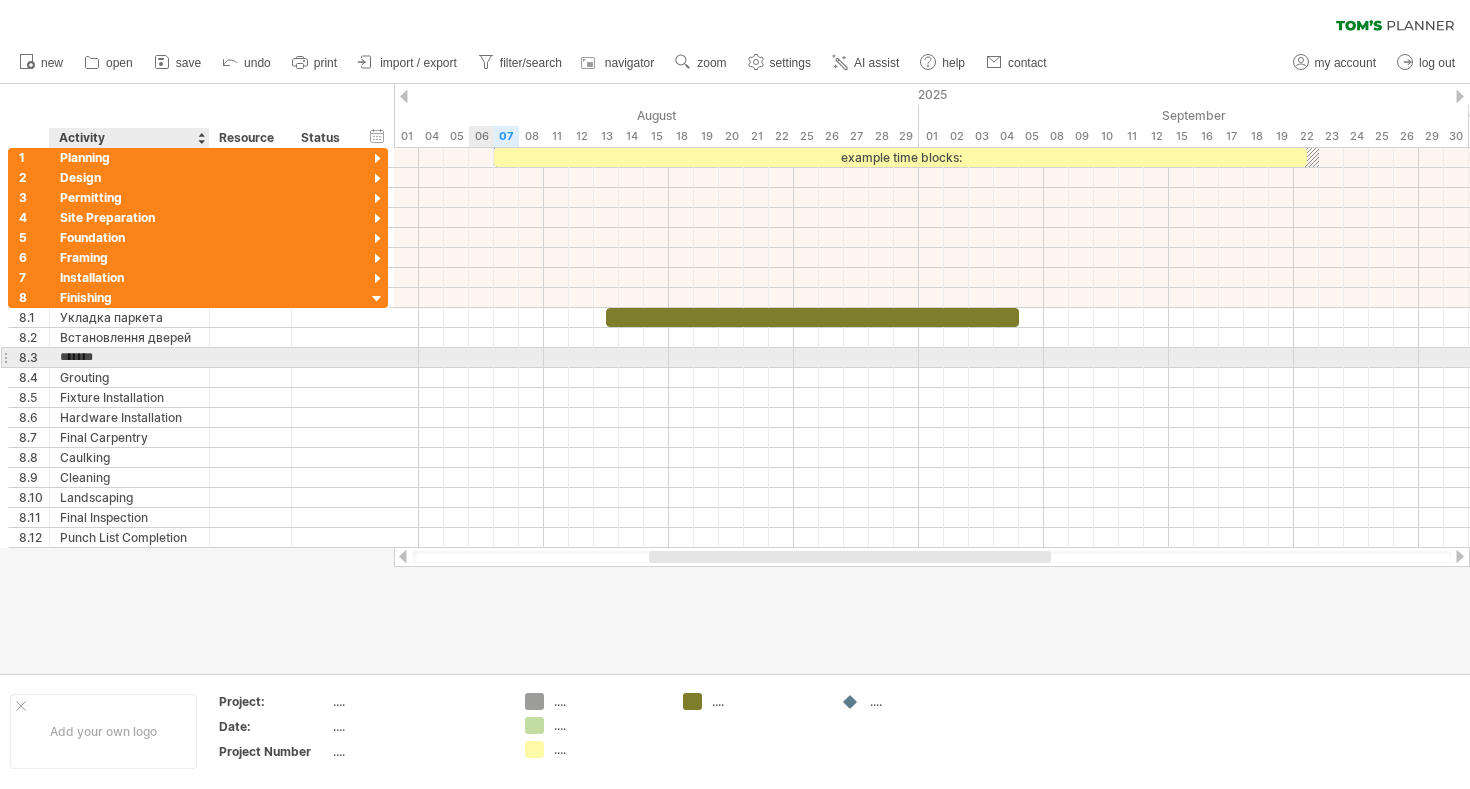 type on "********" 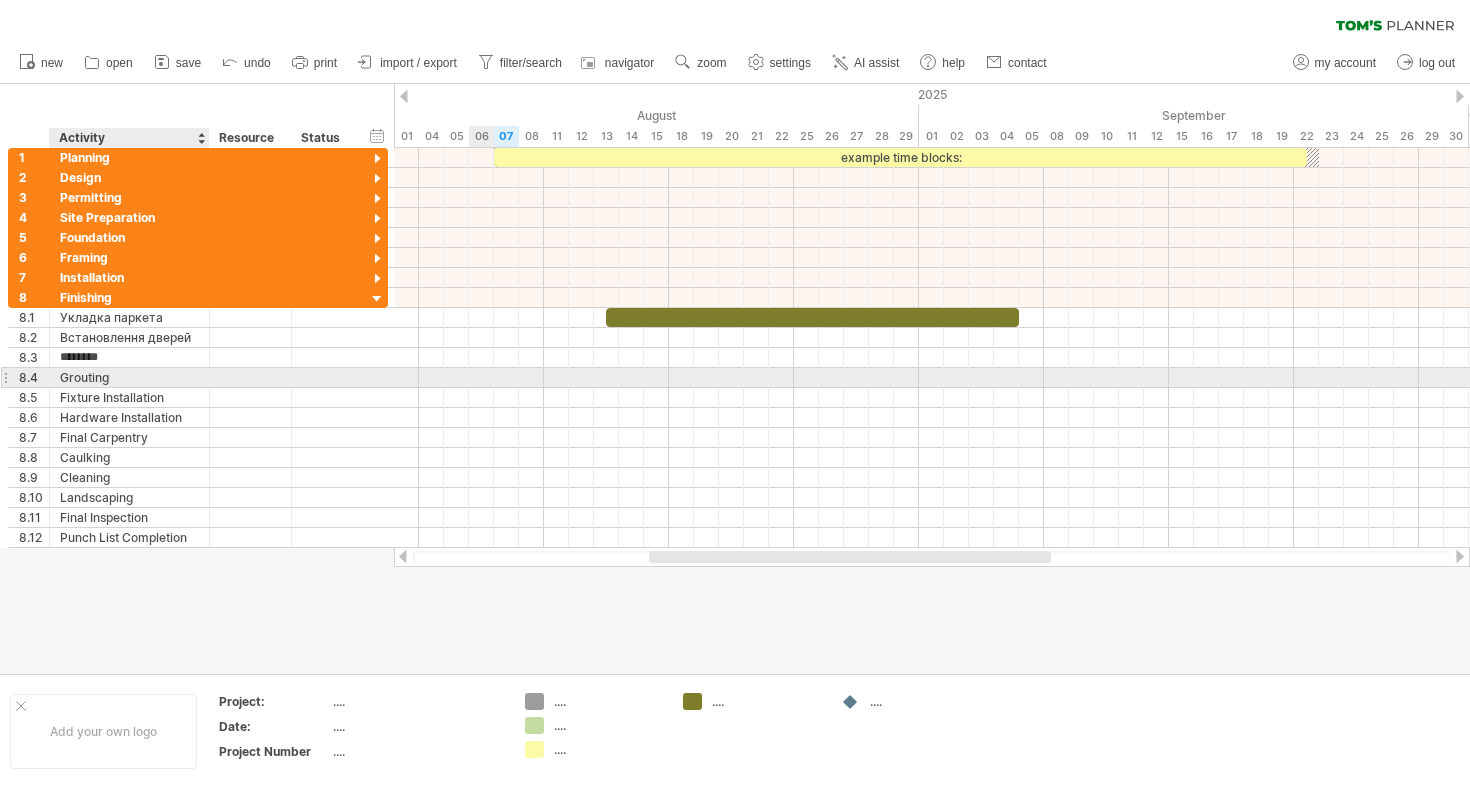 click on "Grouting" at bounding box center (129, 377) 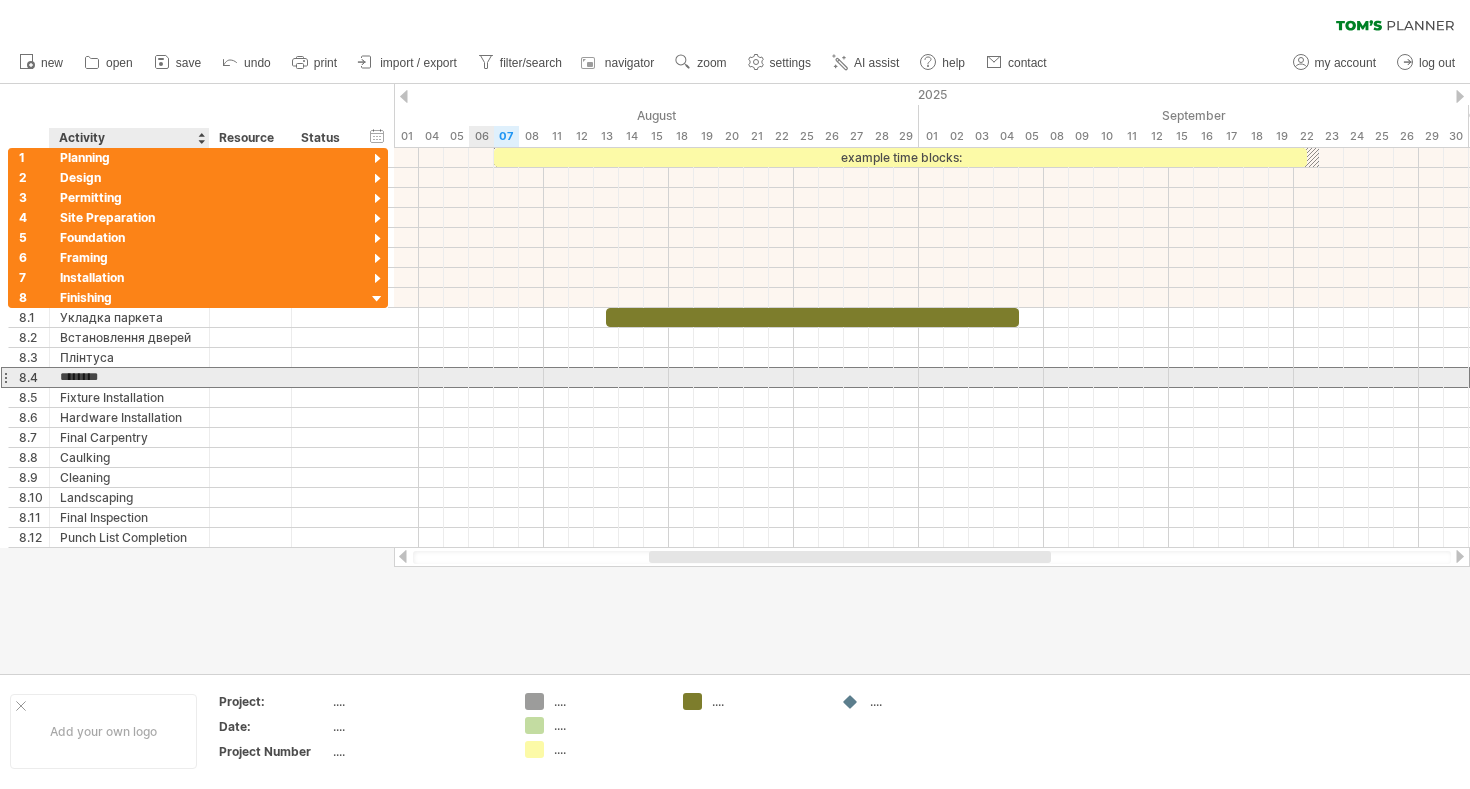 click on "********" at bounding box center (129, 377) 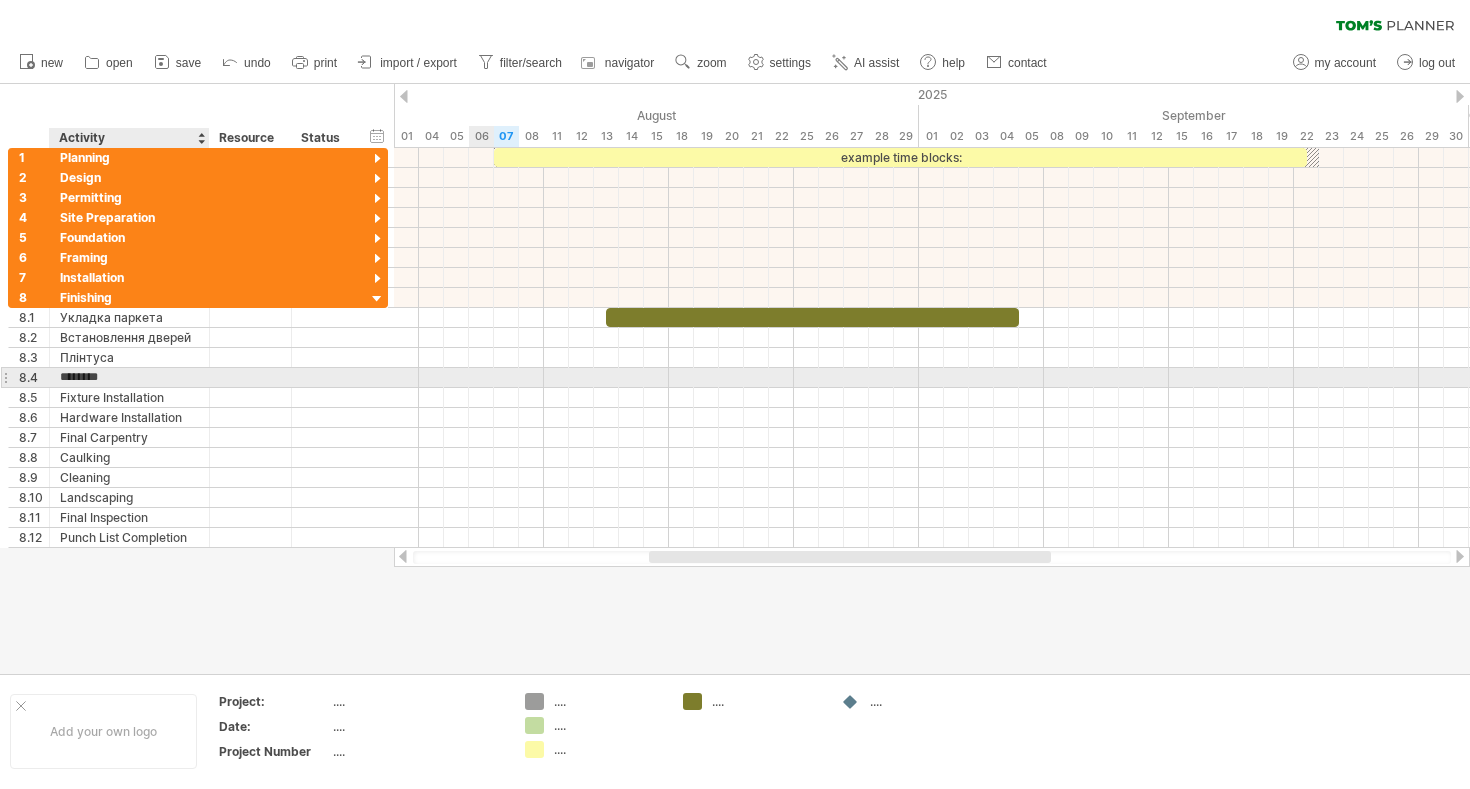 click on "********" at bounding box center [129, 377] 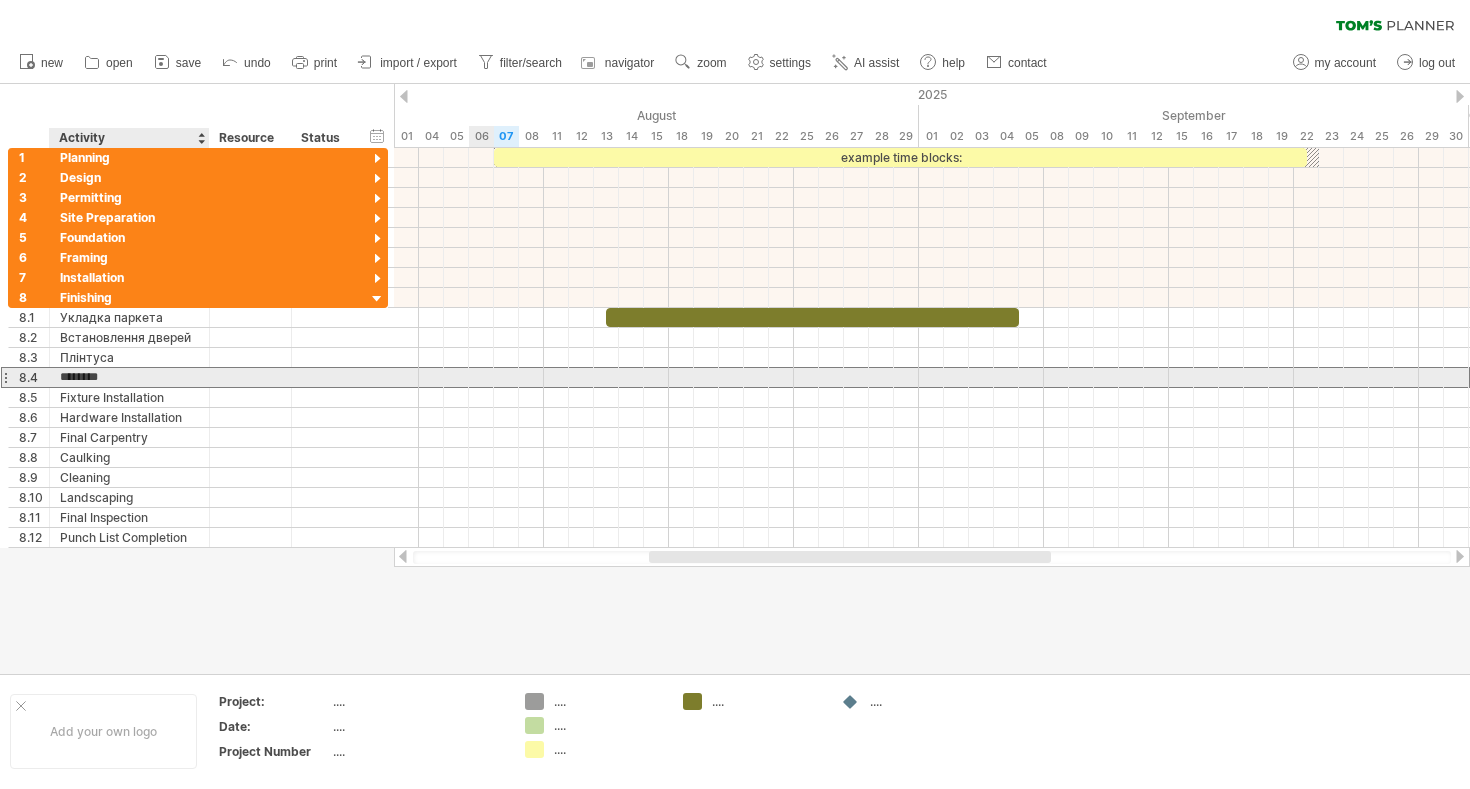 click on "********" at bounding box center [129, 377] 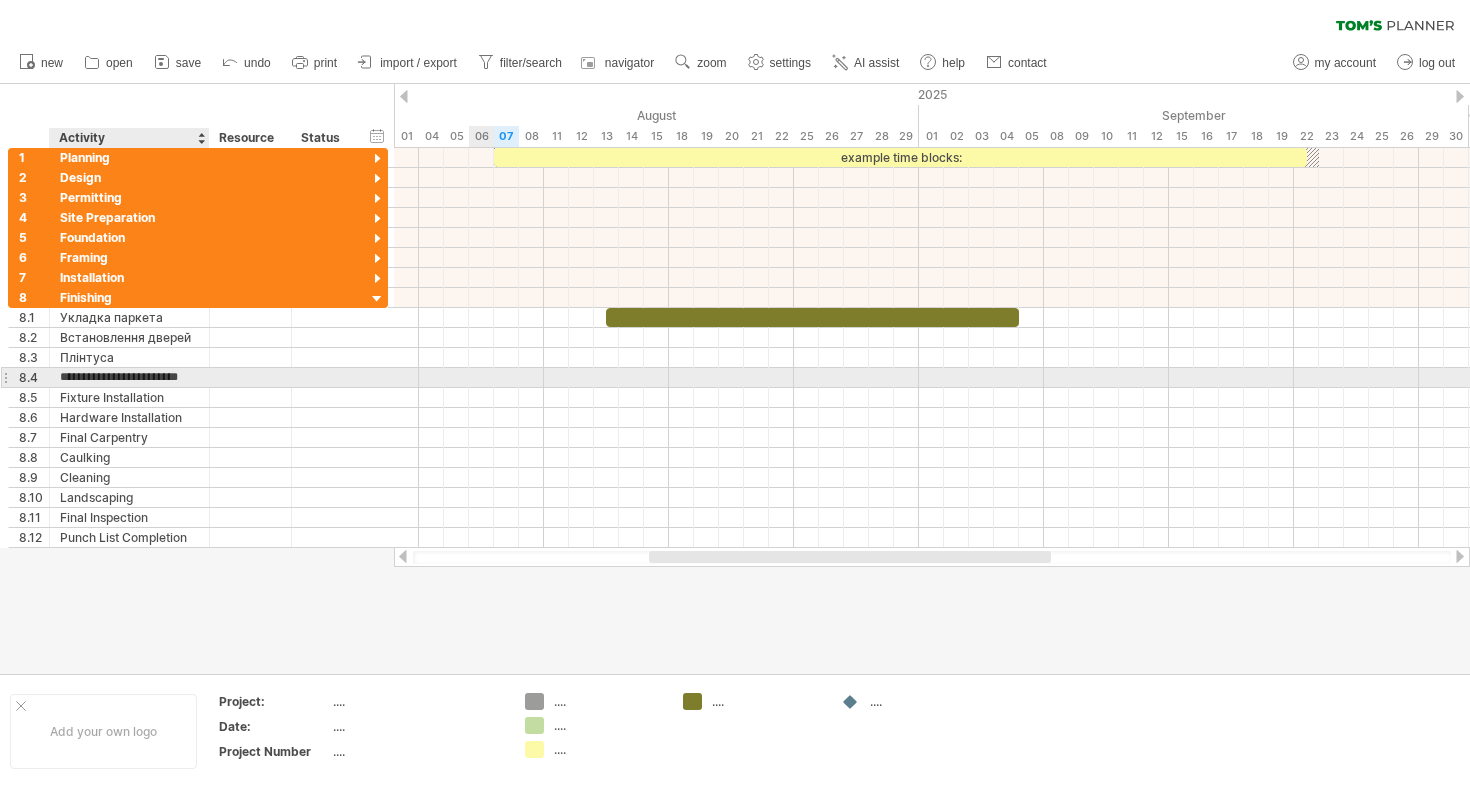 type on "**********" 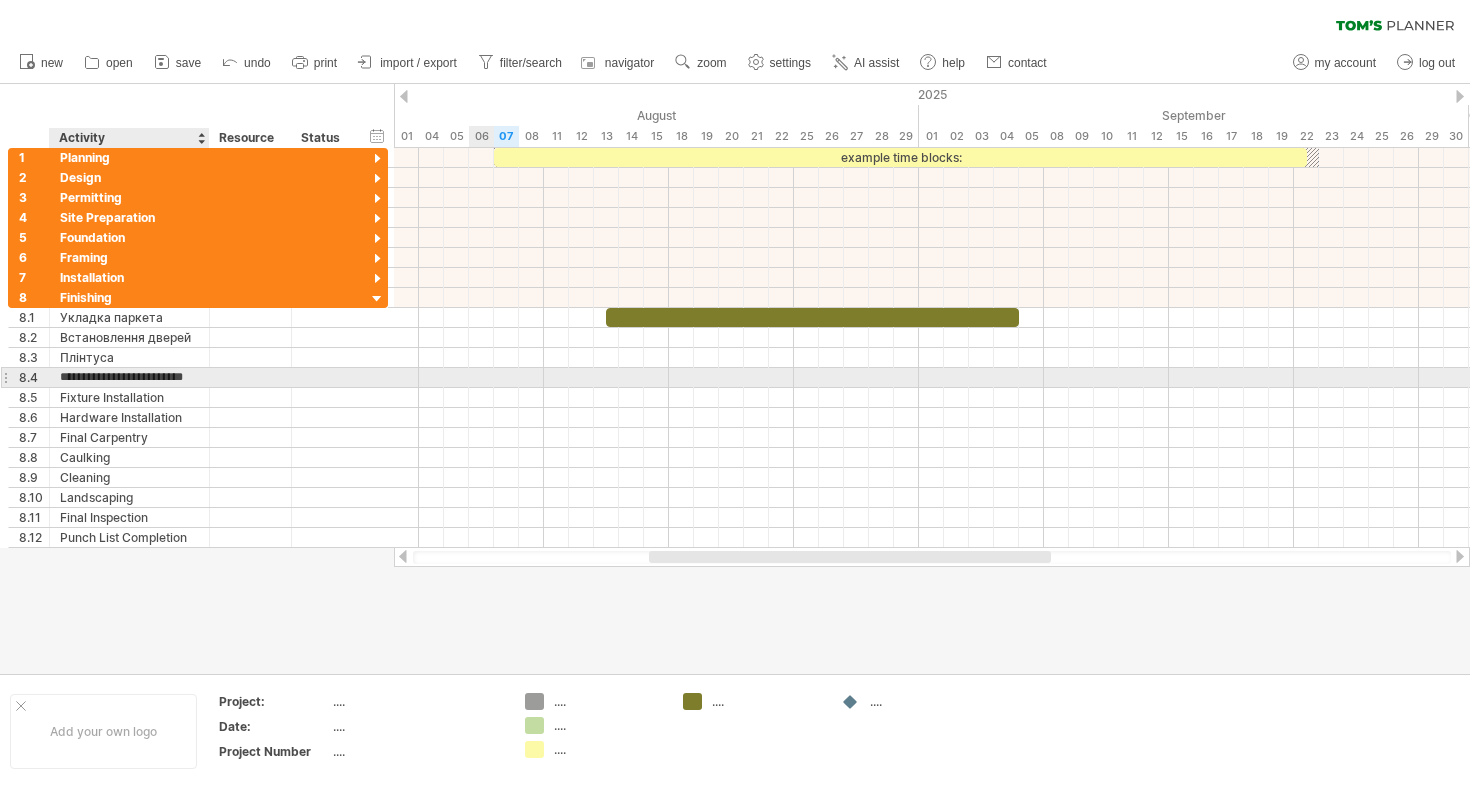 scroll, scrollTop: 0, scrollLeft: 21, axis: horizontal 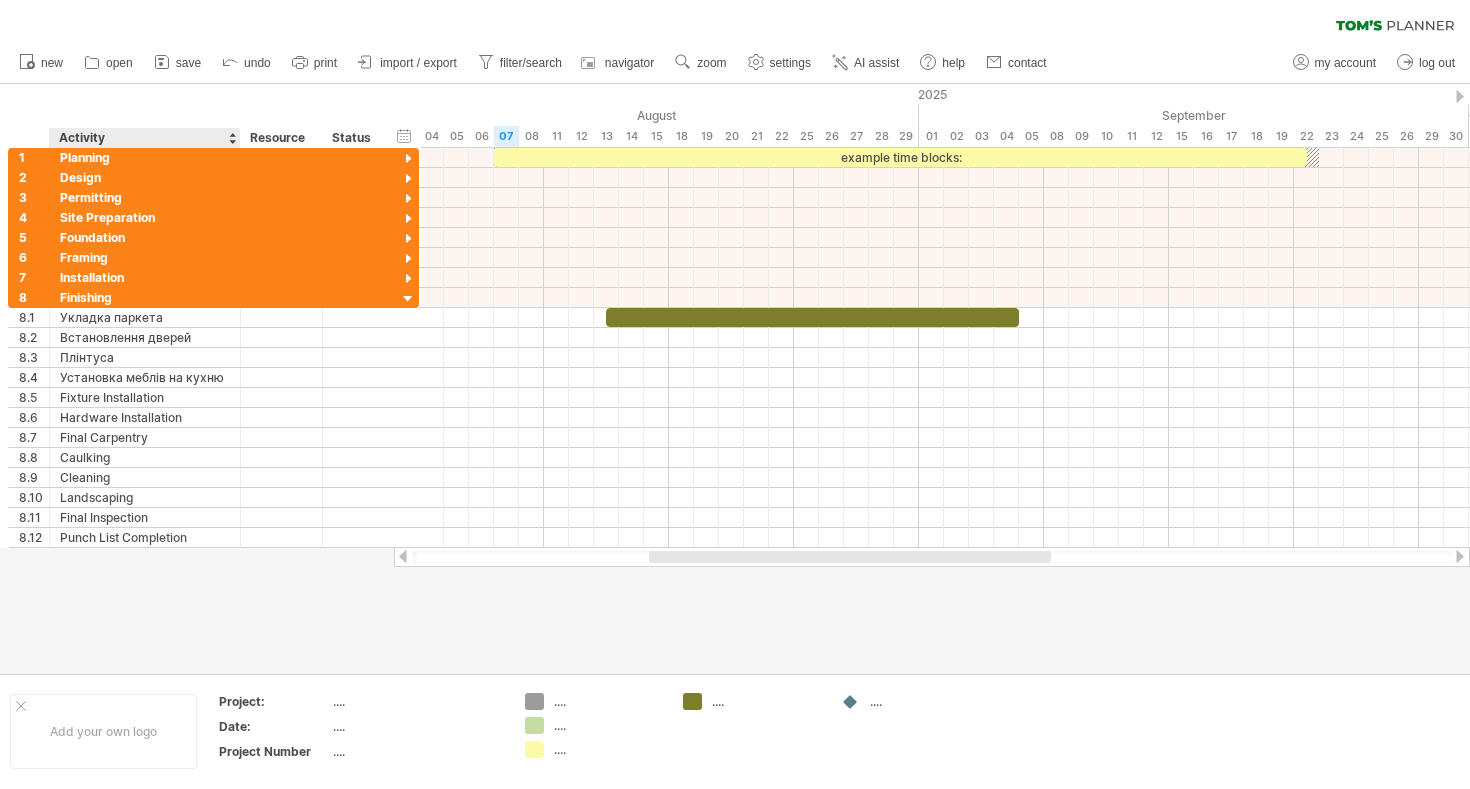 drag, startPoint x: 205, startPoint y: 133, endPoint x: 236, endPoint y: 136, distance: 31.144823 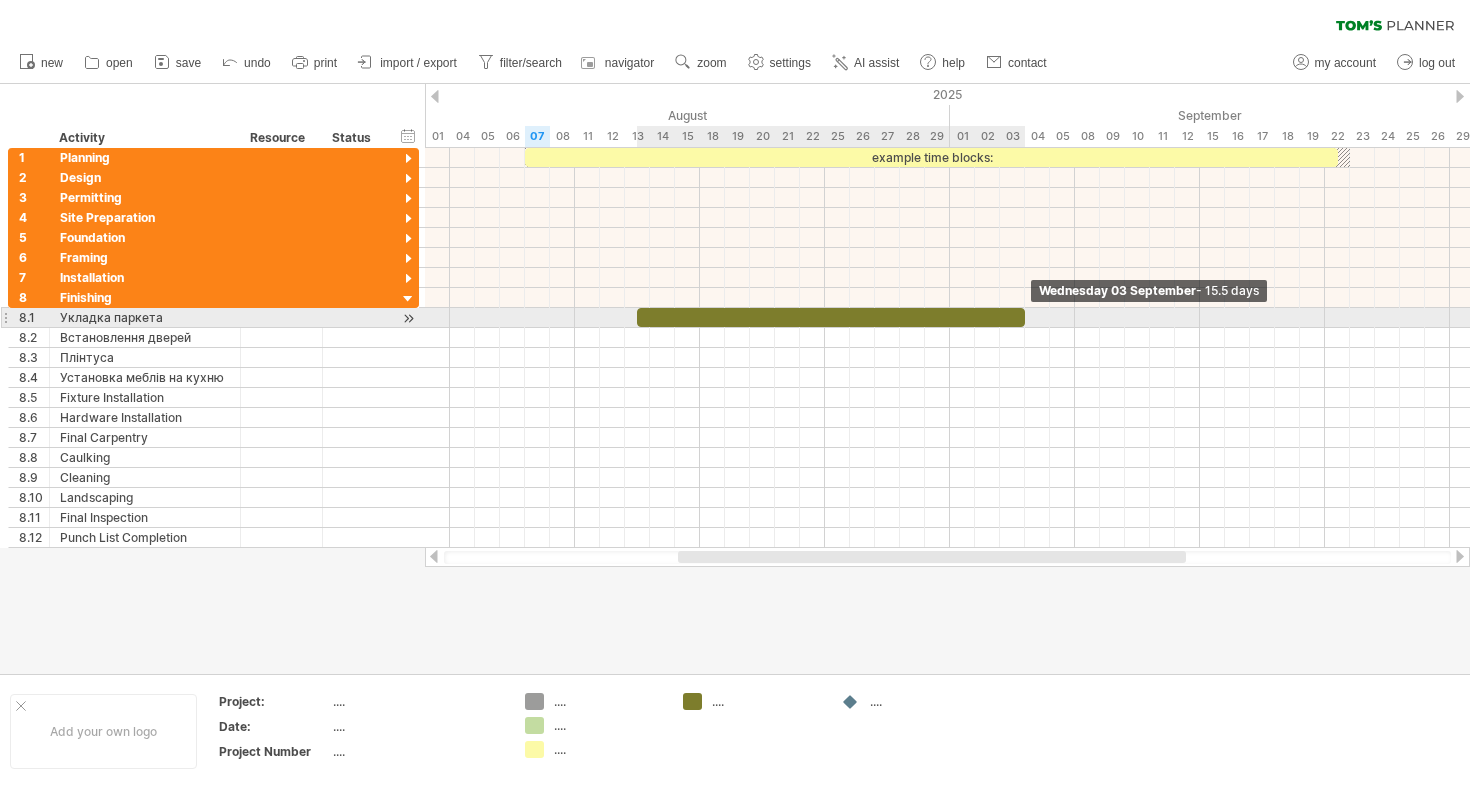 drag, startPoint x: 1046, startPoint y: 318, endPoint x: 1015, endPoint y: 318, distance: 31 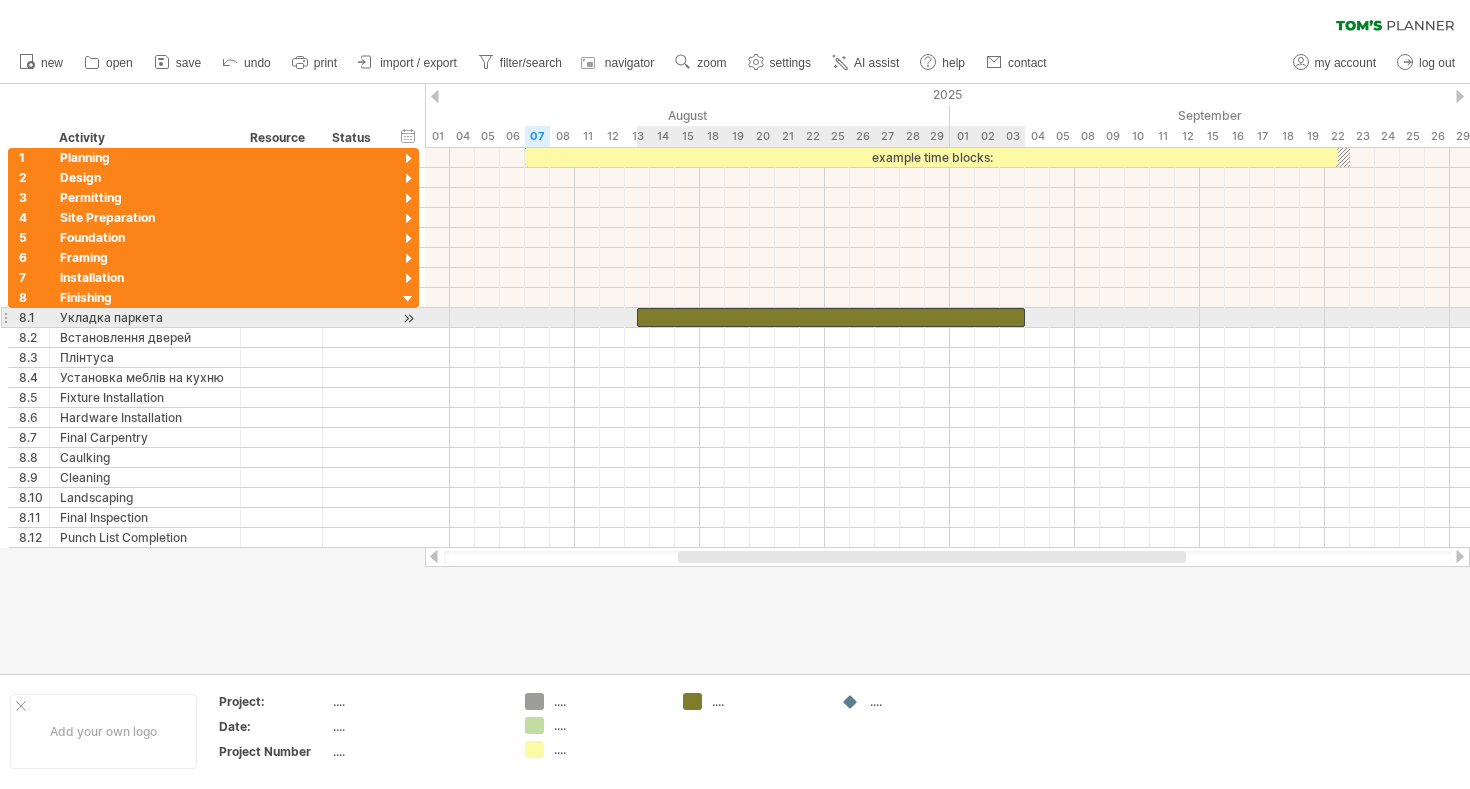 click at bounding box center [831, 317] 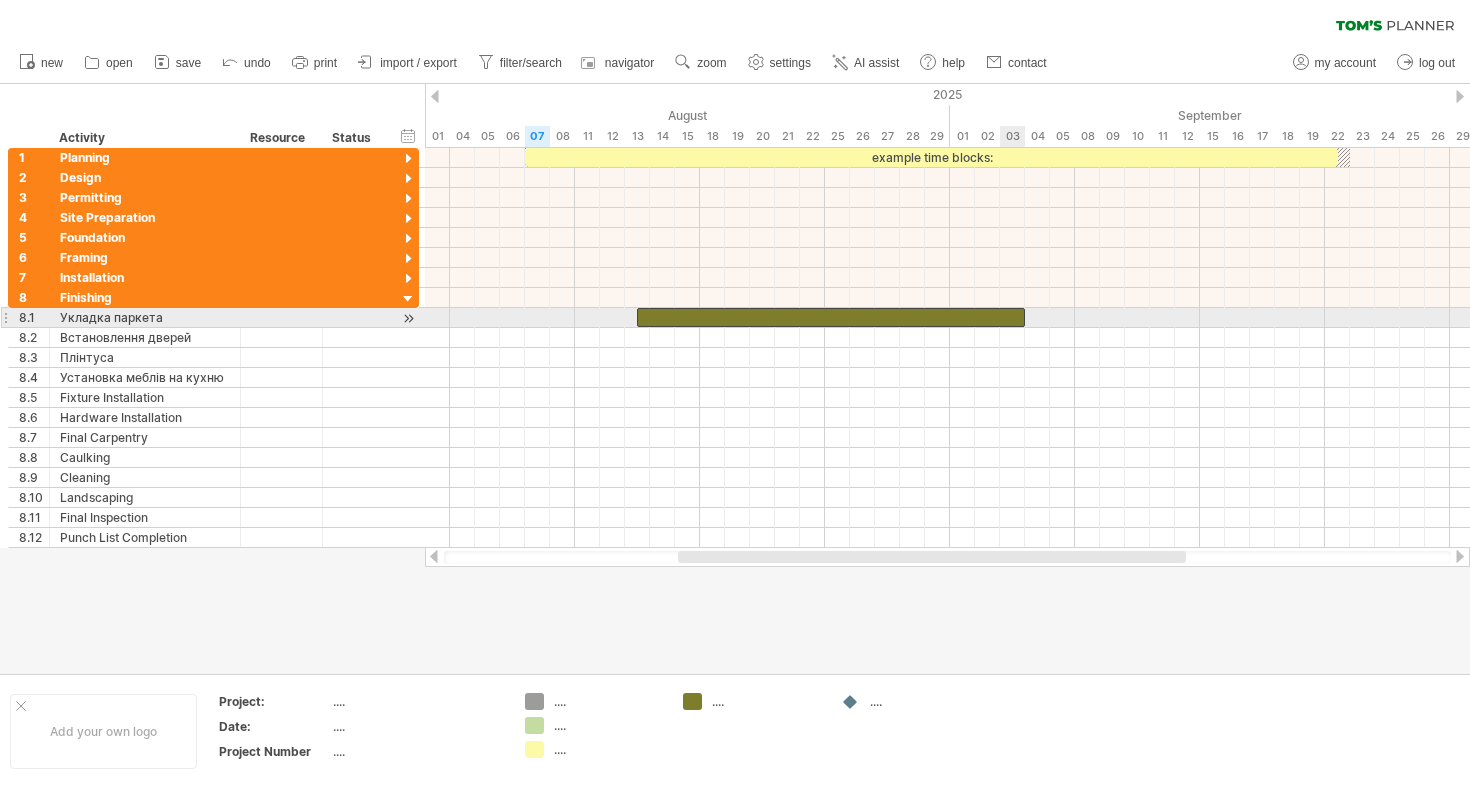 click at bounding box center (831, 317) 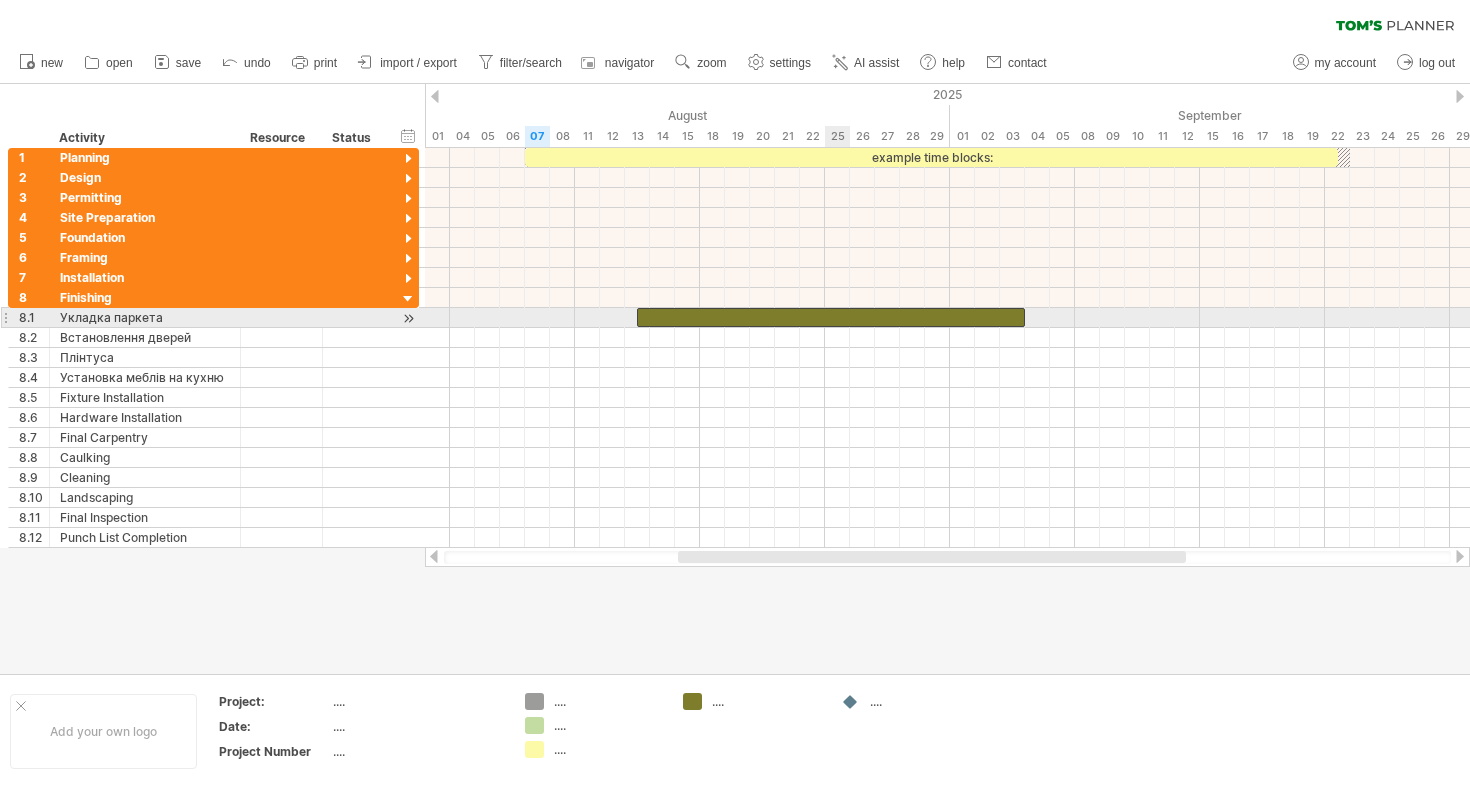 type 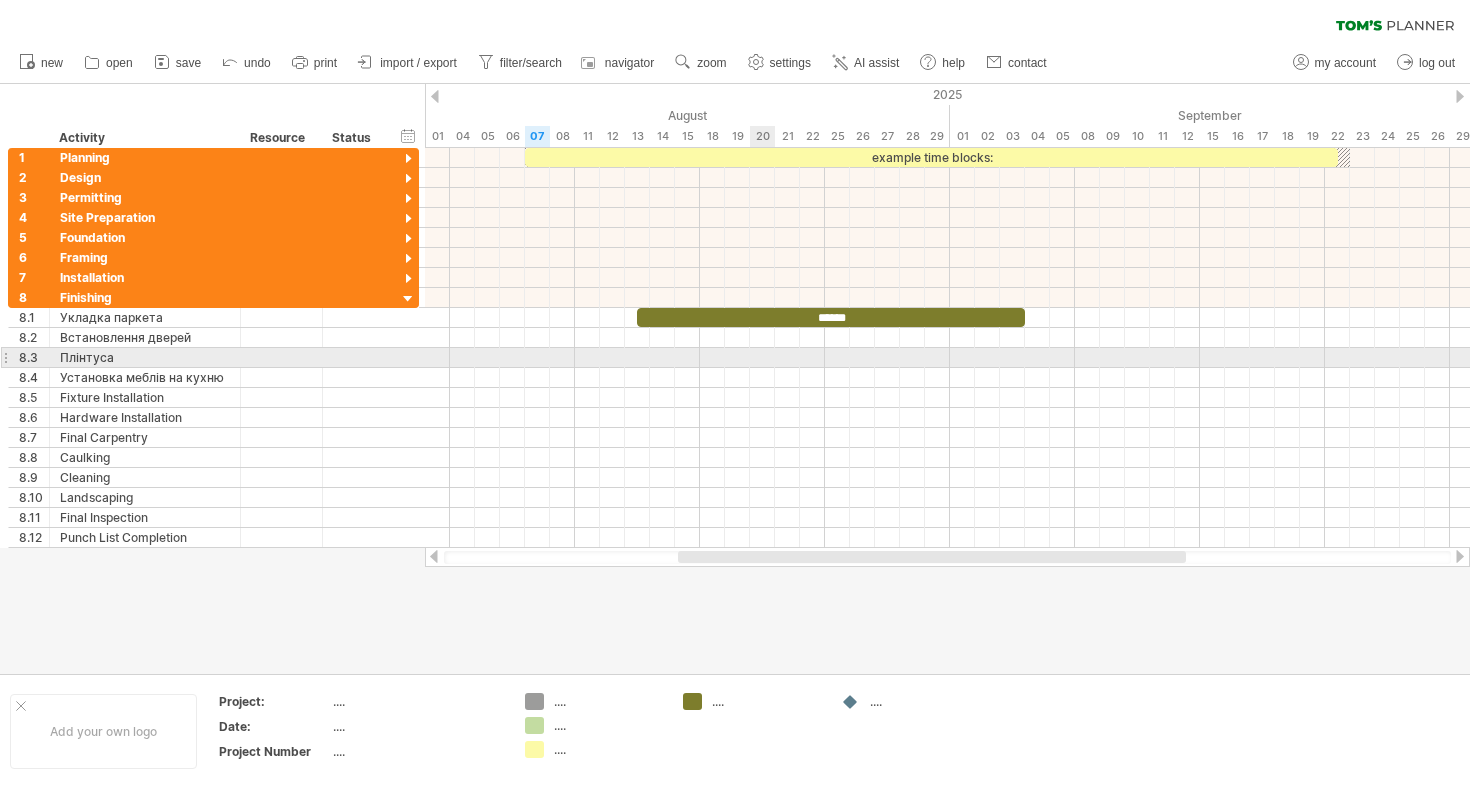 click at bounding box center [947, 378] 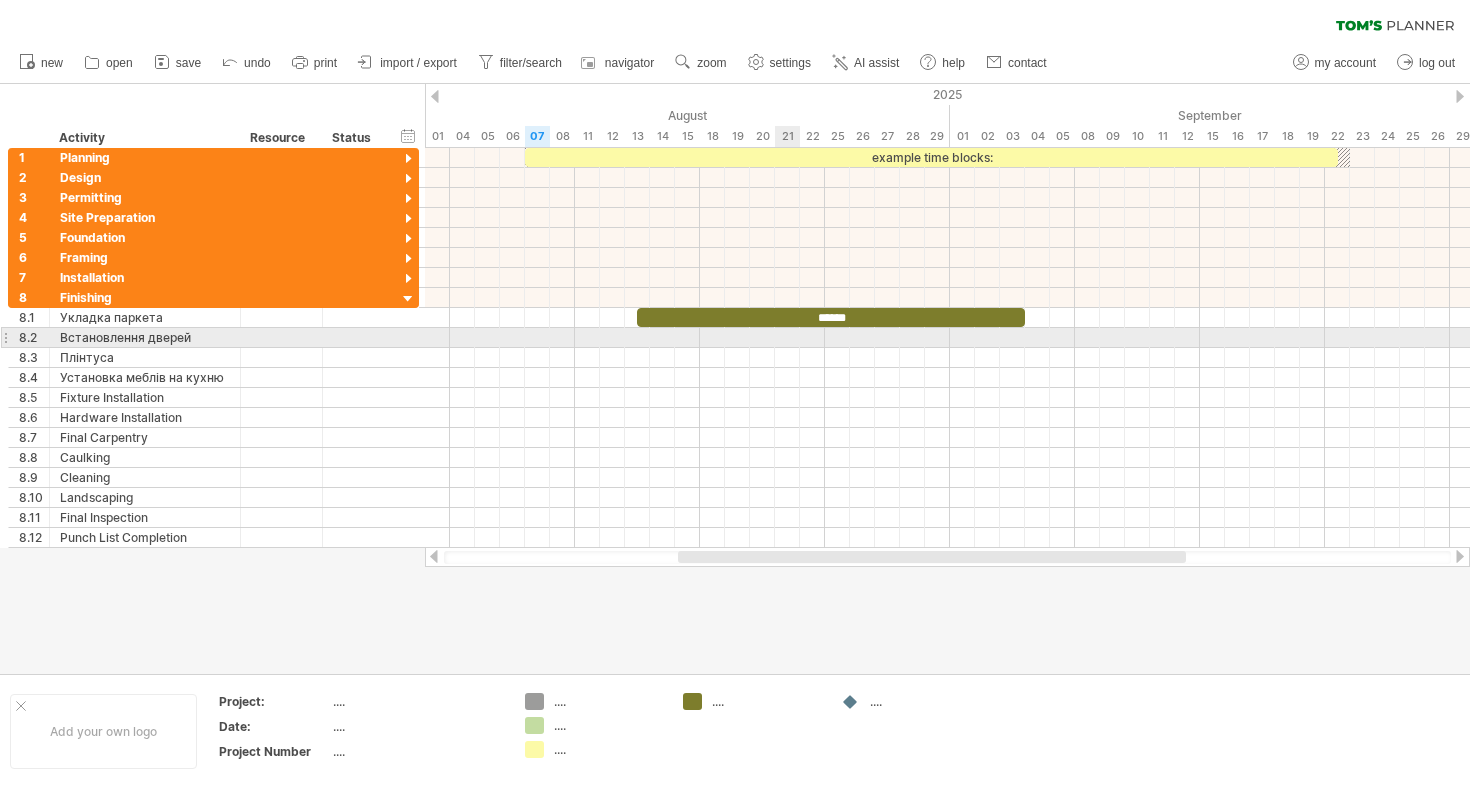 click at bounding box center [947, 338] 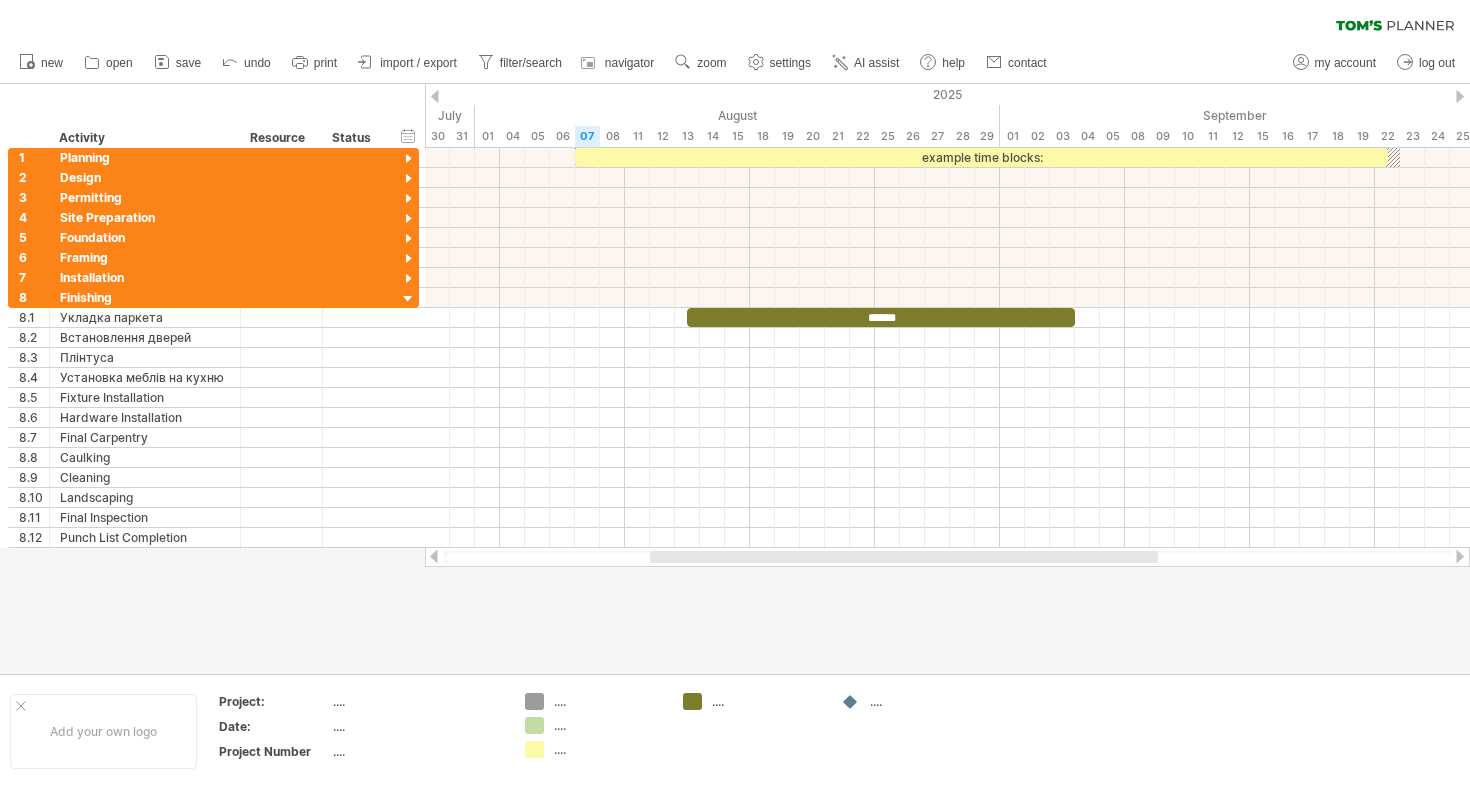 drag, startPoint x: 960, startPoint y: 559, endPoint x: 932, endPoint y: 558, distance: 28.01785 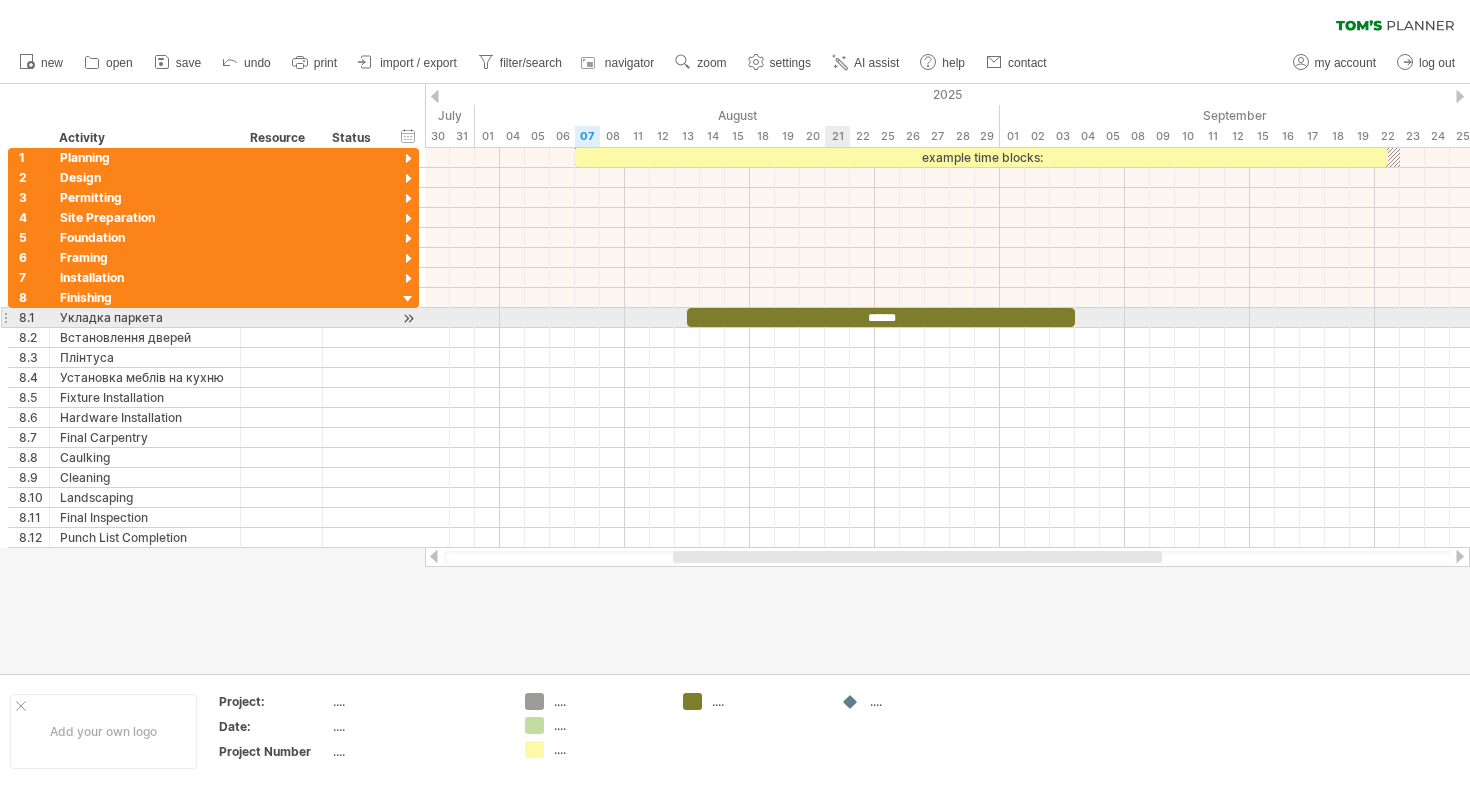 click on "******" at bounding box center (881, 317) 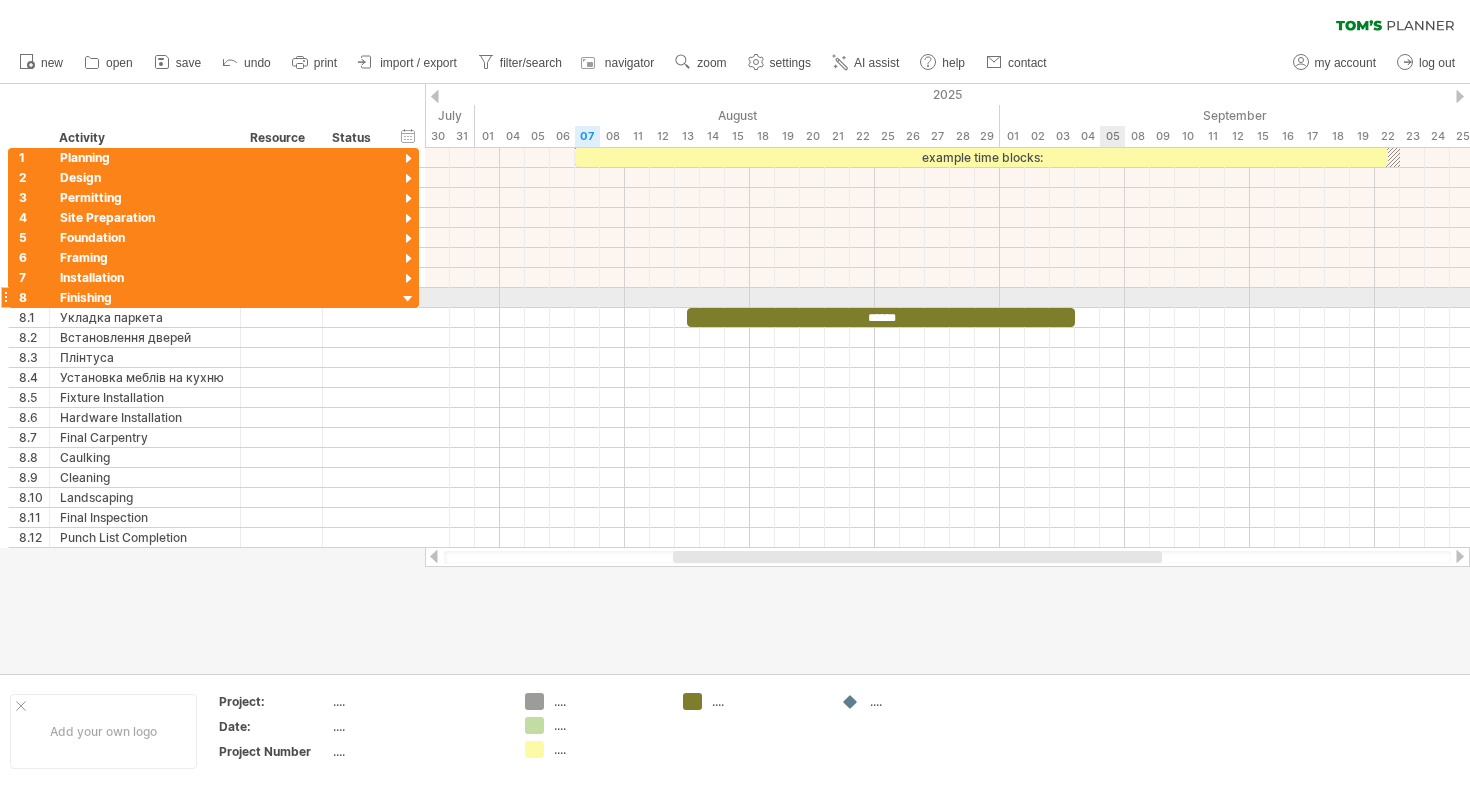 click at bounding box center (947, 298) 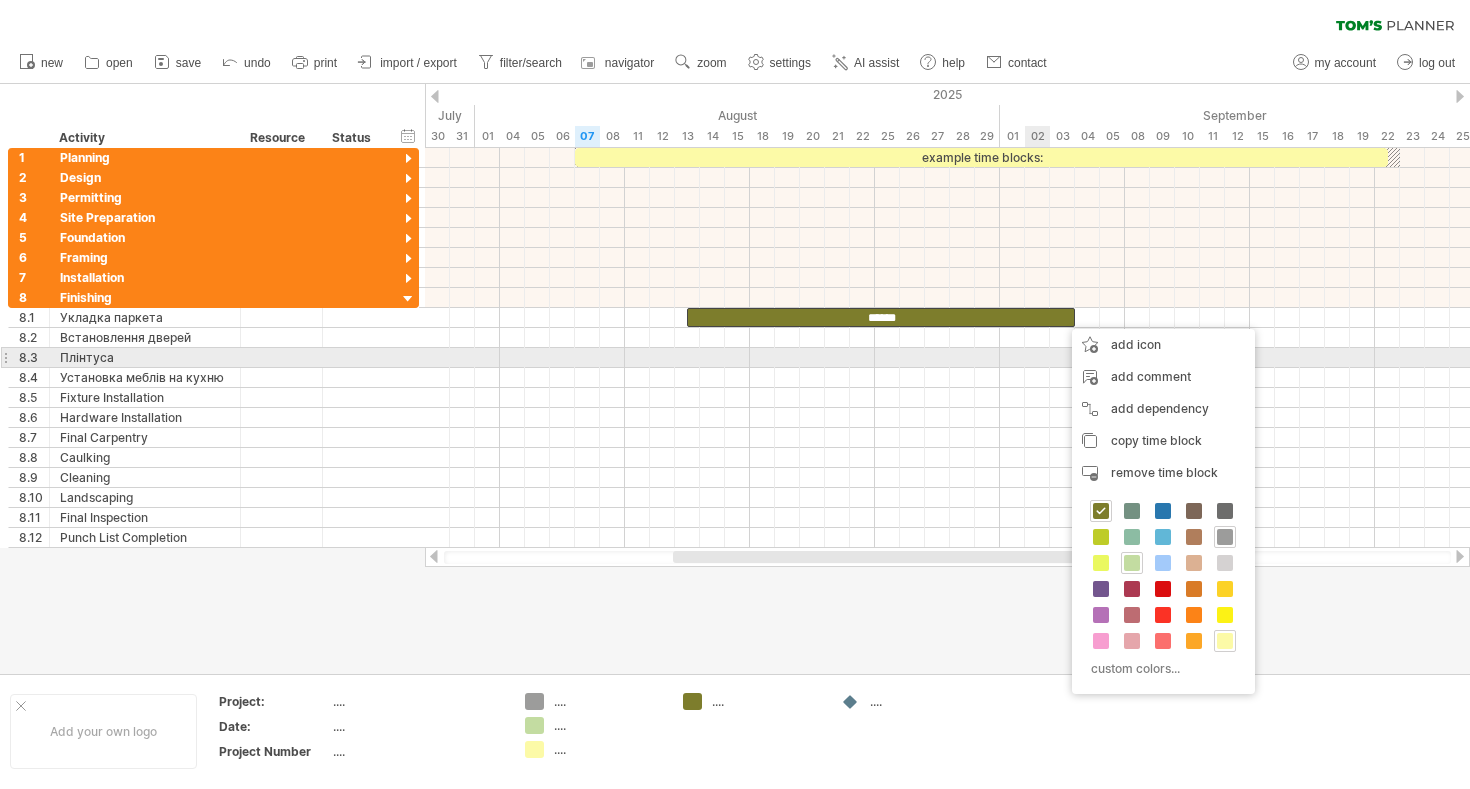 click at bounding box center (947, 358) 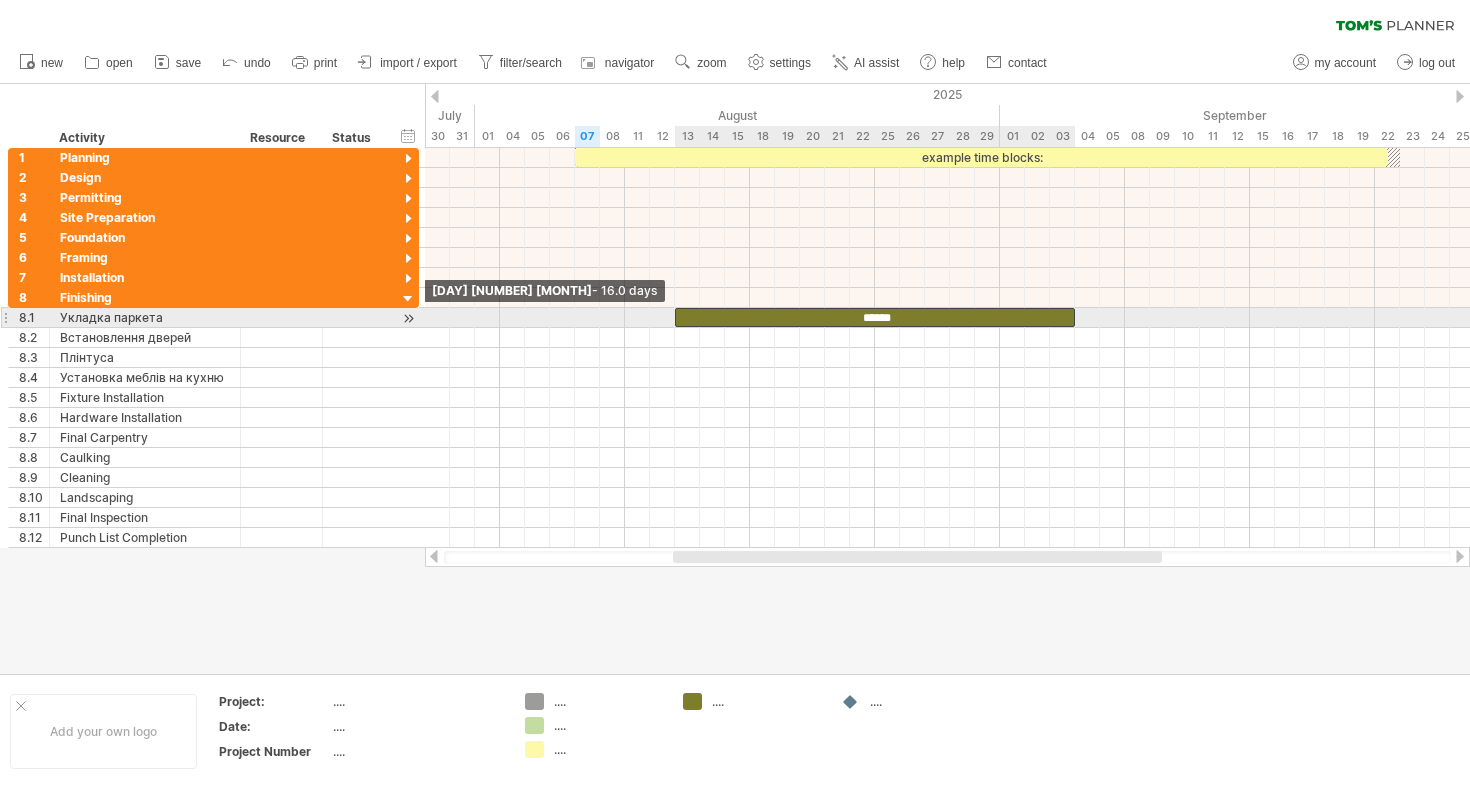 click on "******" at bounding box center [875, 317] 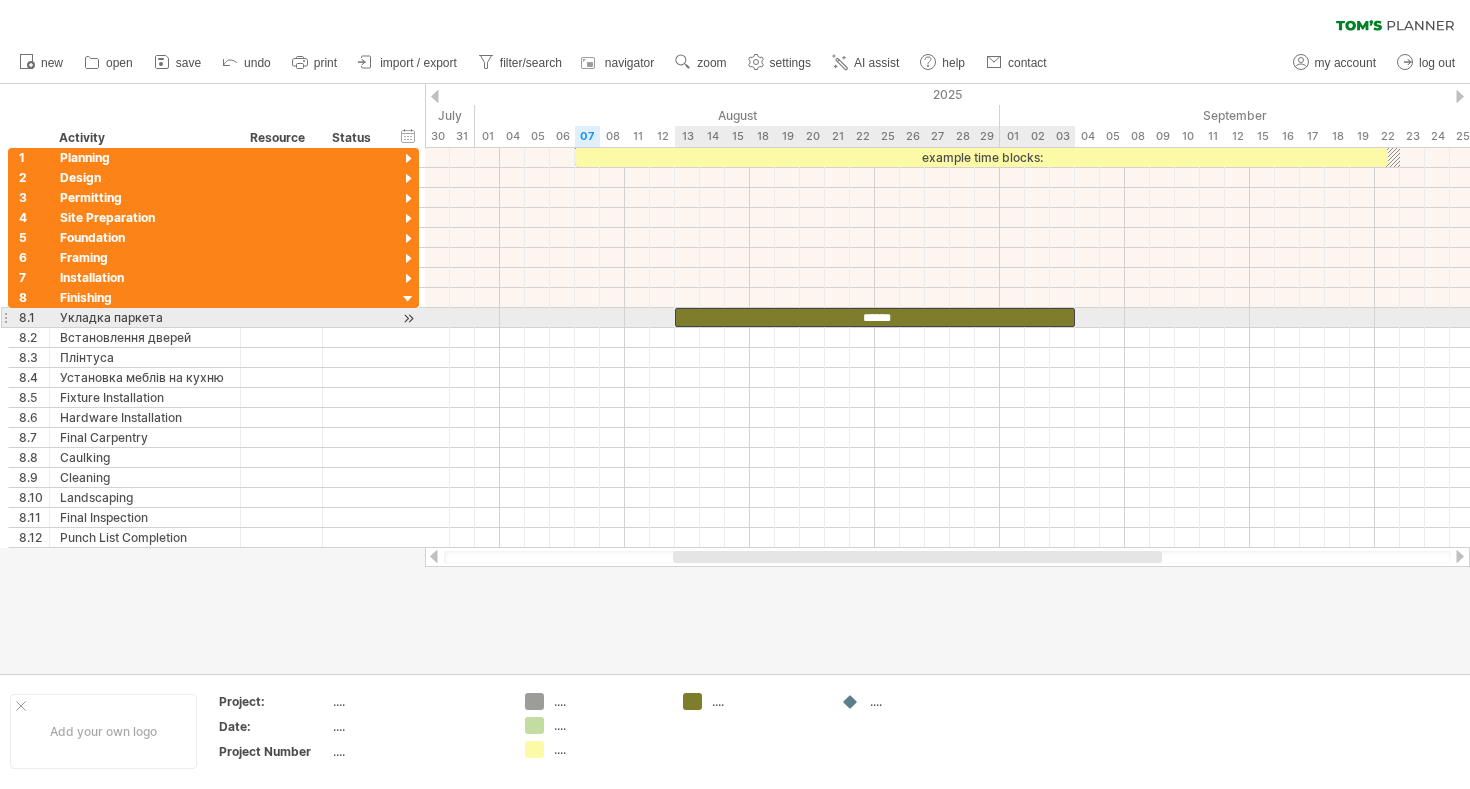 click on "******" at bounding box center (875, 317) 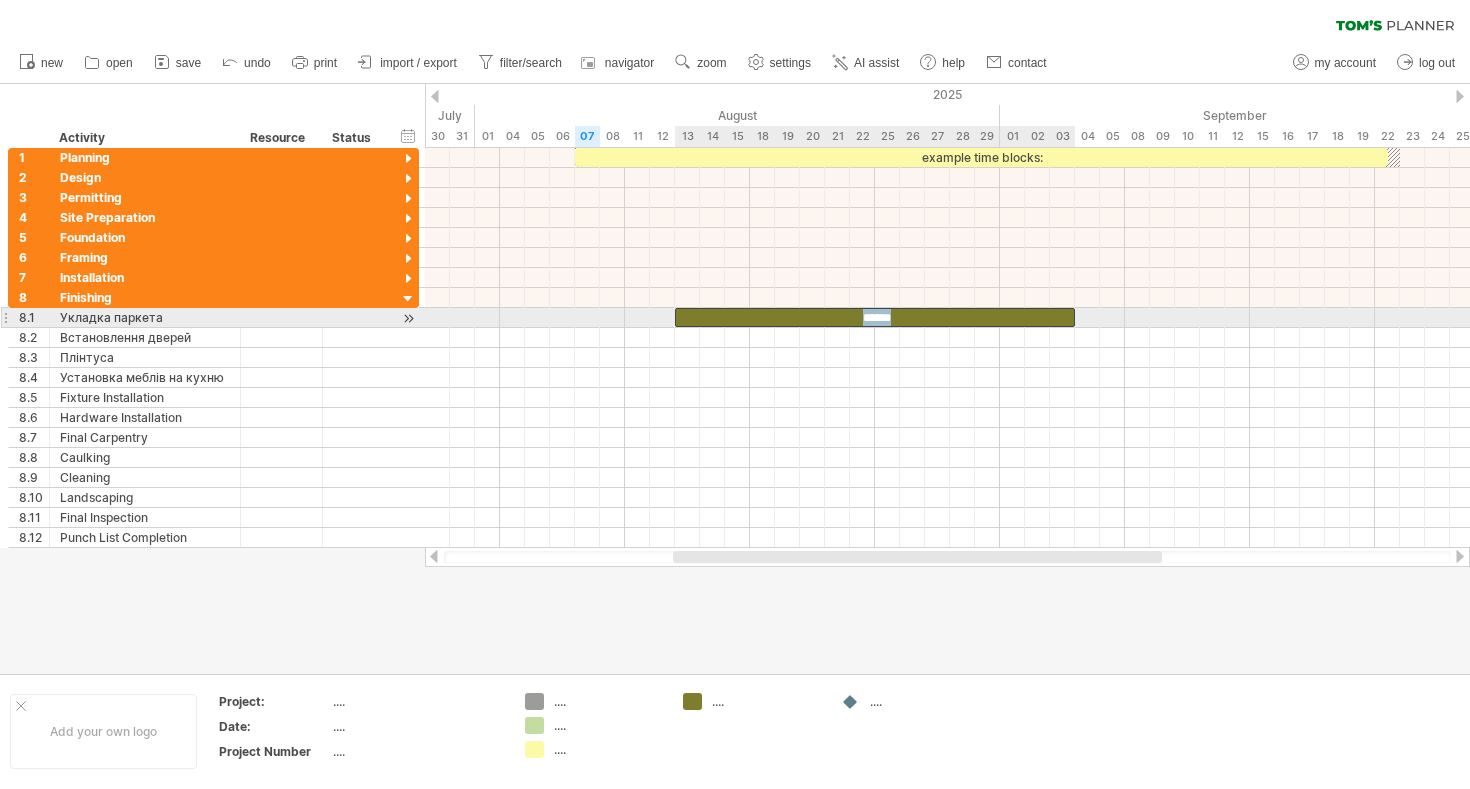 click on "******" at bounding box center (875, 317) 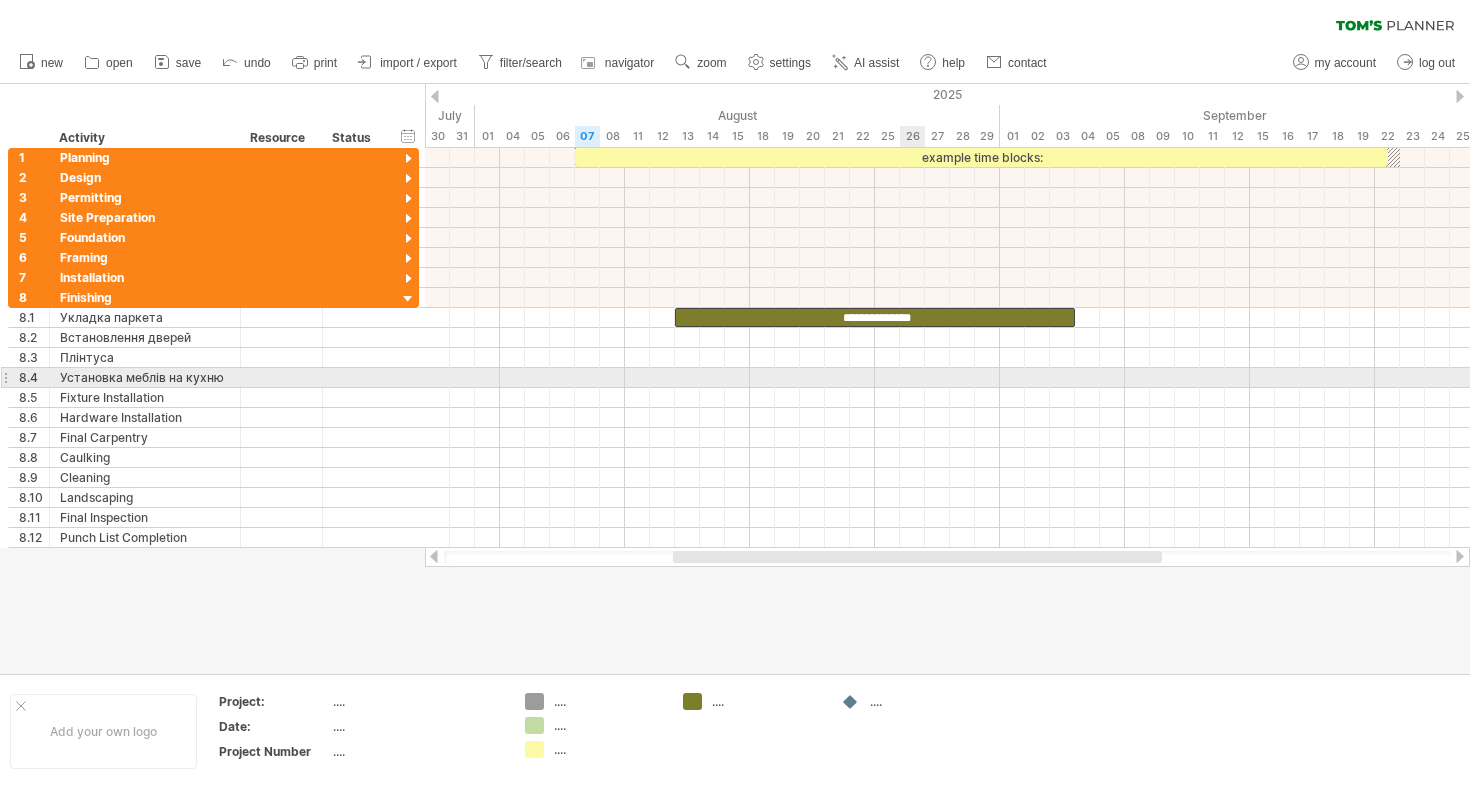 click at bounding box center (947, 378) 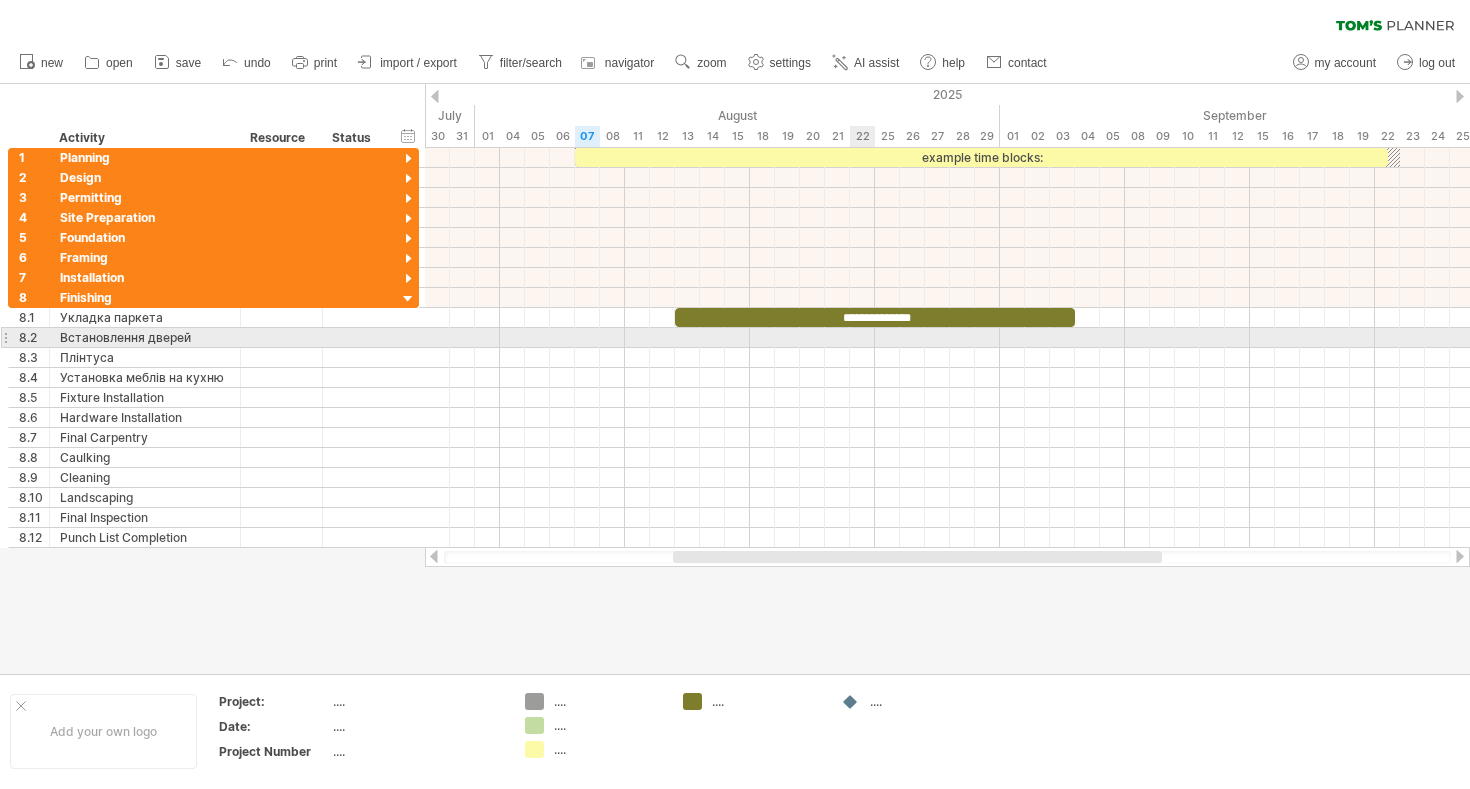 click at bounding box center [947, 338] 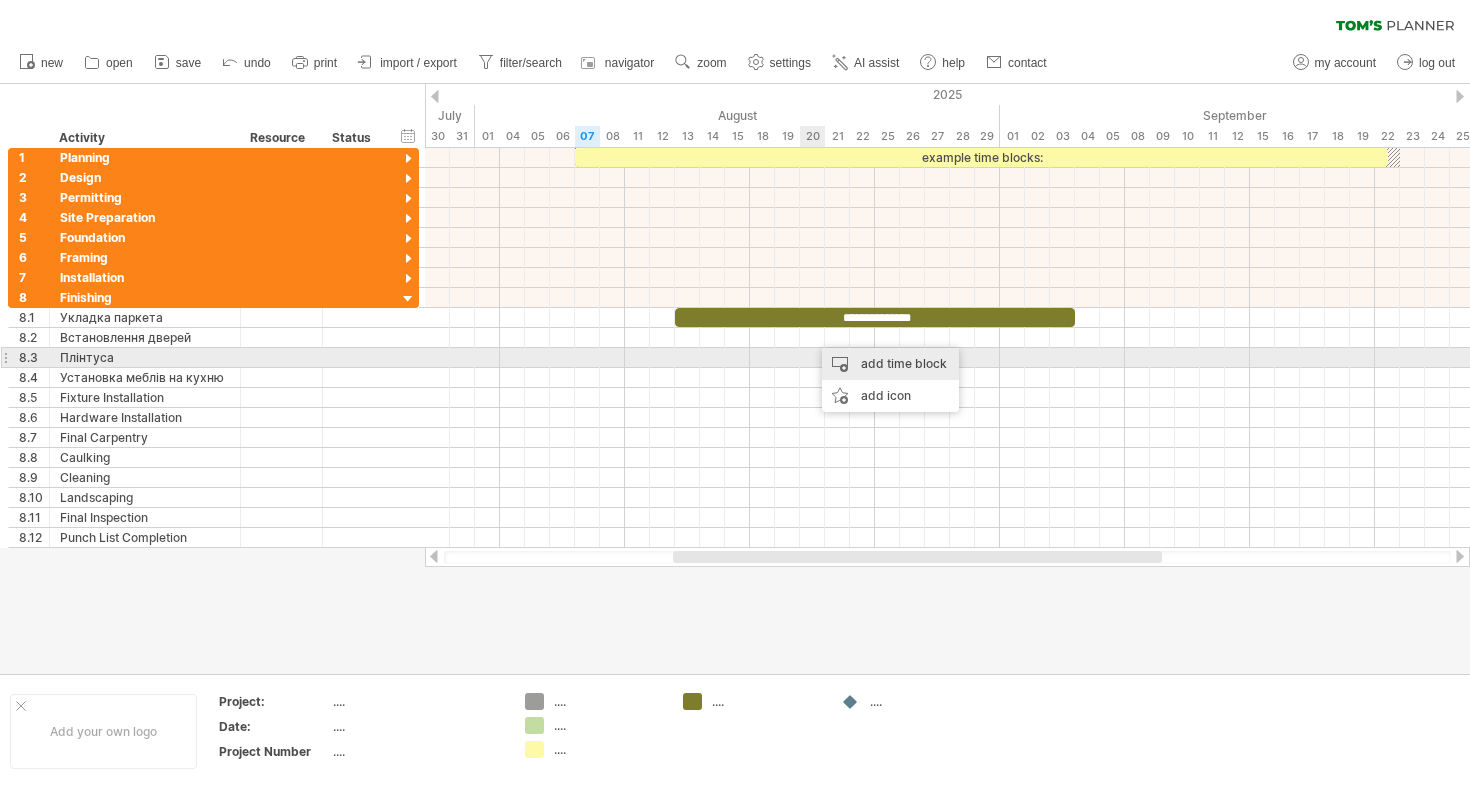 click on "add time block" at bounding box center [890, 364] 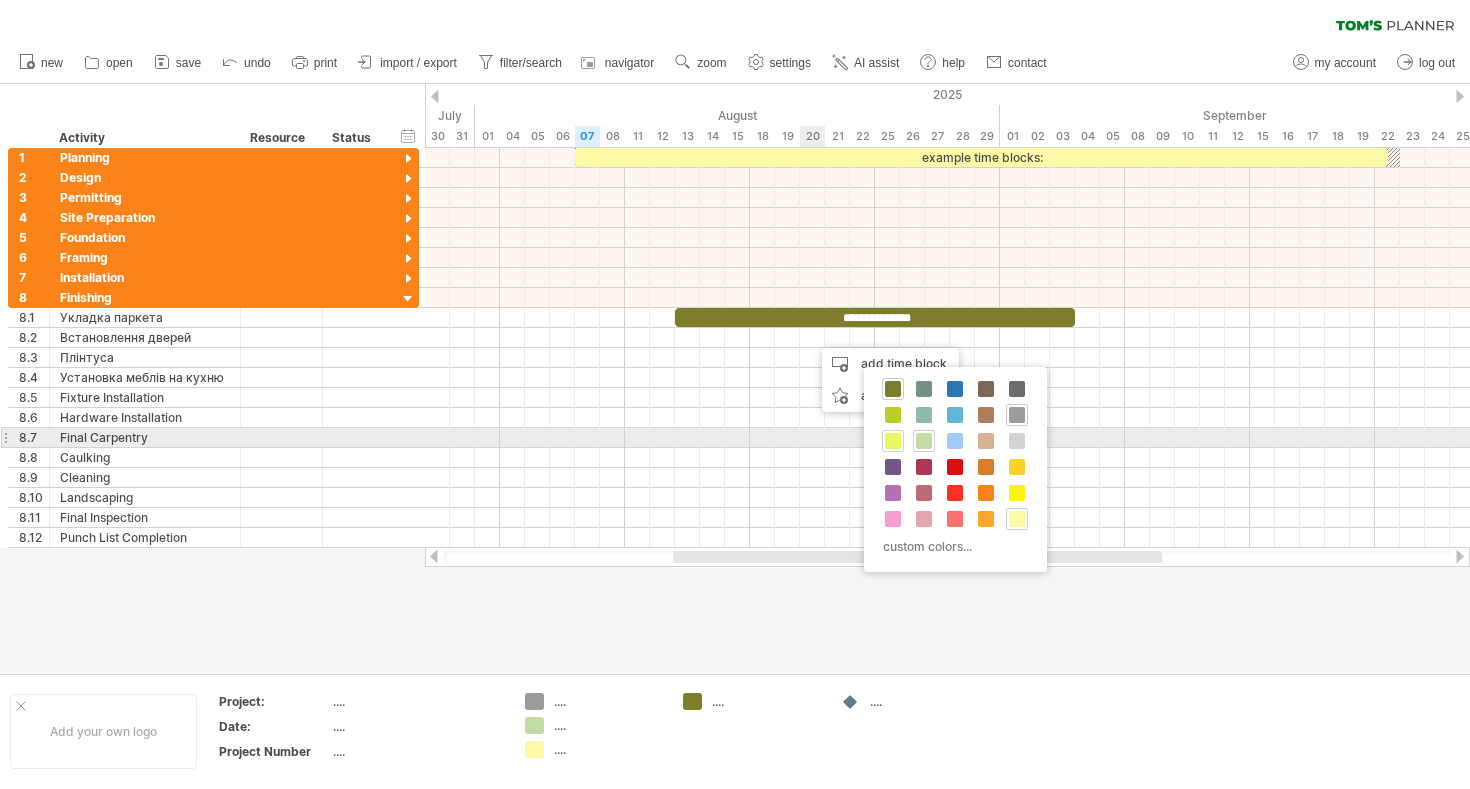 click at bounding box center [893, 441] 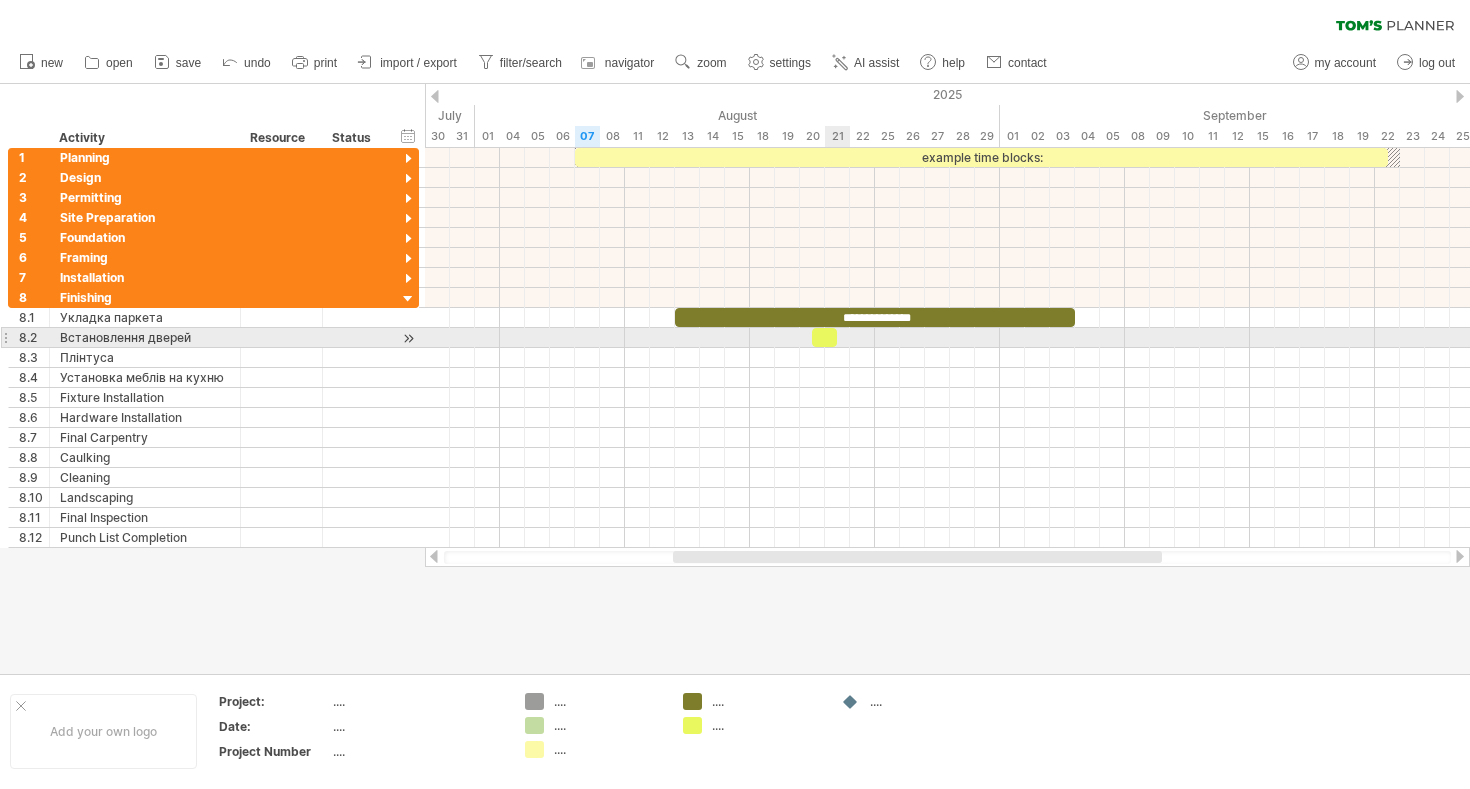 click at bounding box center (824, 337) 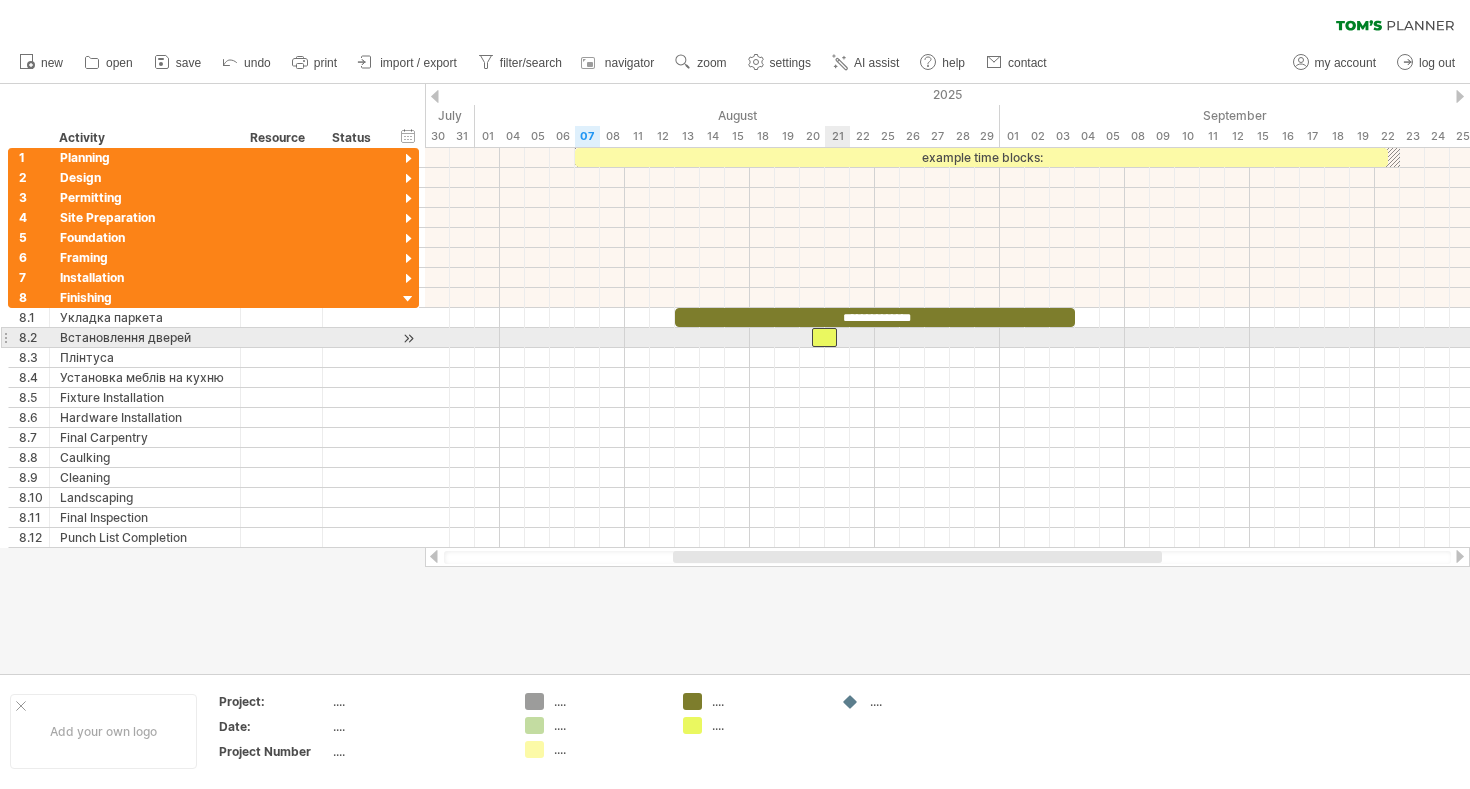 click at bounding box center (824, 337) 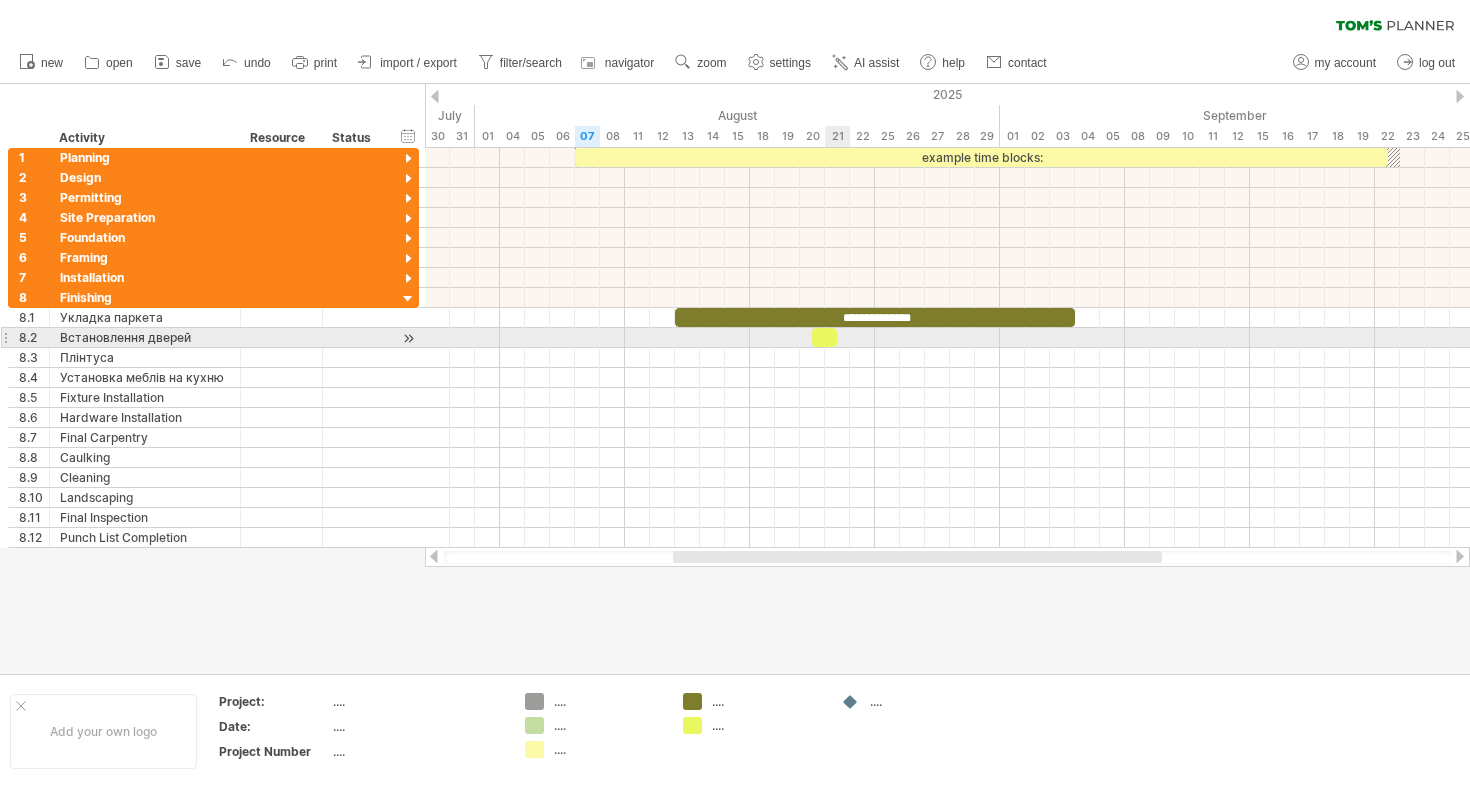 type 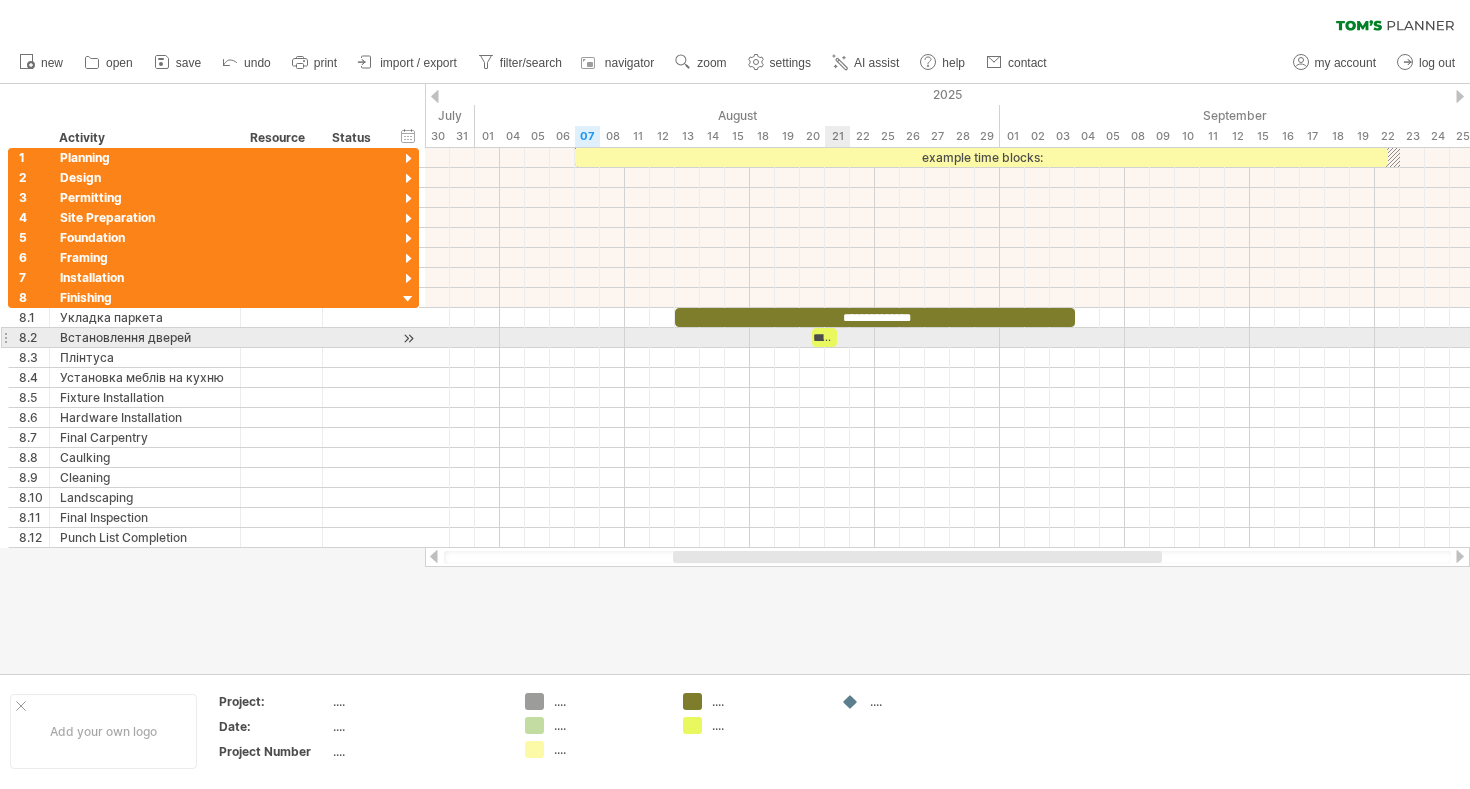 scroll, scrollTop: 0, scrollLeft: 0, axis: both 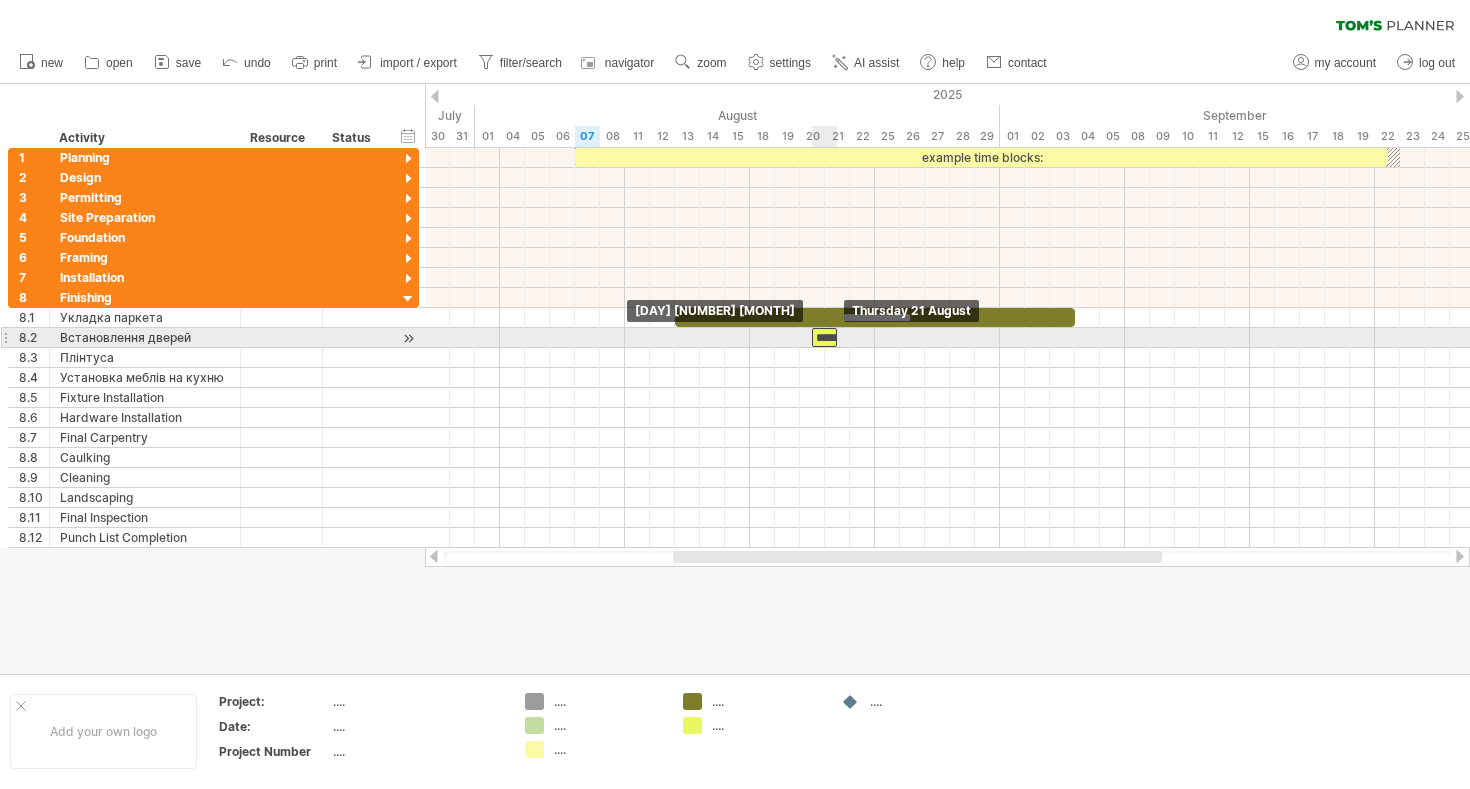 click on "*****" at bounding box center [824, 337] 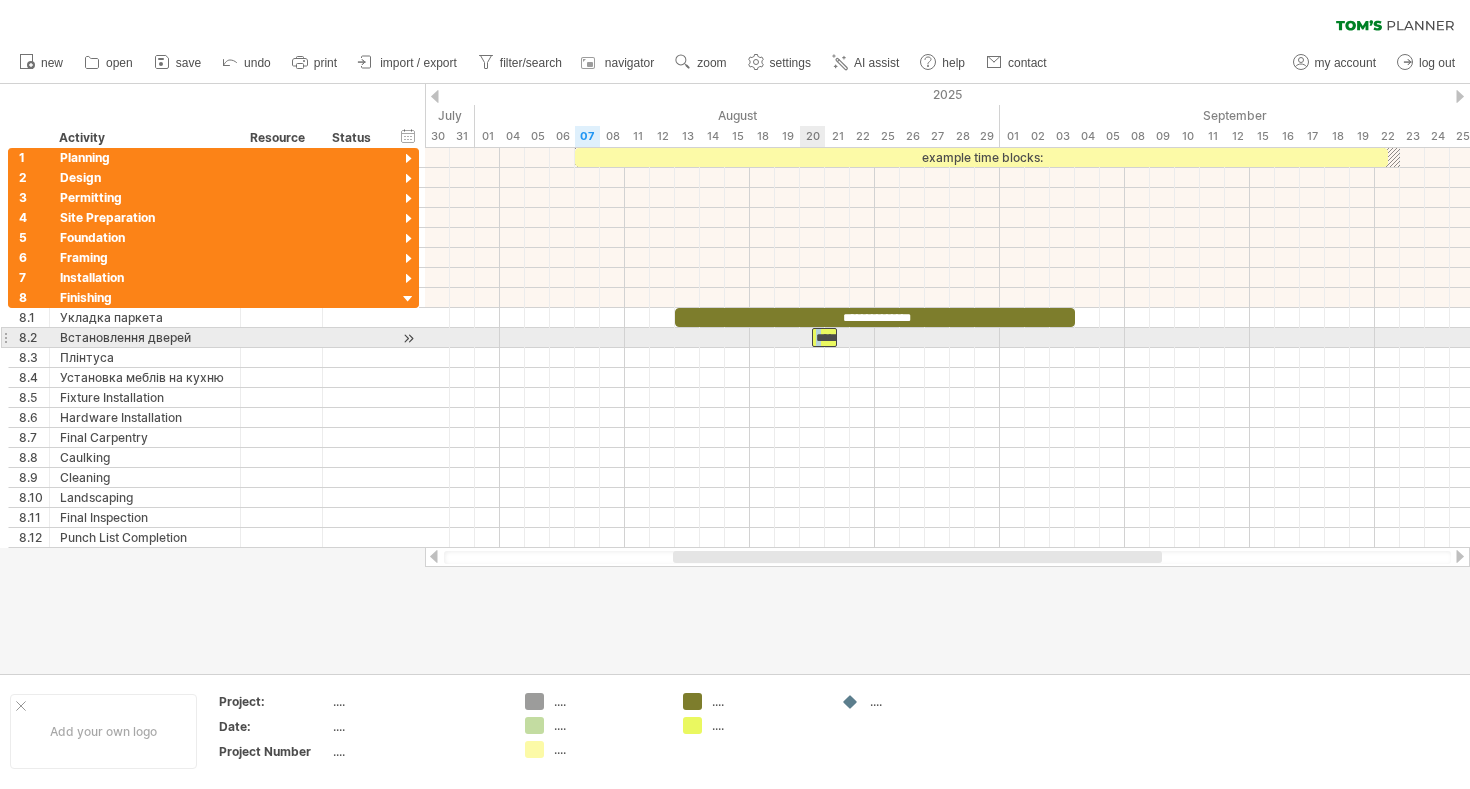 drag, startPoint x: 828, startPoint y: 335, endPoint x: 811, endPoint y: 336, distance: 17.029387 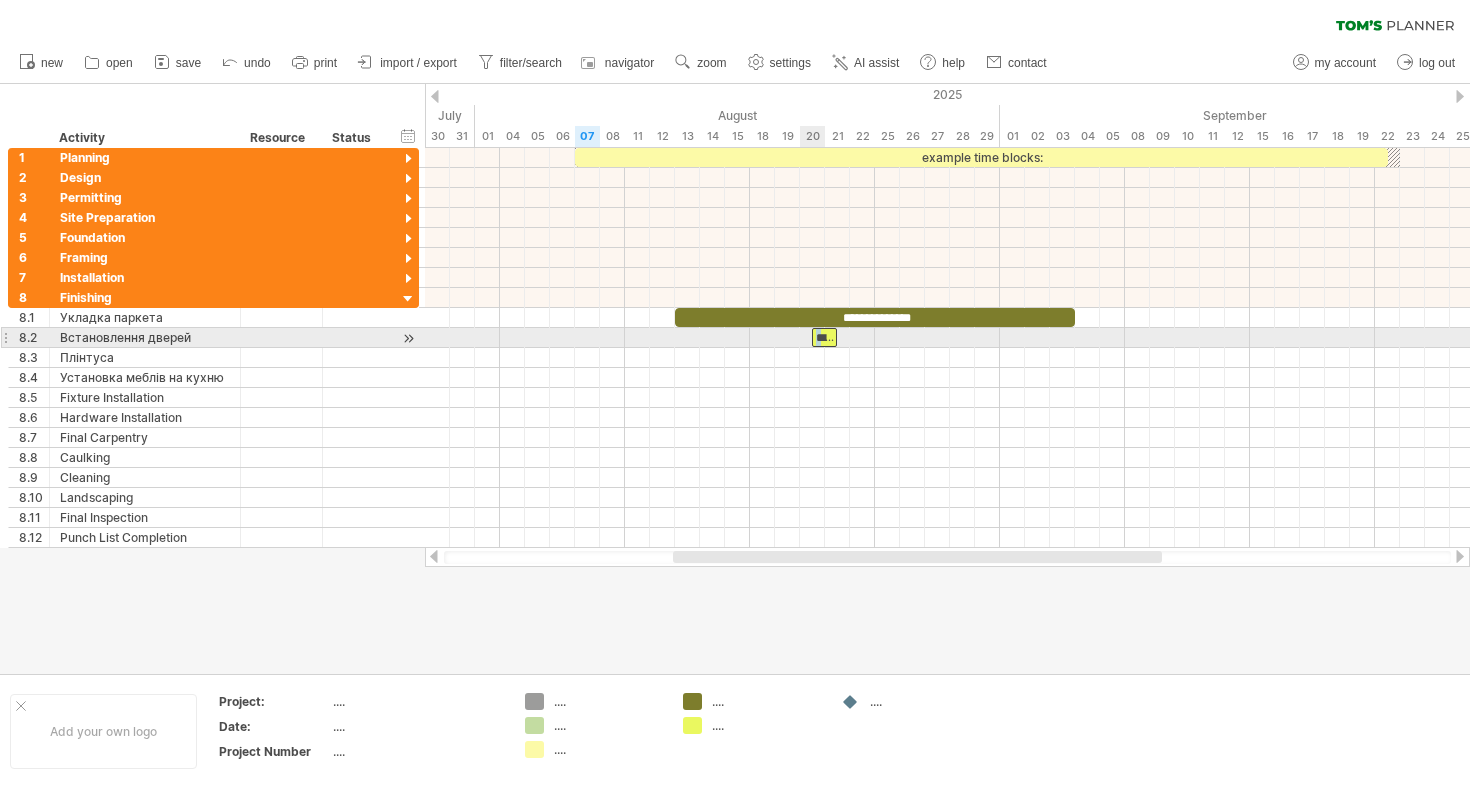 click on "*****" at bounding box center [824, 337] 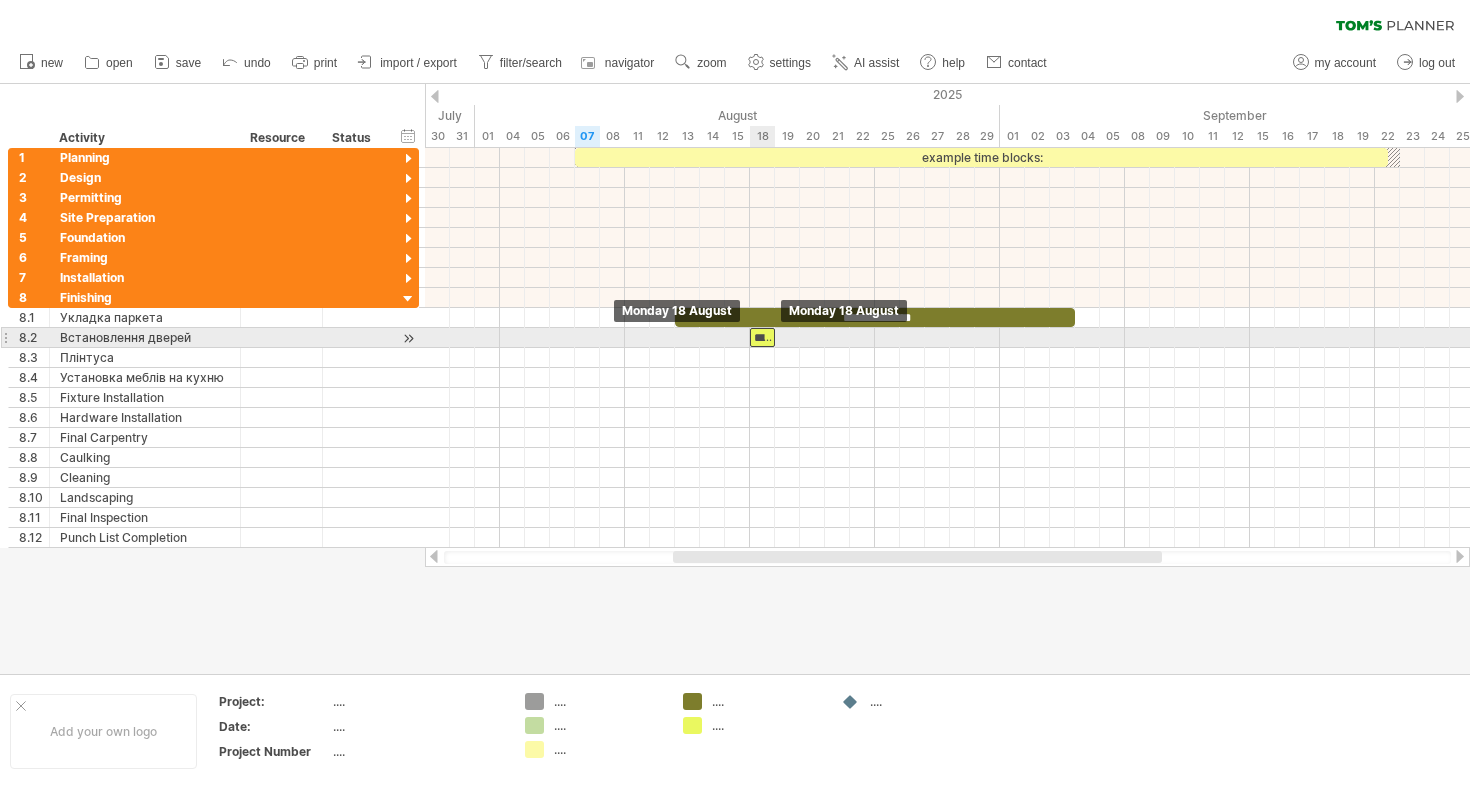 drag, startPoint x: 827, startPoint y: 339, endPoint x: 767, endPoint y: 342, distance: 60.074955 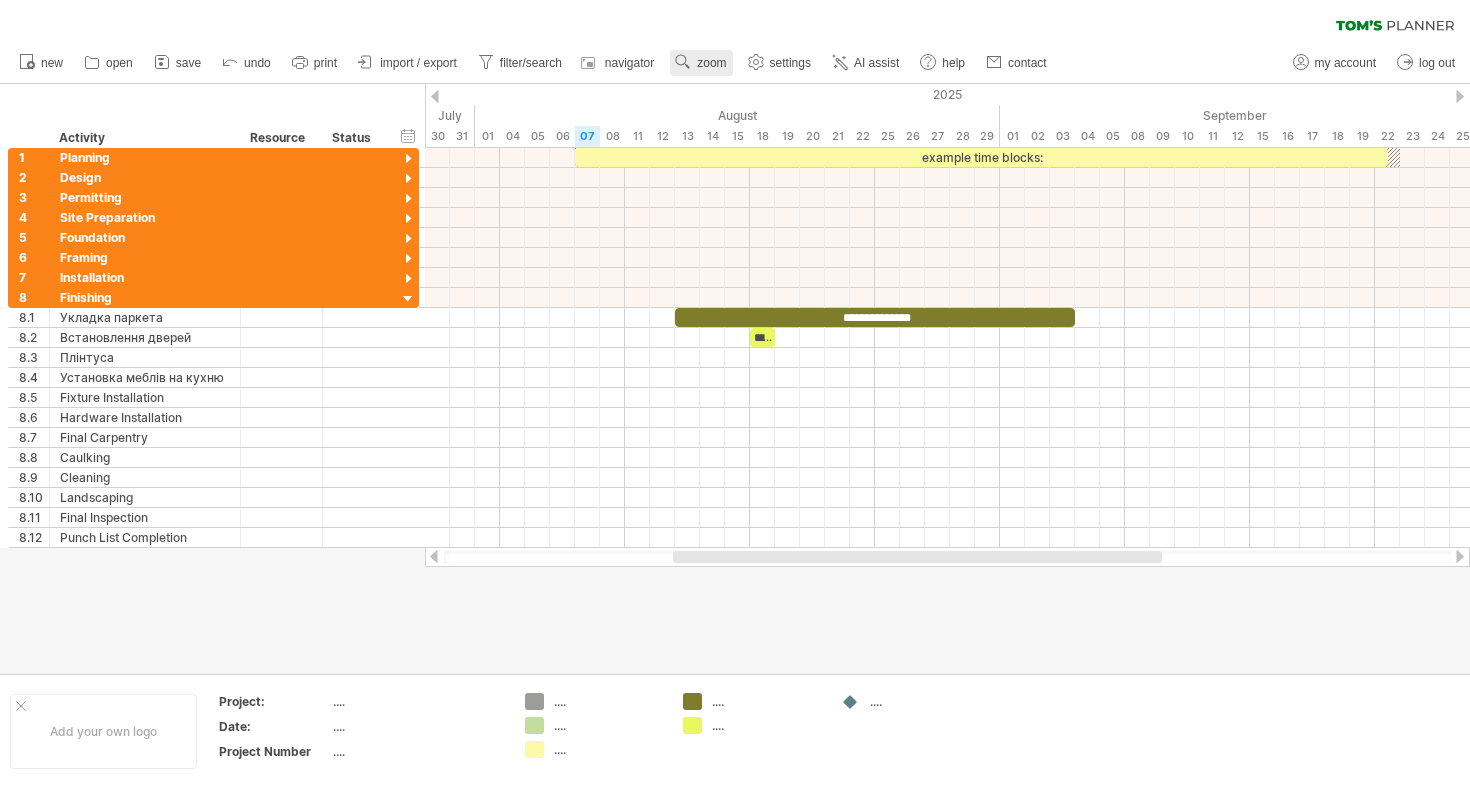click on "zoom" at bounding box center (711, 63) 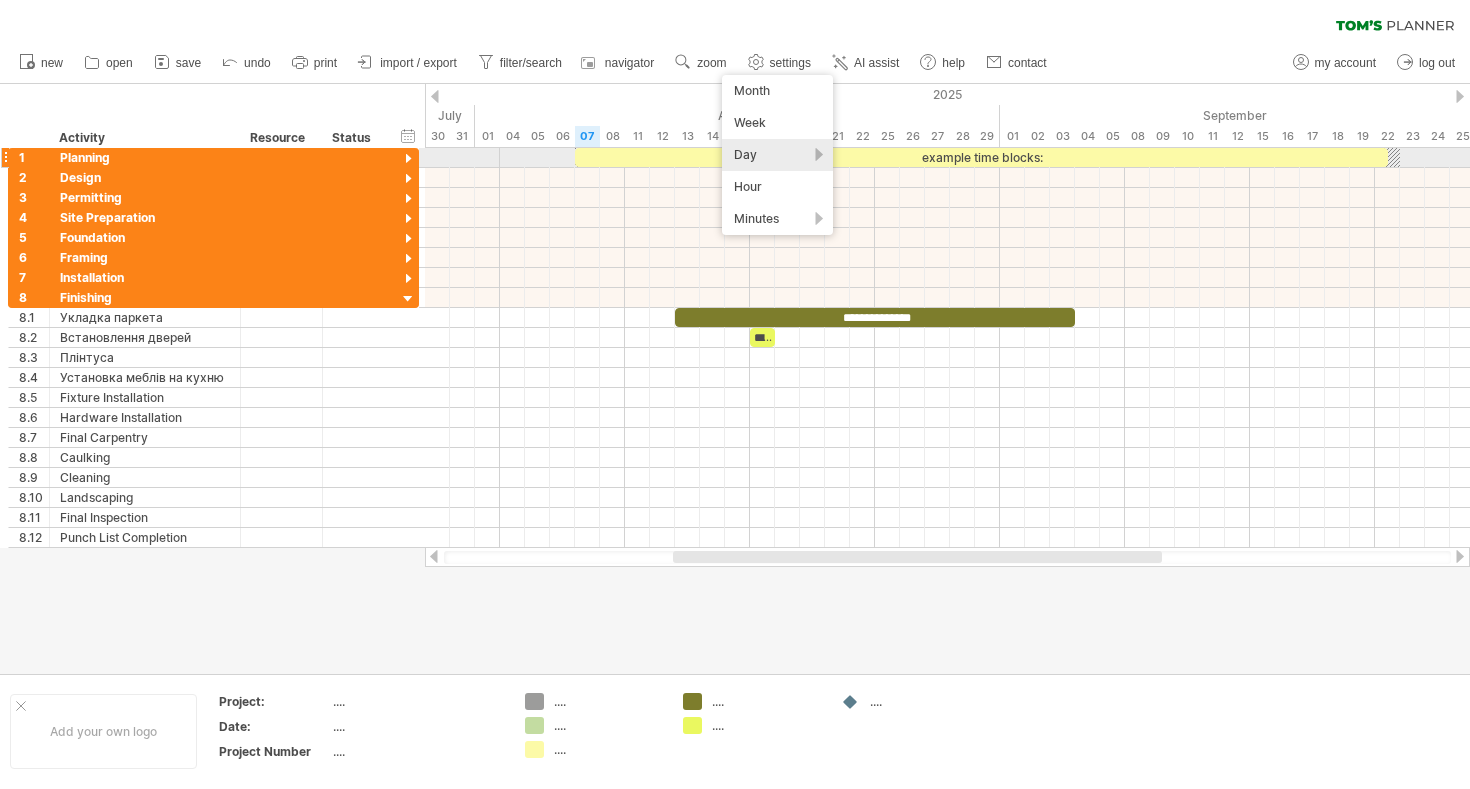 click on "Day" at bounding box center (777, 155) 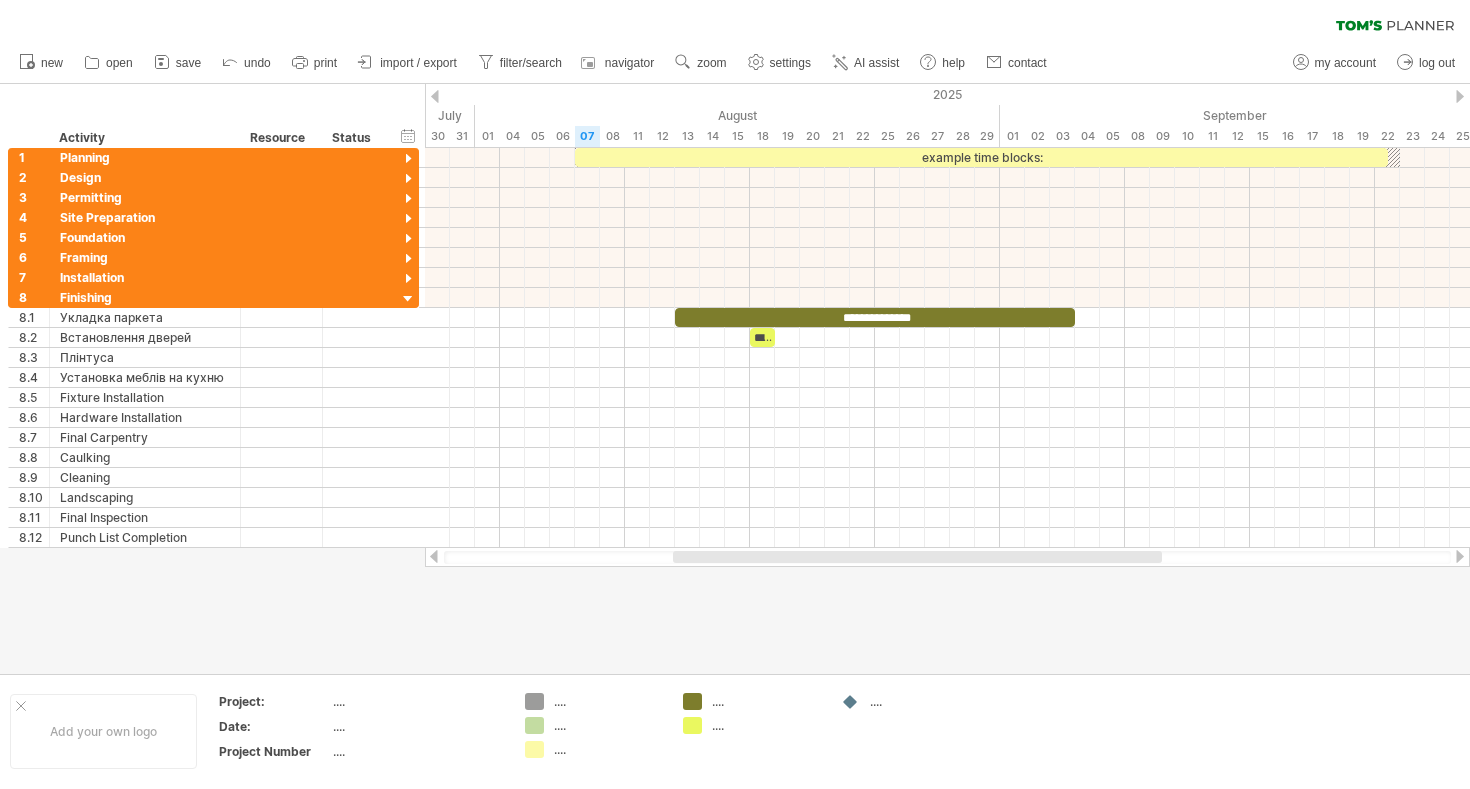 click on "clear filter
reapply filter" at bounding box center (735, 21) 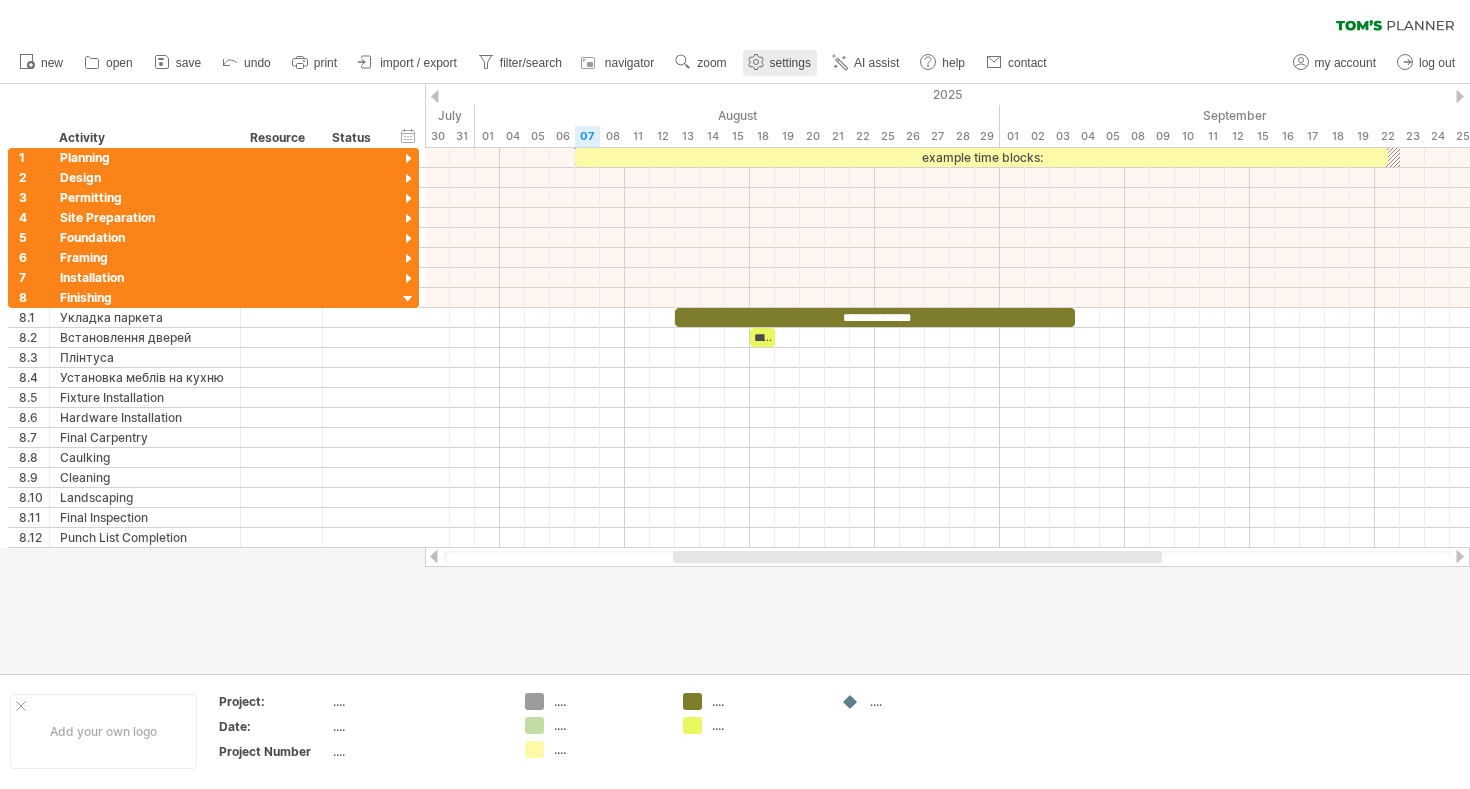 click on "settings" at bounding box center [790, 63] 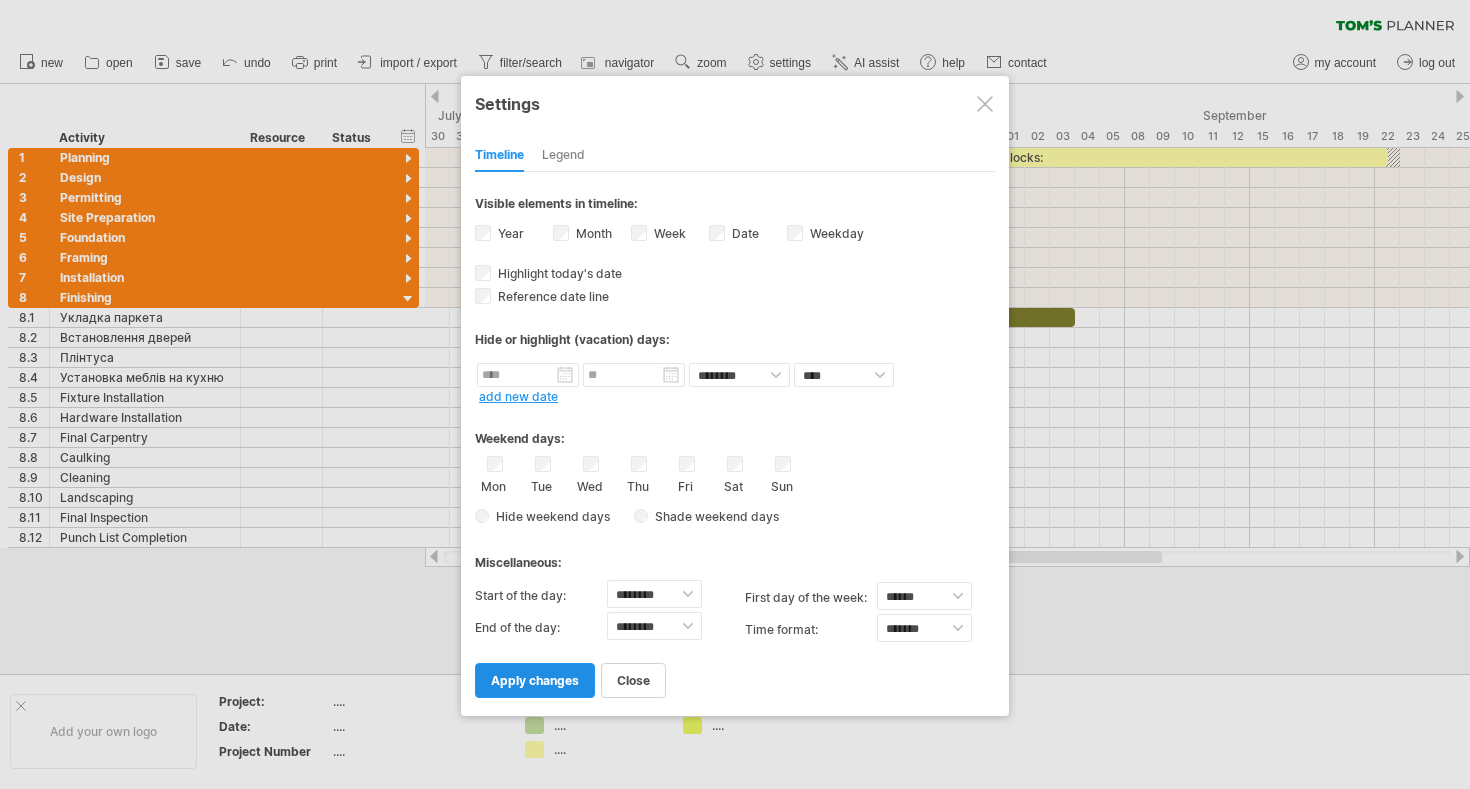 click on "apply changes" at bounding box center (535, 680) 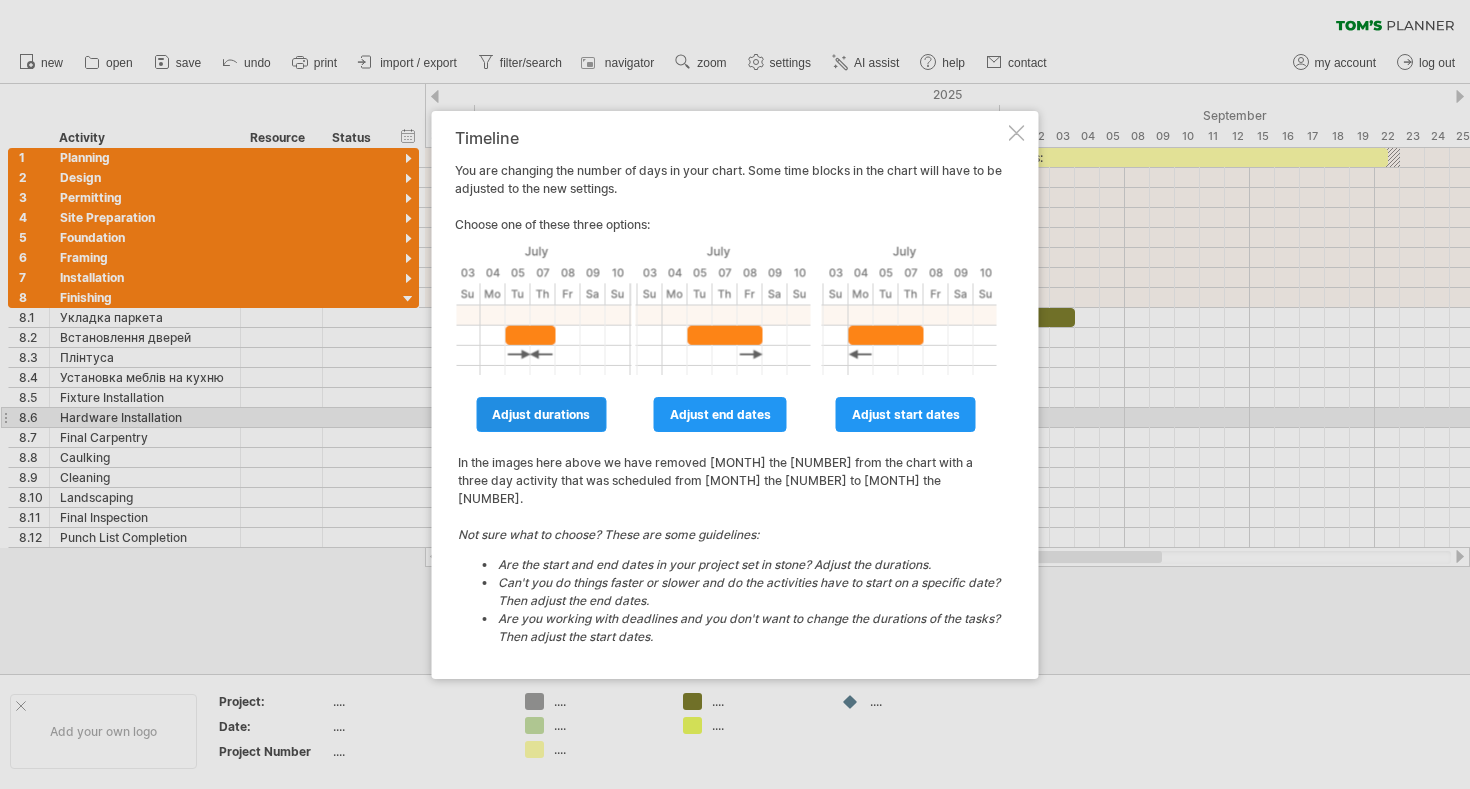 click on "adjust durations" at bounding box center [541, 414] 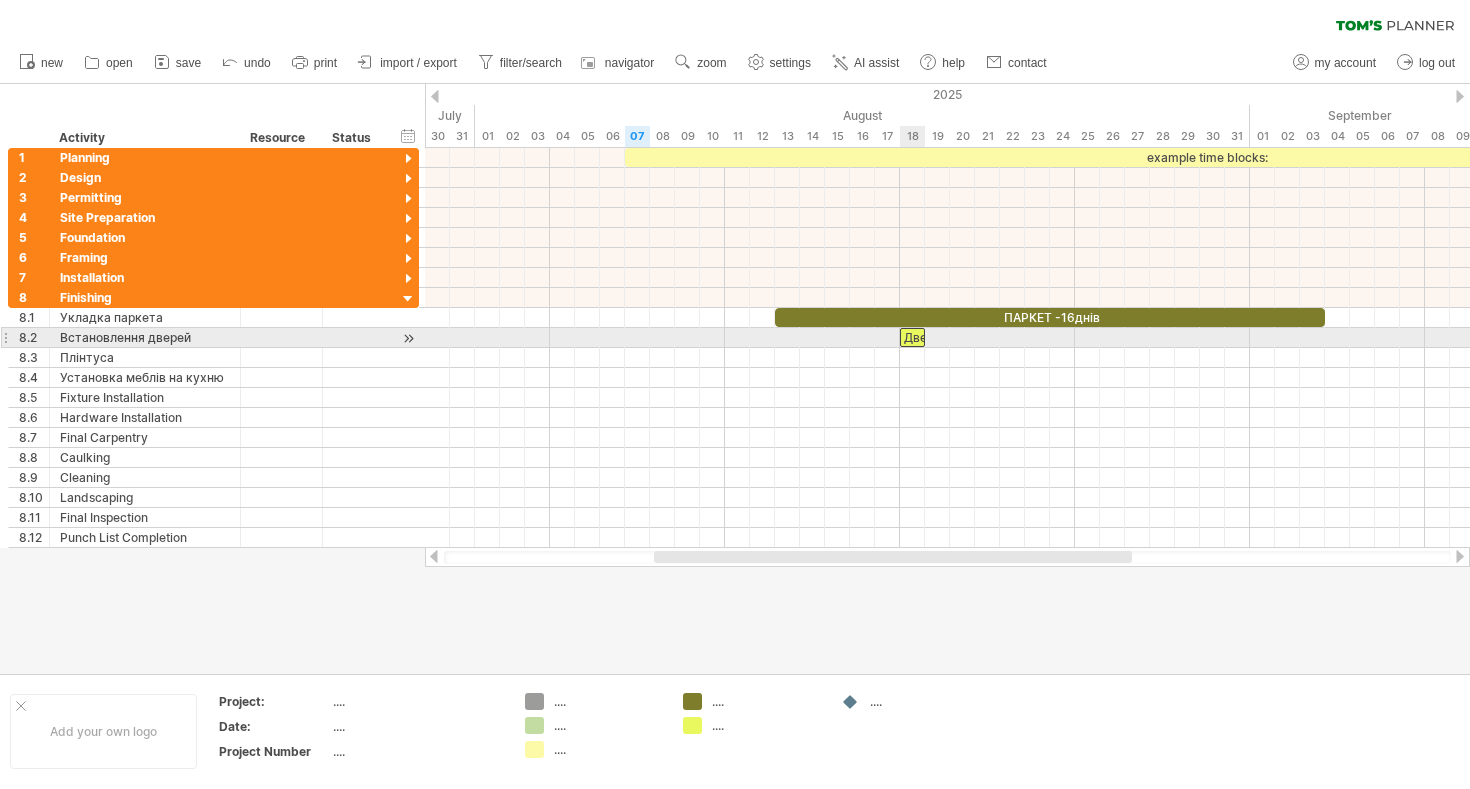 click on "Двері" at bounding box center [912, 337] 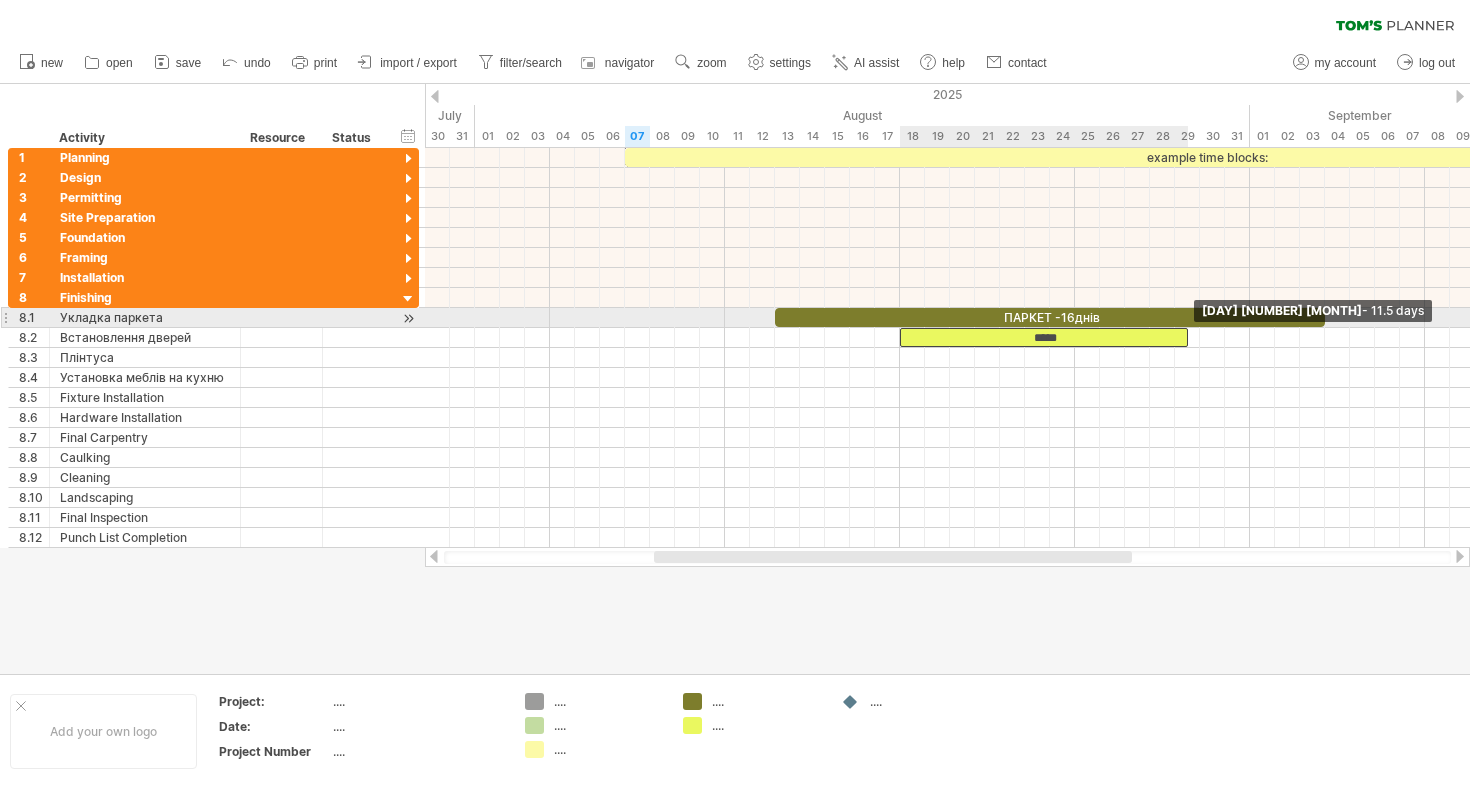 drag, startPoint x: 924, startPoint y: 336, endPoint x: 1182, endPoint y: 323, distance: 258.3273 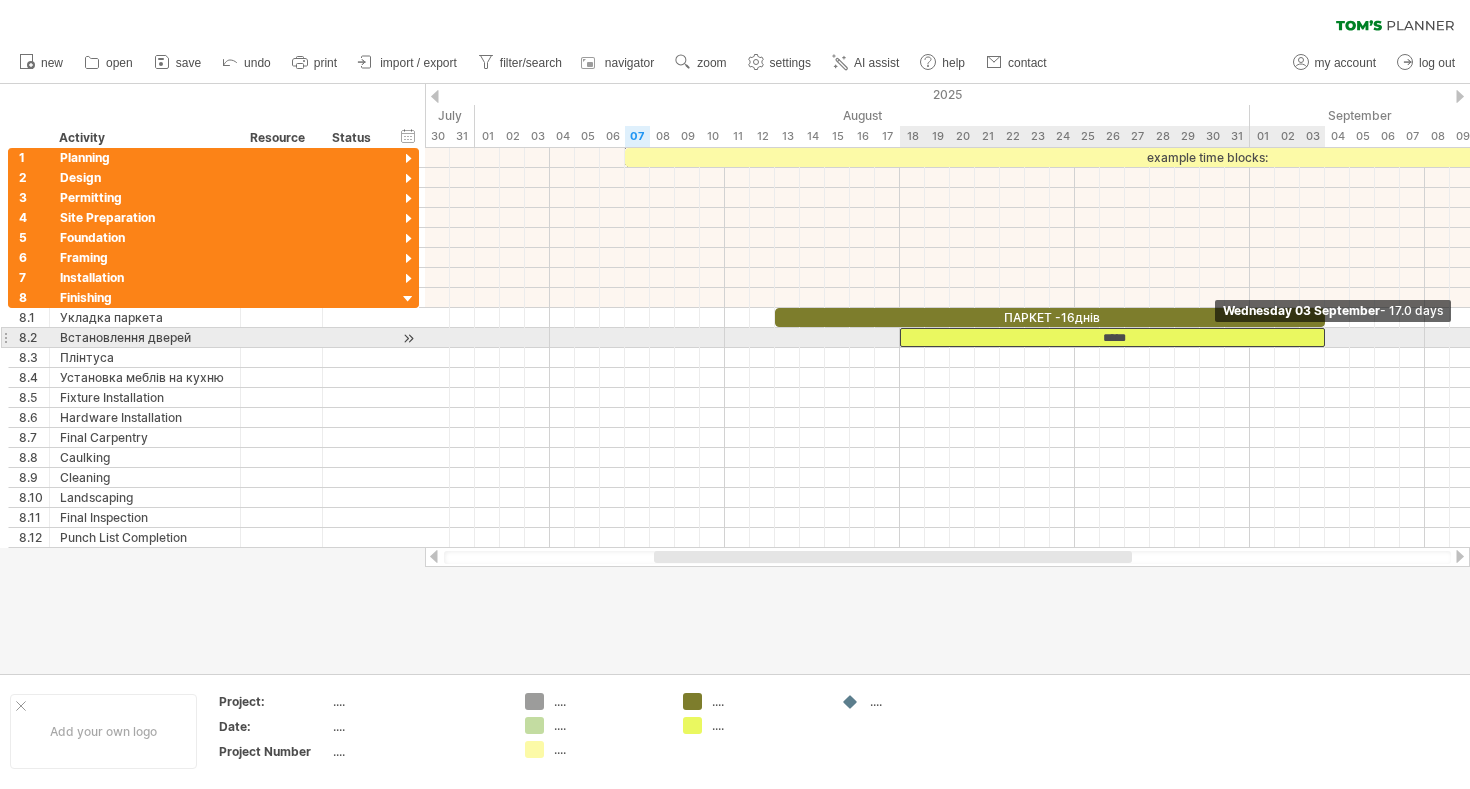 drag, startPoint x: 1186, startPoint y: 342, endPoint x: 1321, endPoint y: 336, distance: 135.13327 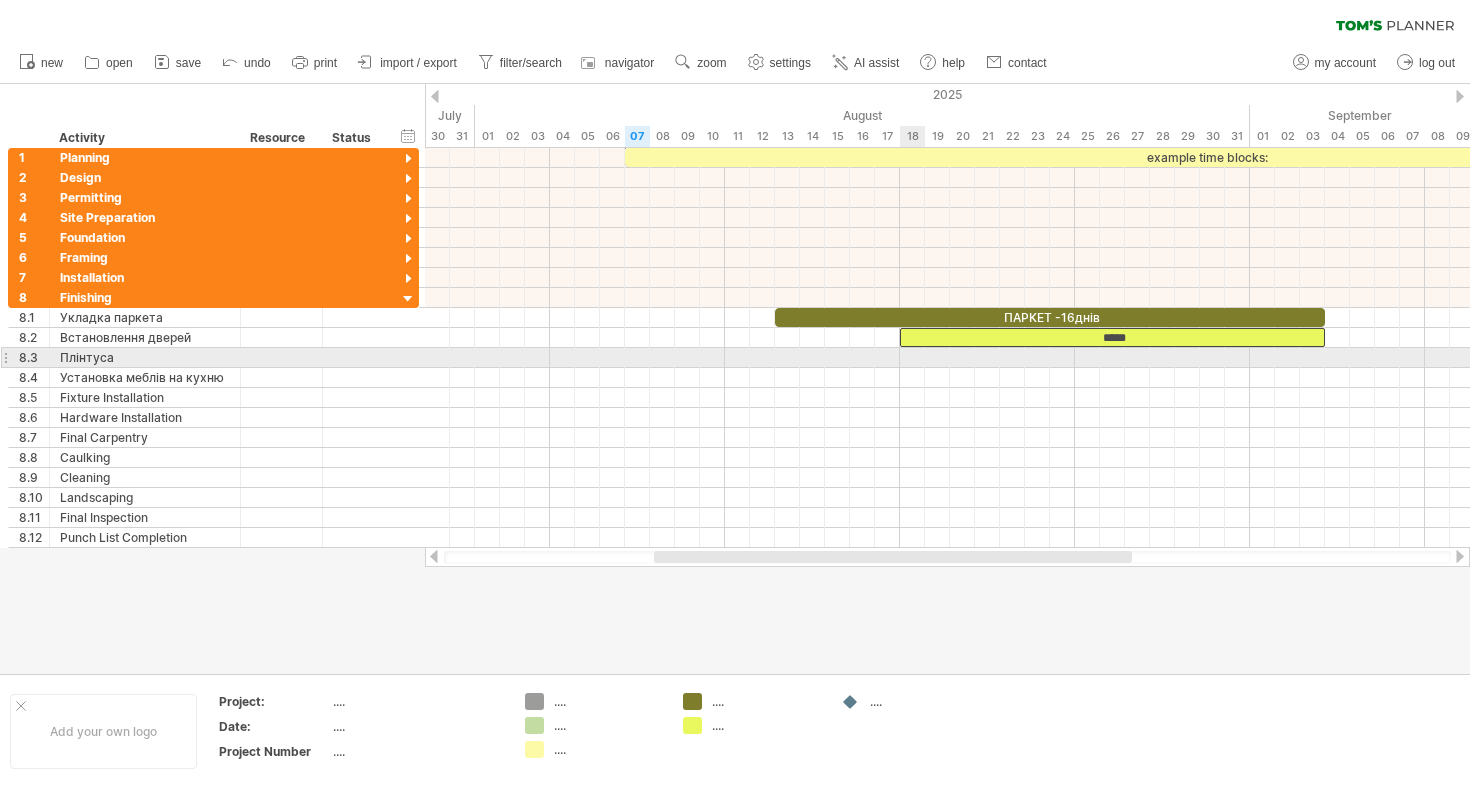 click at bounding box center (947, 358) 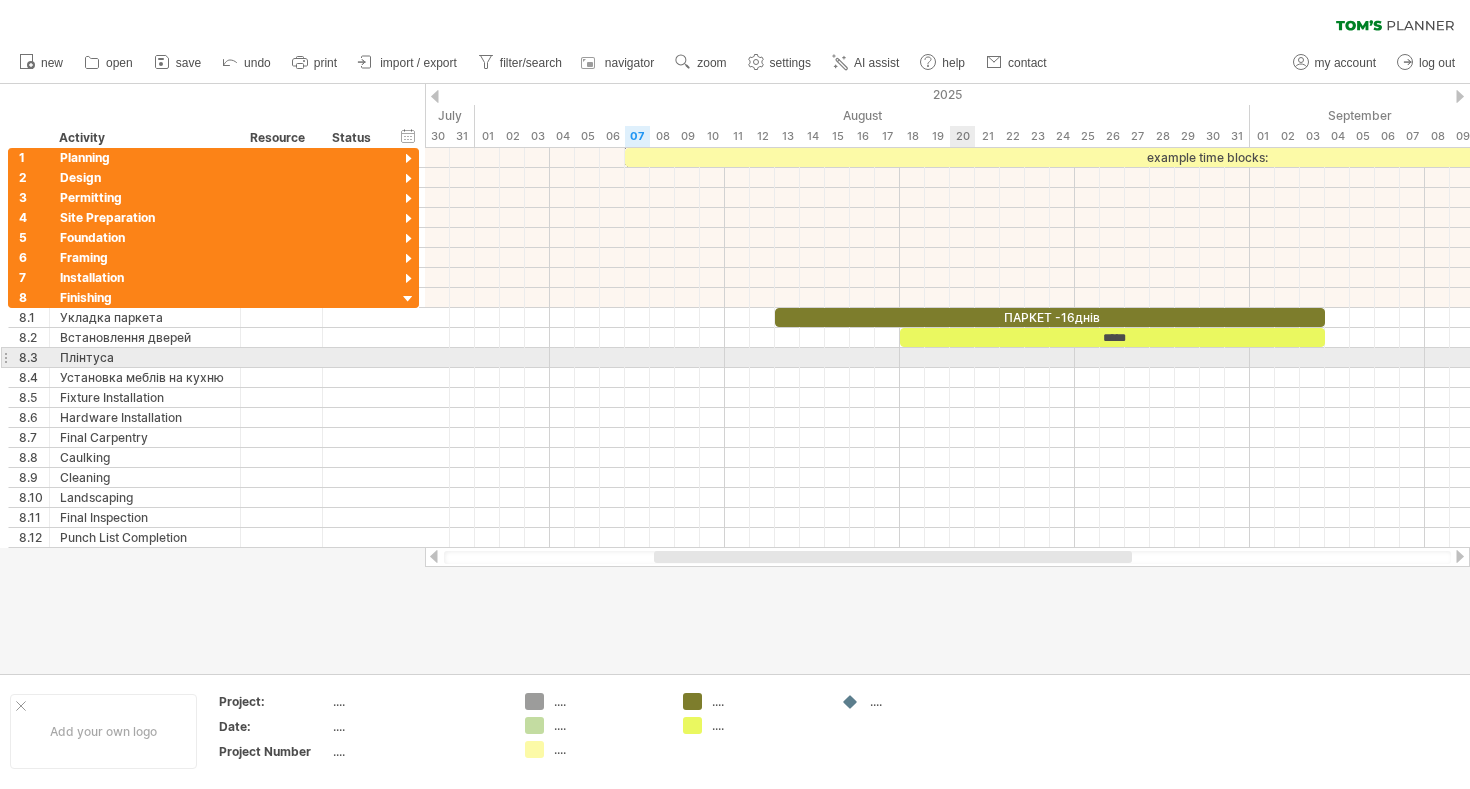 click at bounding box center (947, 358) 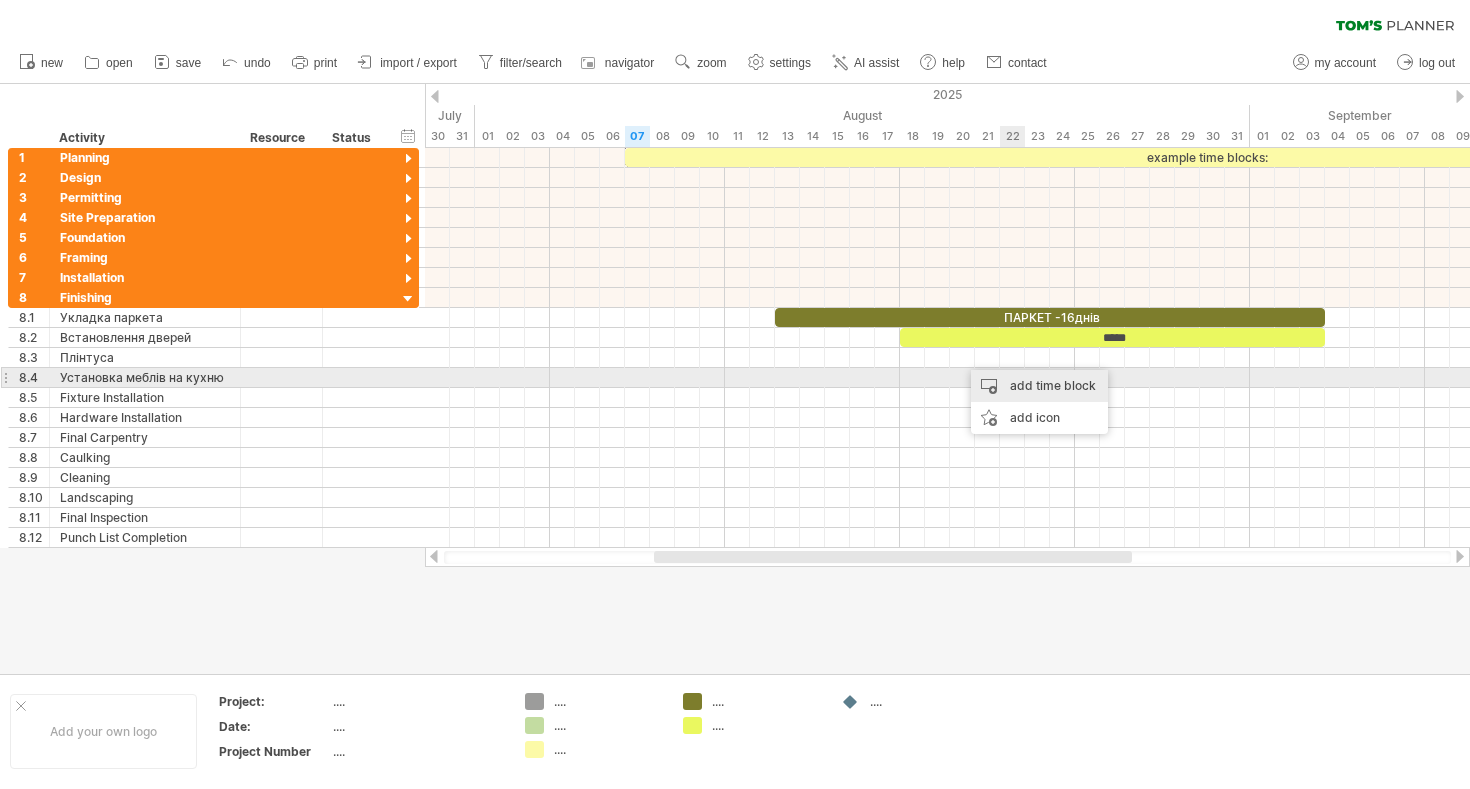 click on "add time block" at bounding box center [1039, 386] 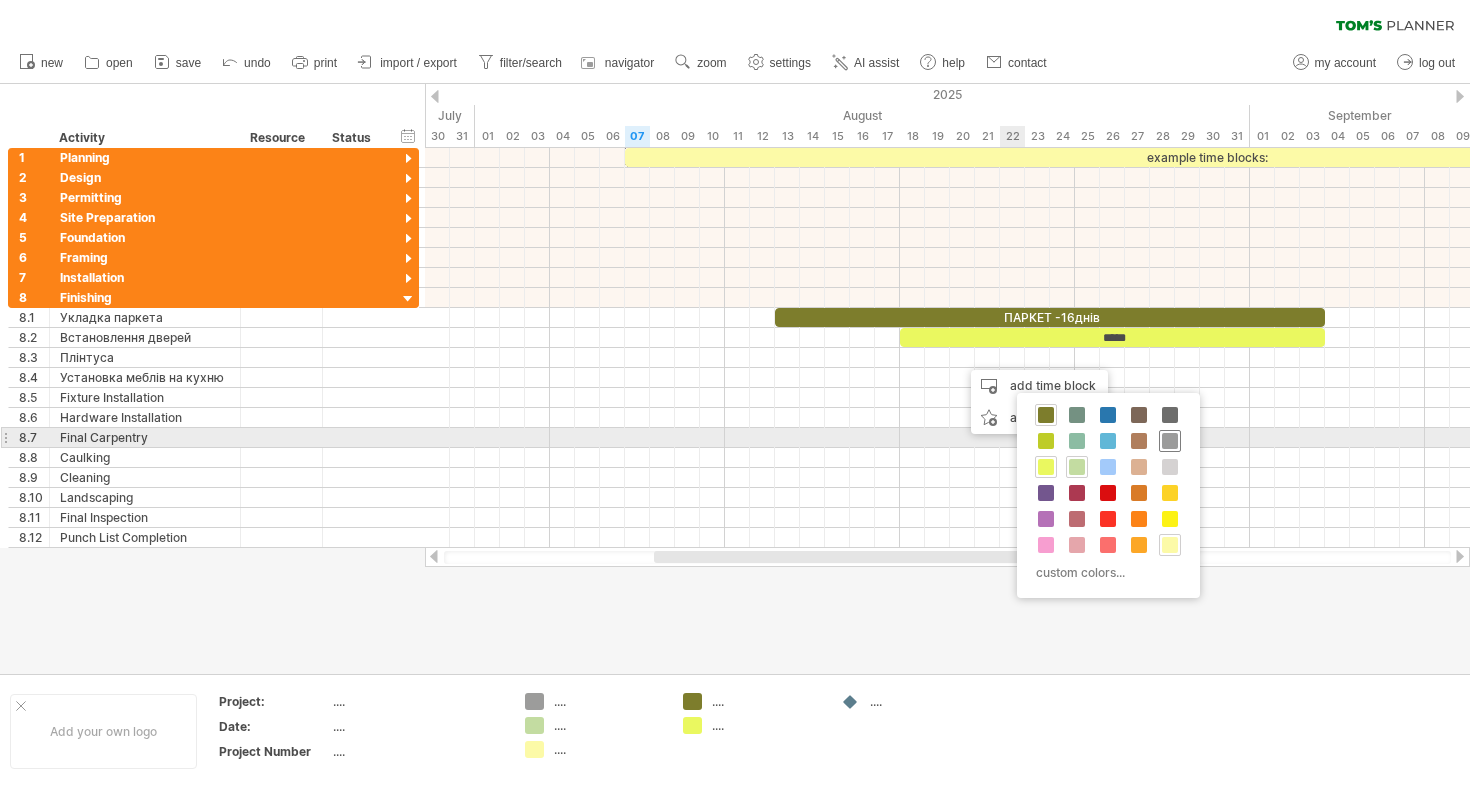 click at bounding box center (1170, 441) 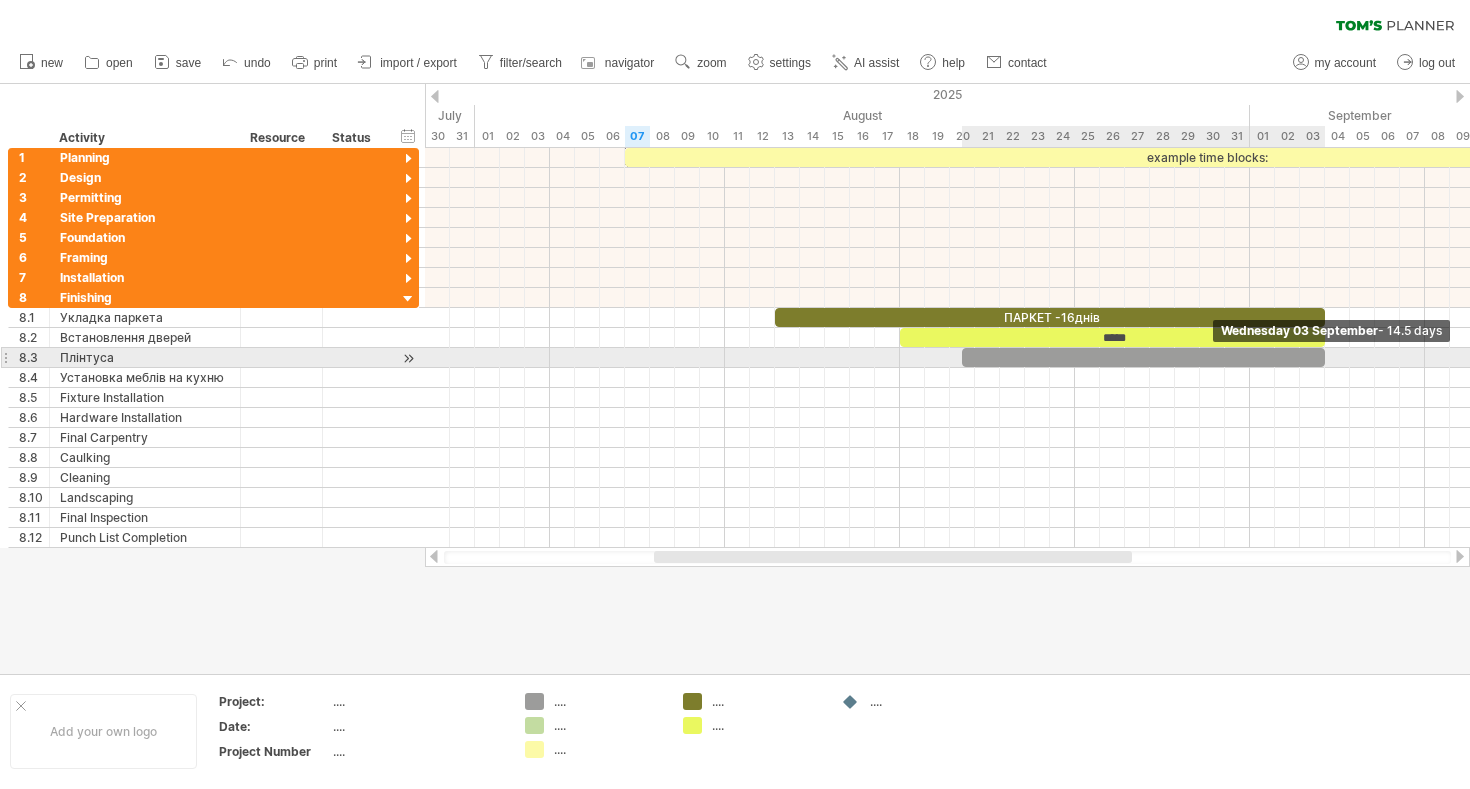 drag, startPoint x: 985, startPoint y: 354, endPoint x: 1324, endPoint y: 358, distance: 339.0236 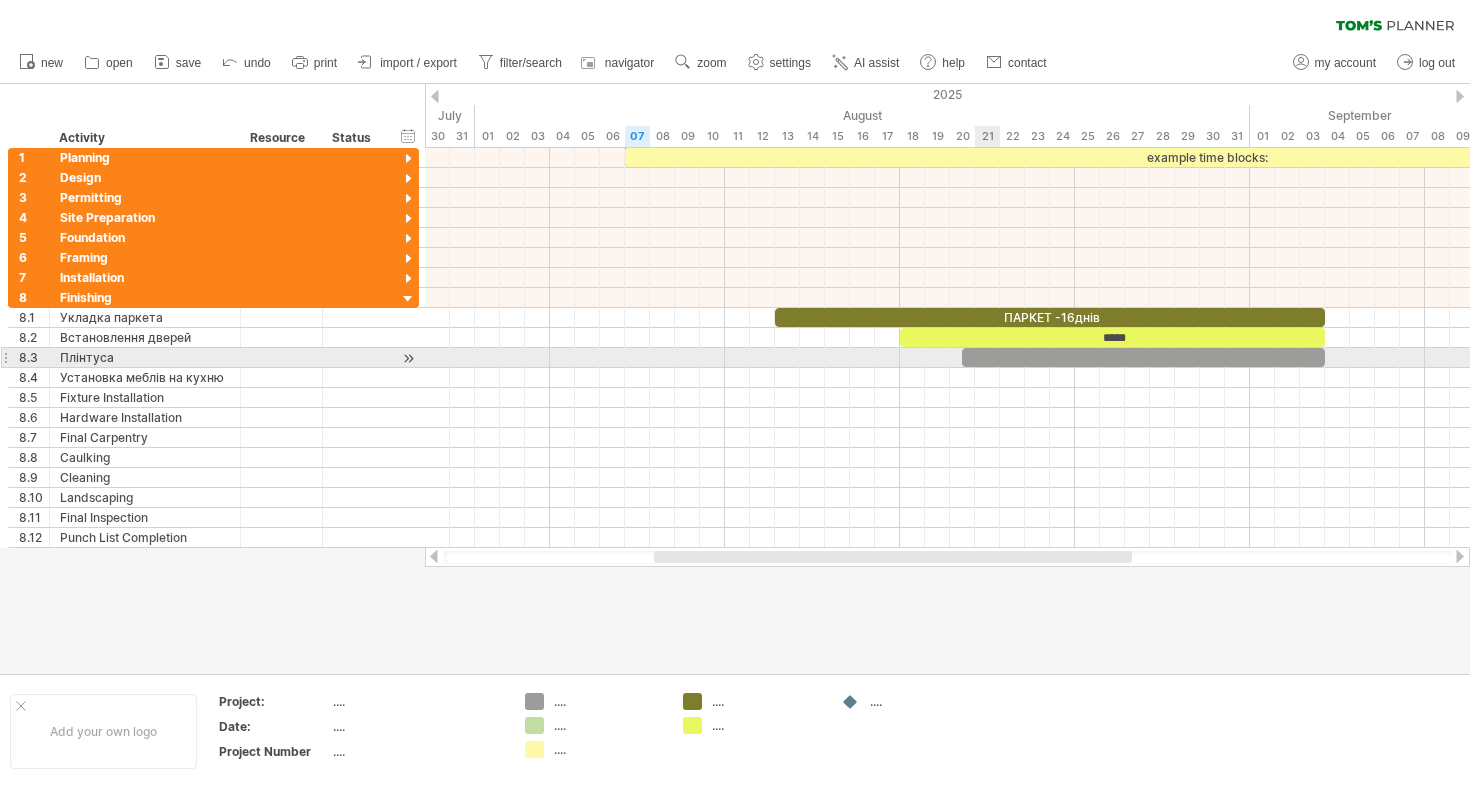 click at bounding box center (1143, 357) 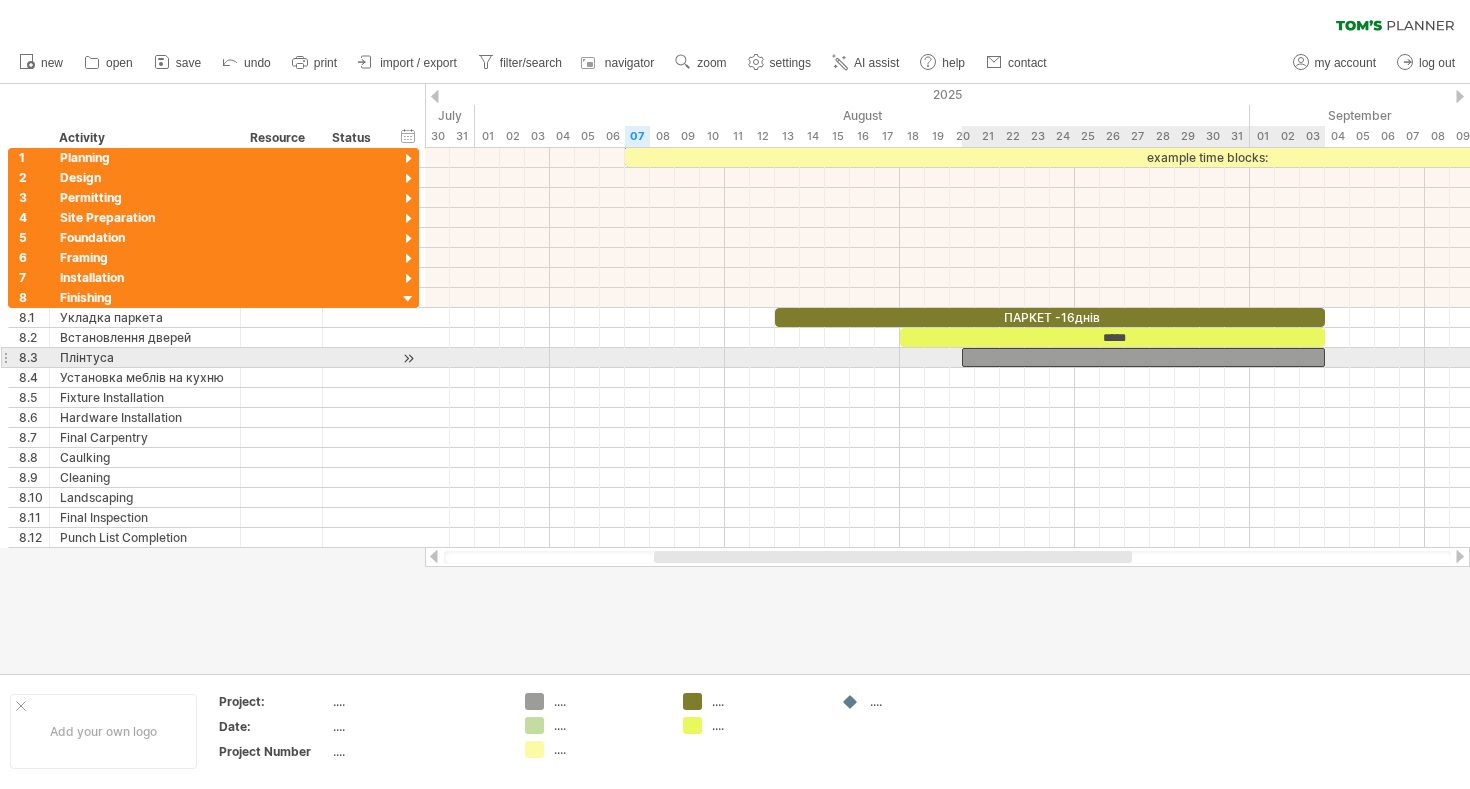 click at bounding box center [1143, 357] 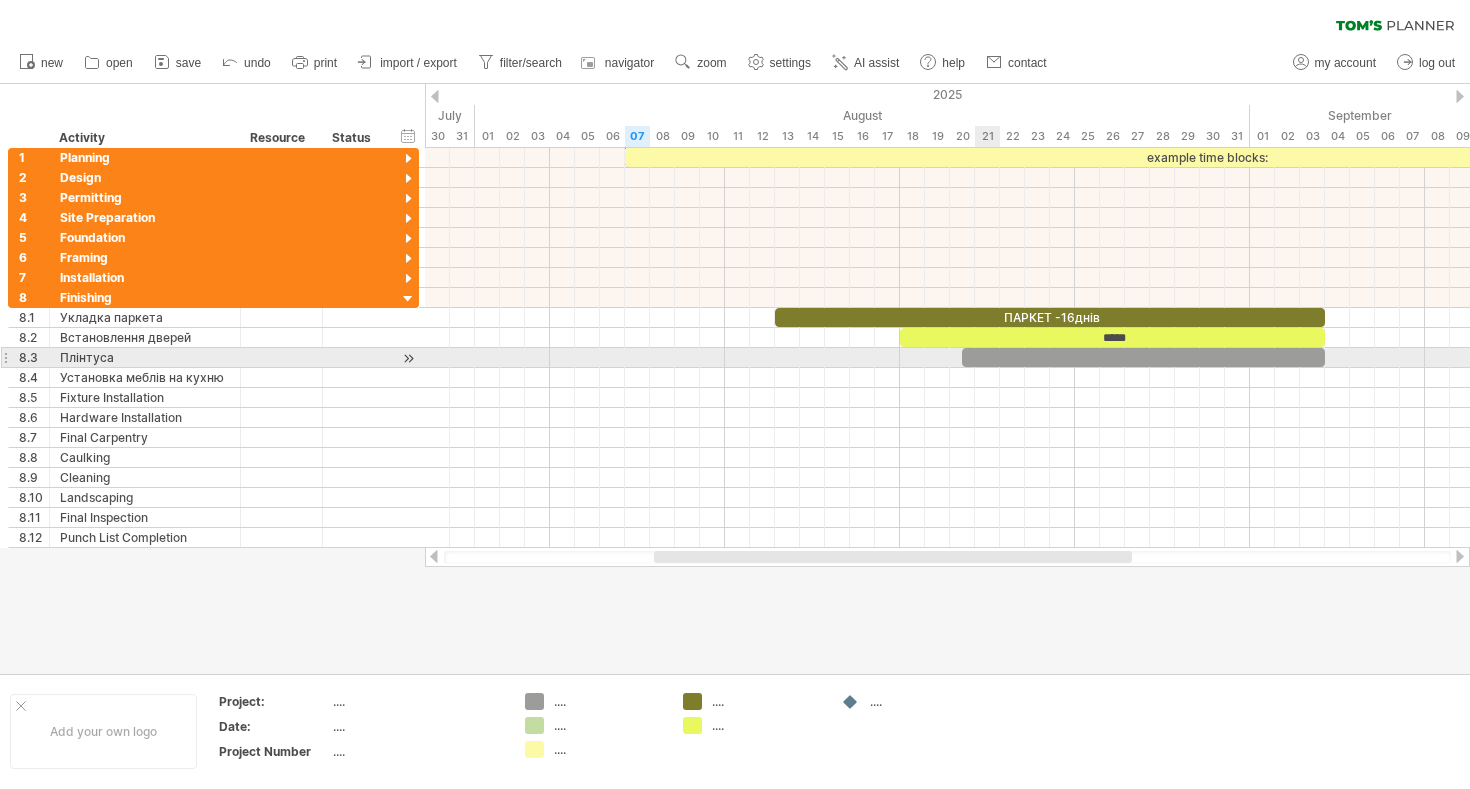 type 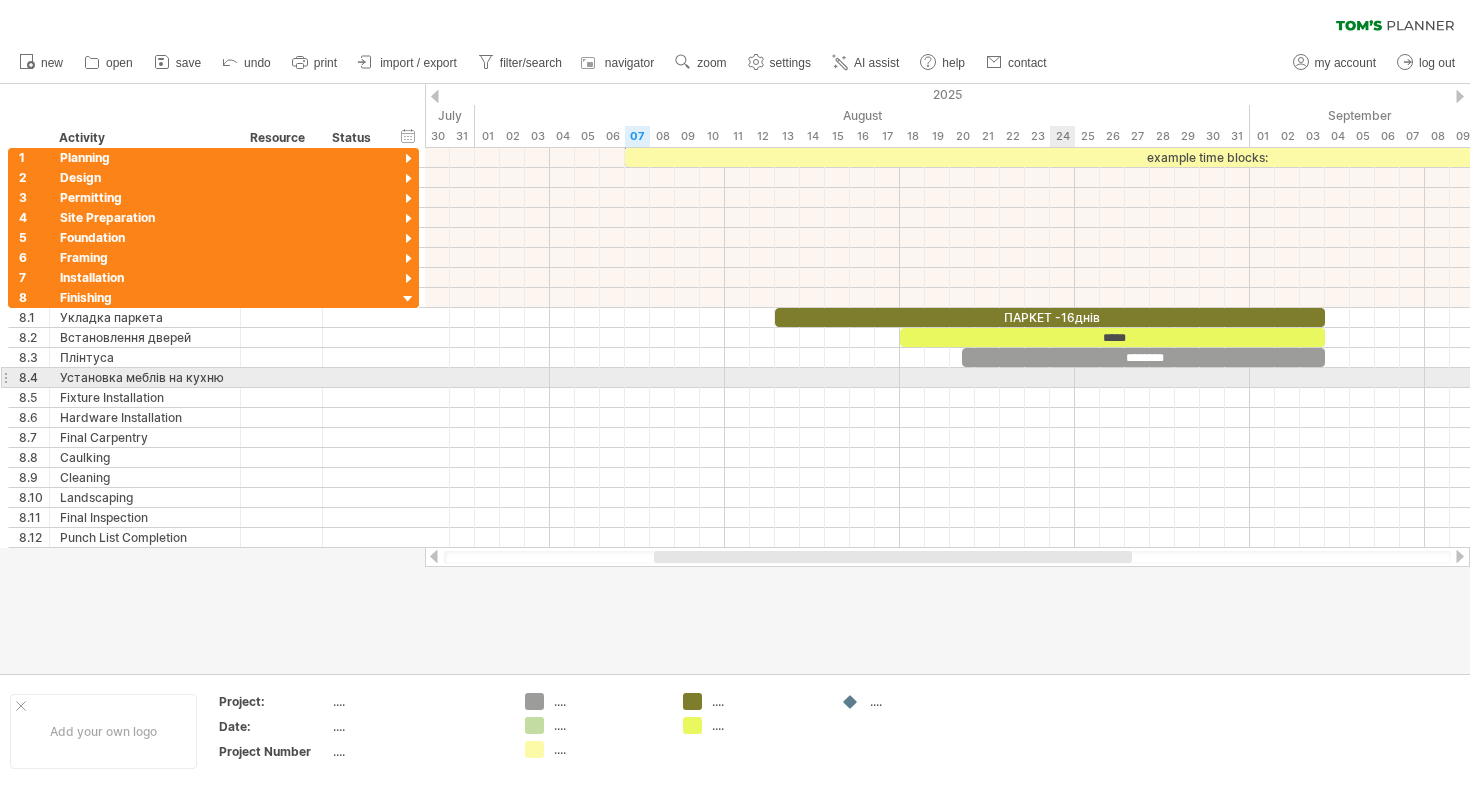 click at bounding box center [947, 378] 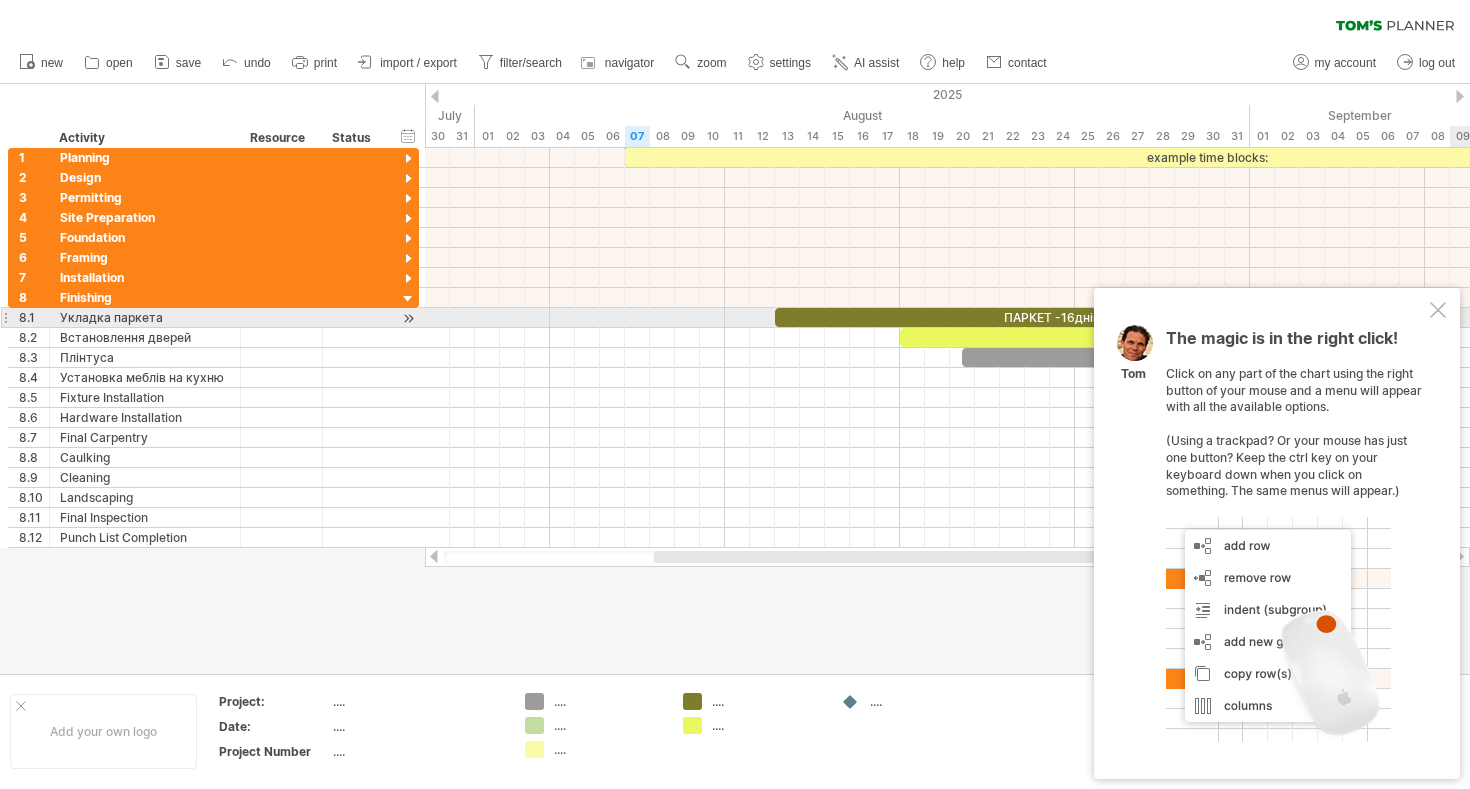 click at bounding box center (1438, 310) 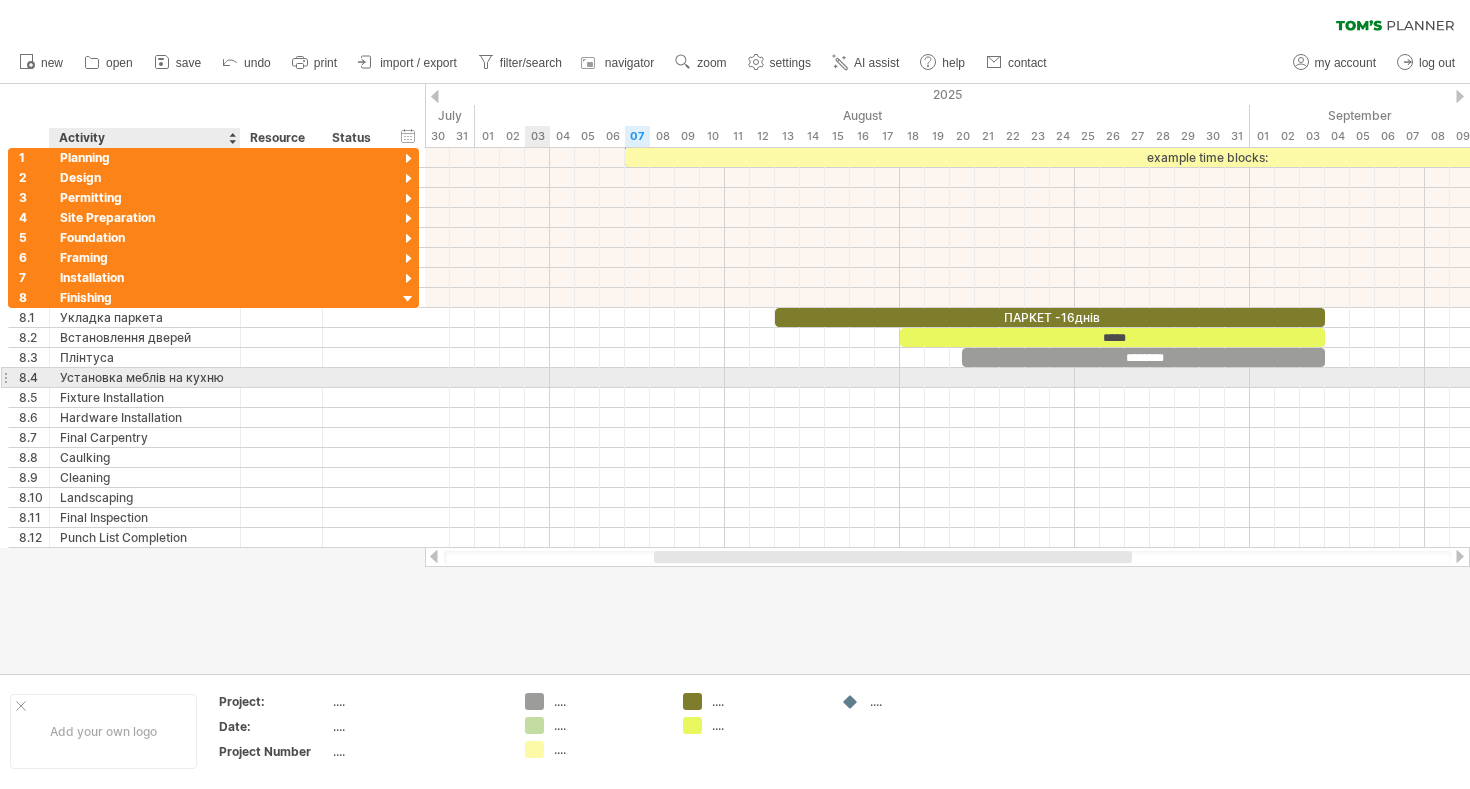click on "Установка меблів на кухню" at bounding box center [145, 377] 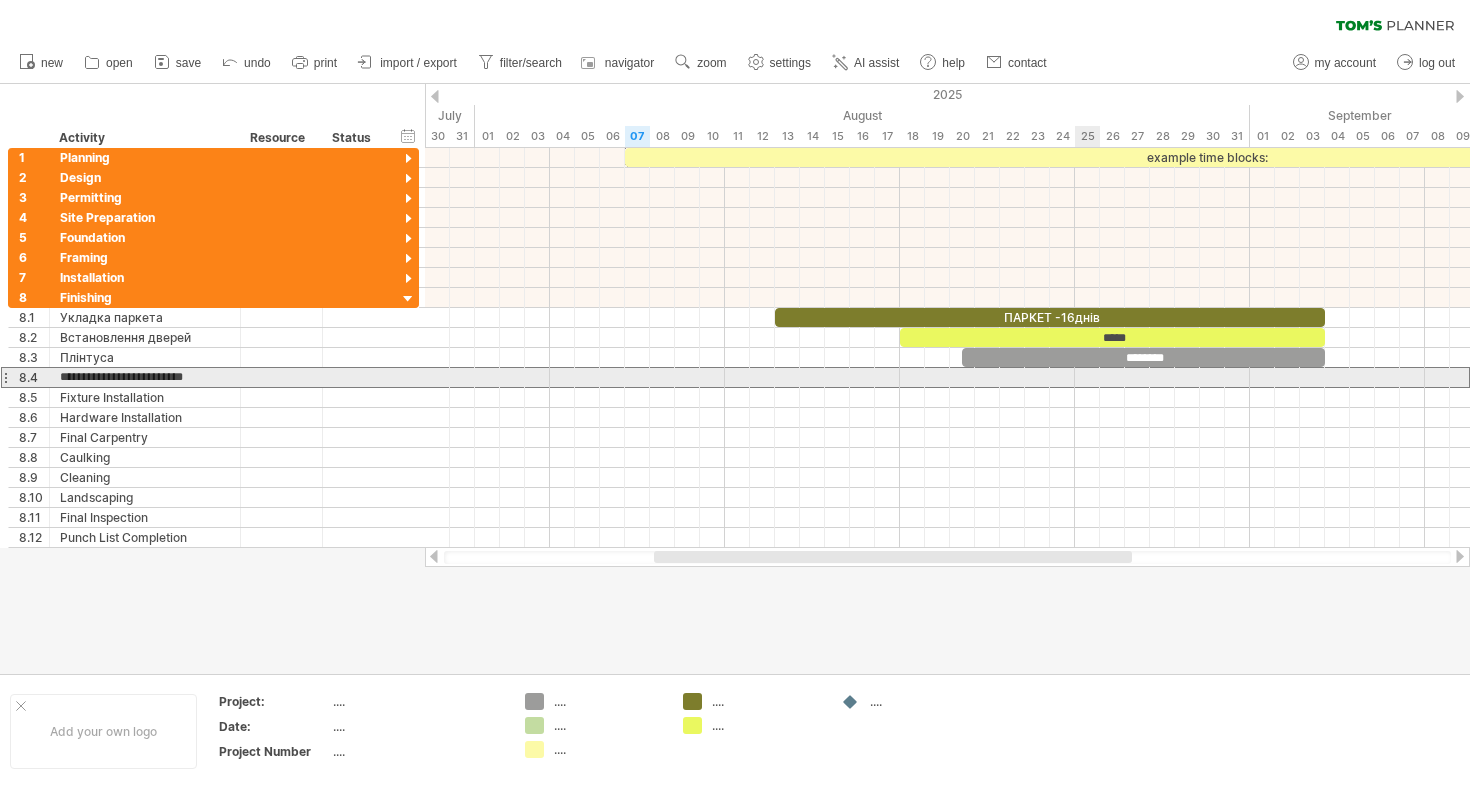 click at bounding box center [947, 377] 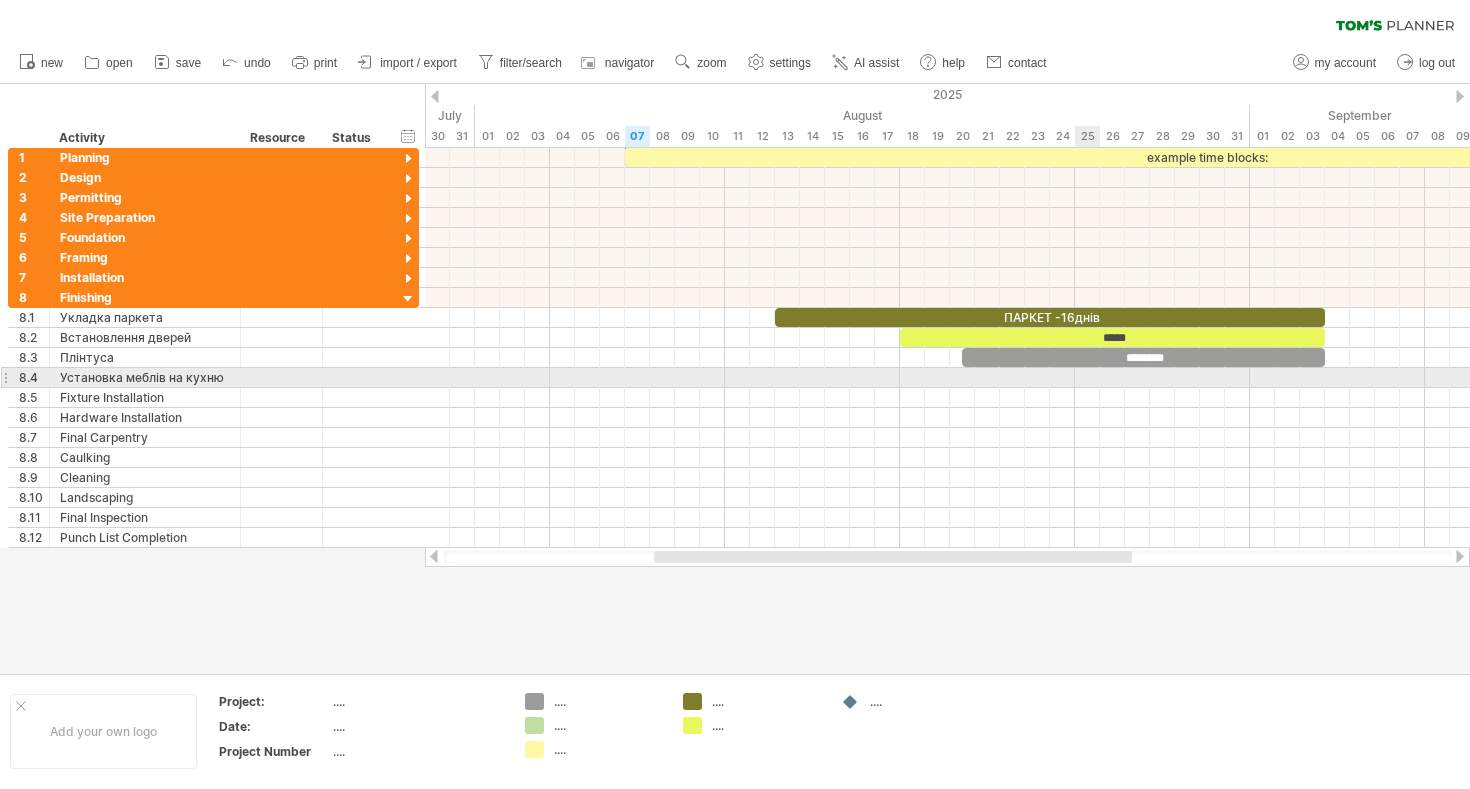 click at bounding box center (947, 378) 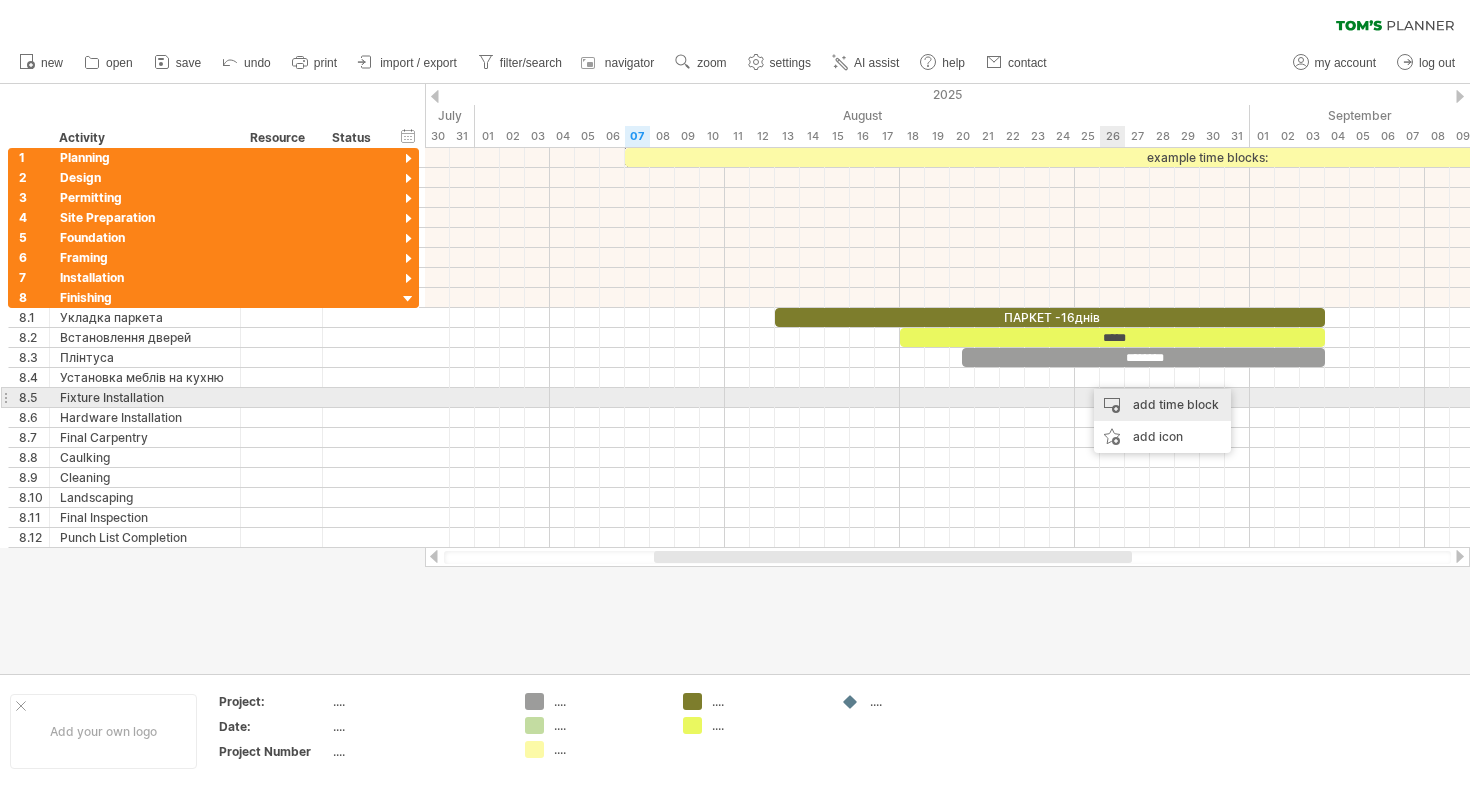 click on "add time block" at bounding box center [1162, 405] 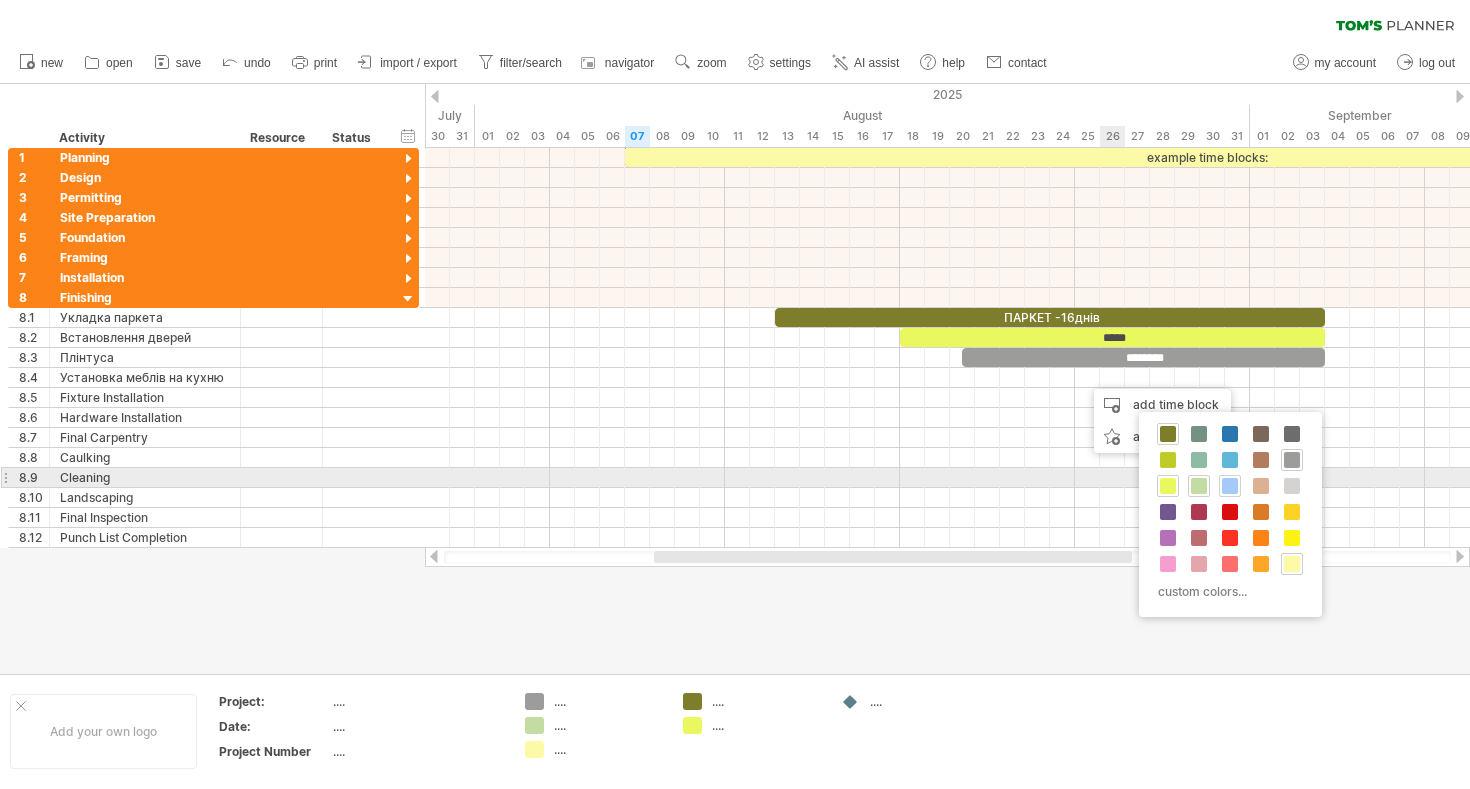 click at bounding box center (1230, 486) 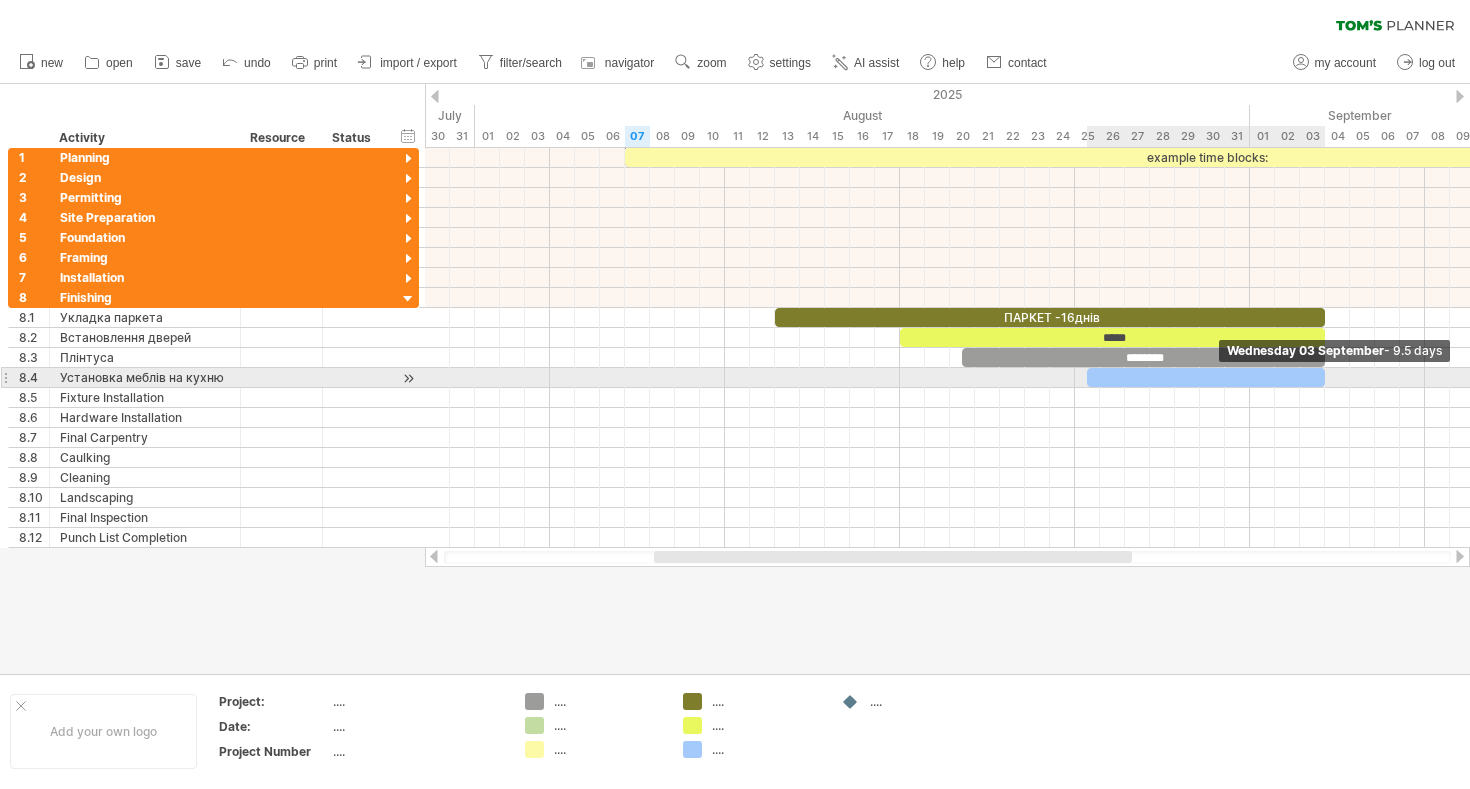drag, startPoint x: 1109, startPoint y: 375, endPoint x: 1318, endPoint y: 370, distance: 209.0598 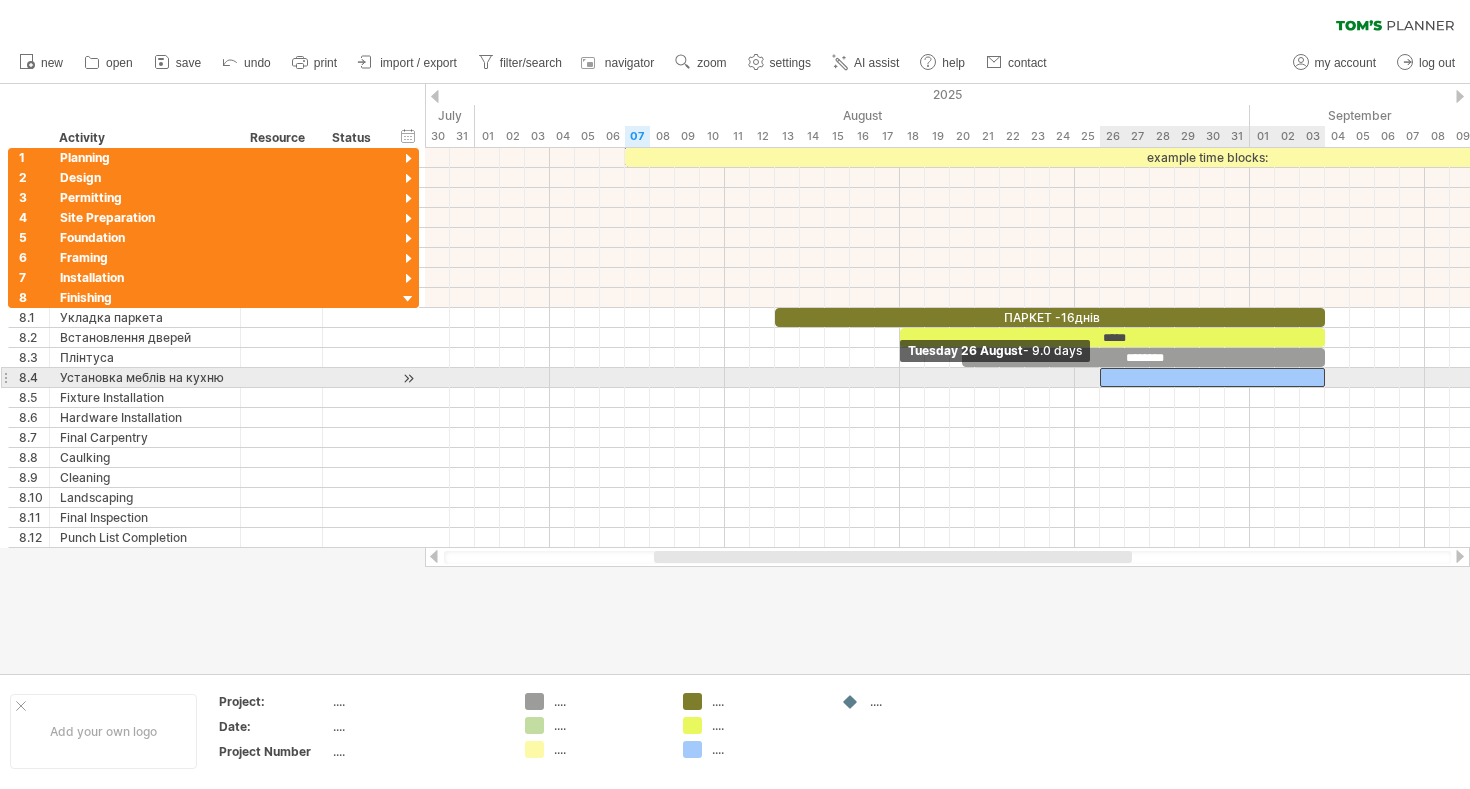 drag, startPoint x: 1089, startPoint y: 375, endPoint x: 1100, endPoint y: 375, distance: 11 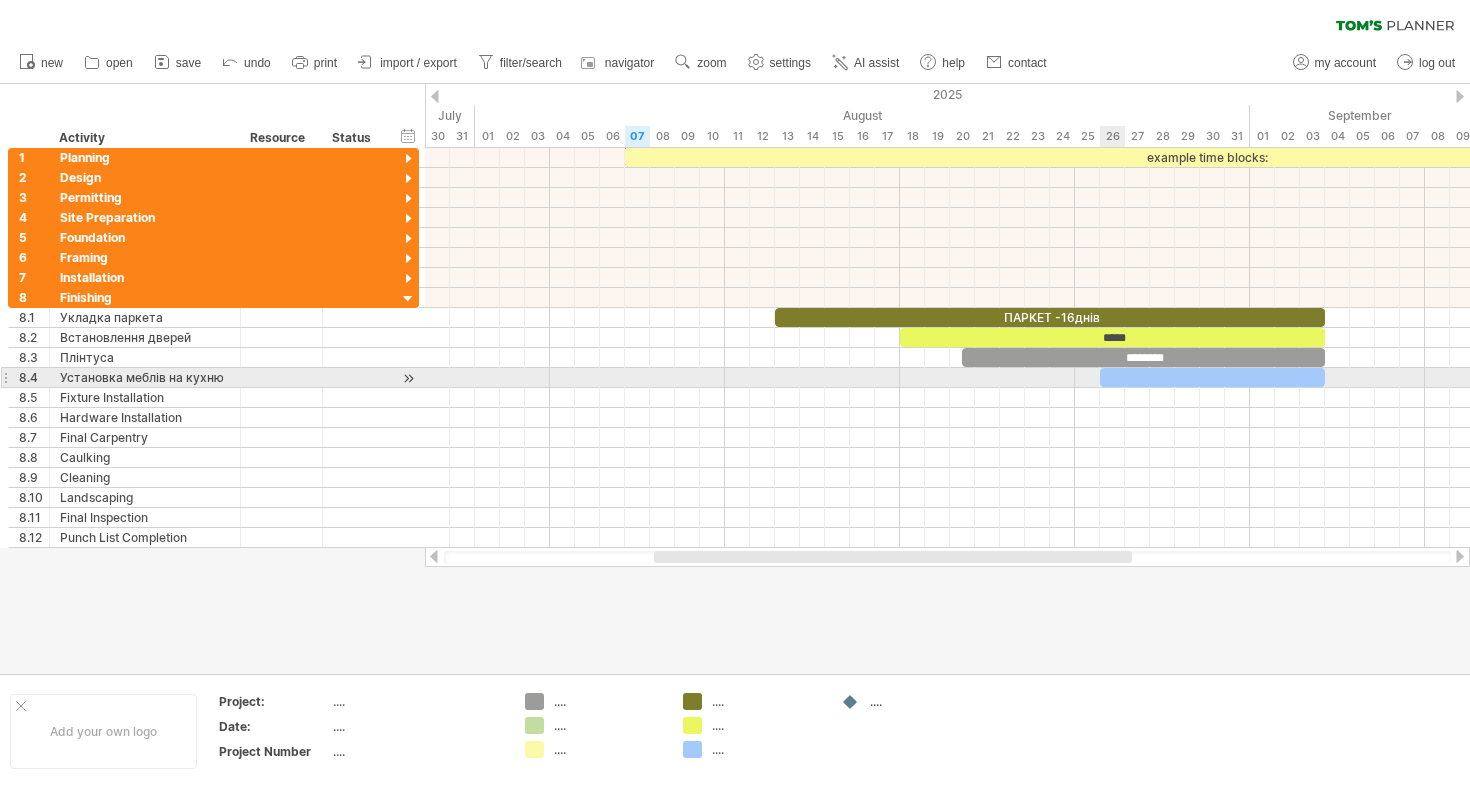 click at bounding box center [1212, 377] 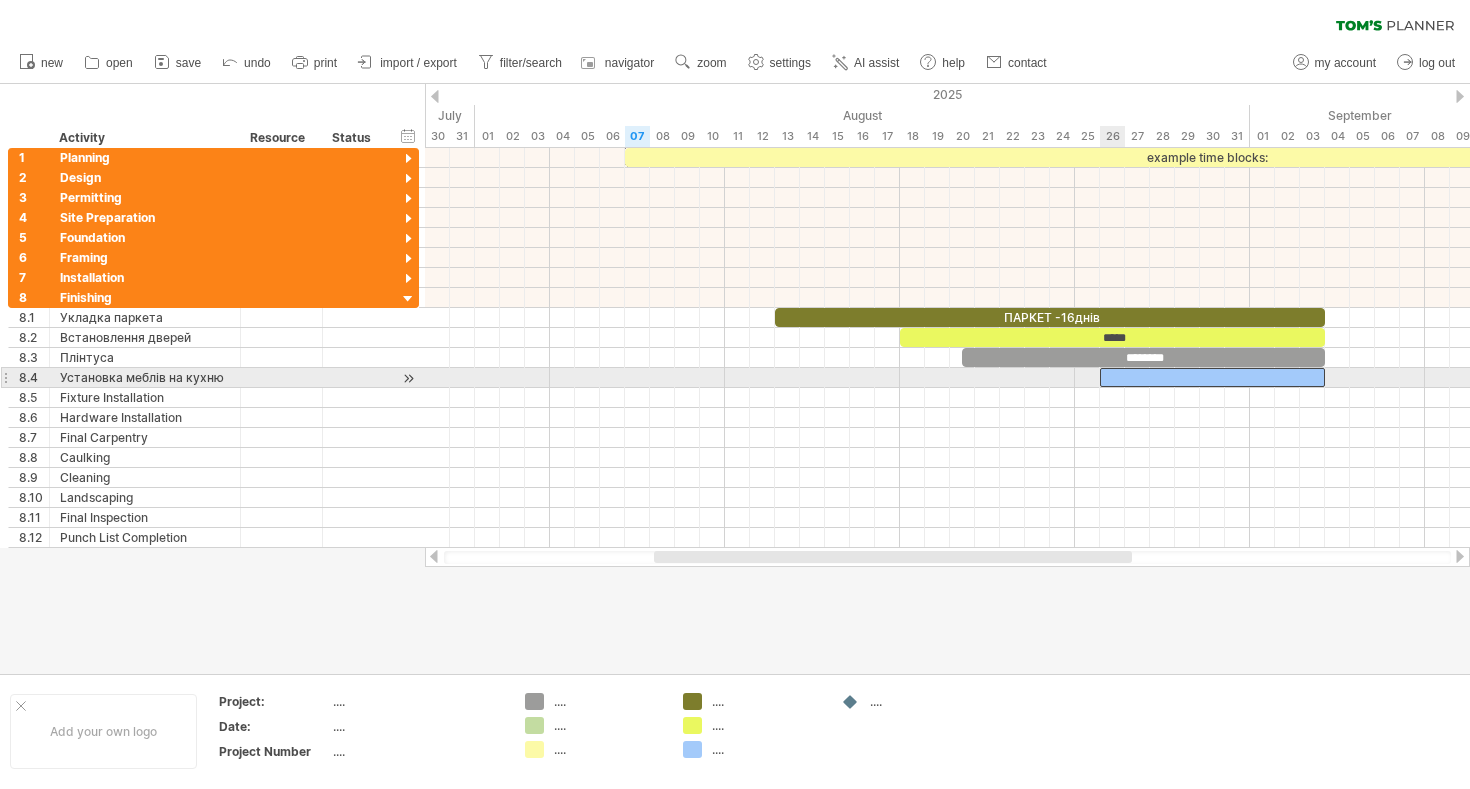 type 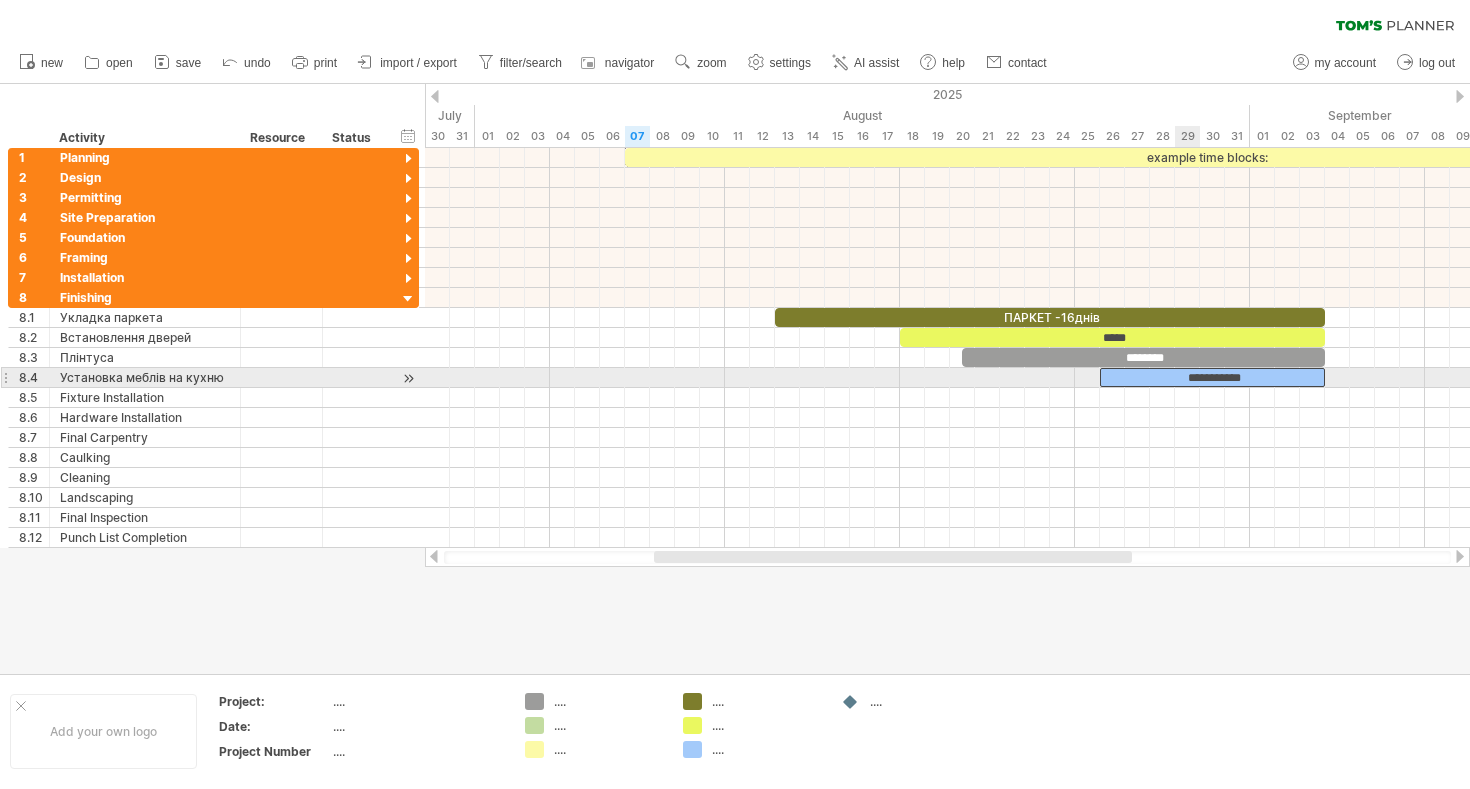 click on "**********" at bounding box center (1212, 377) 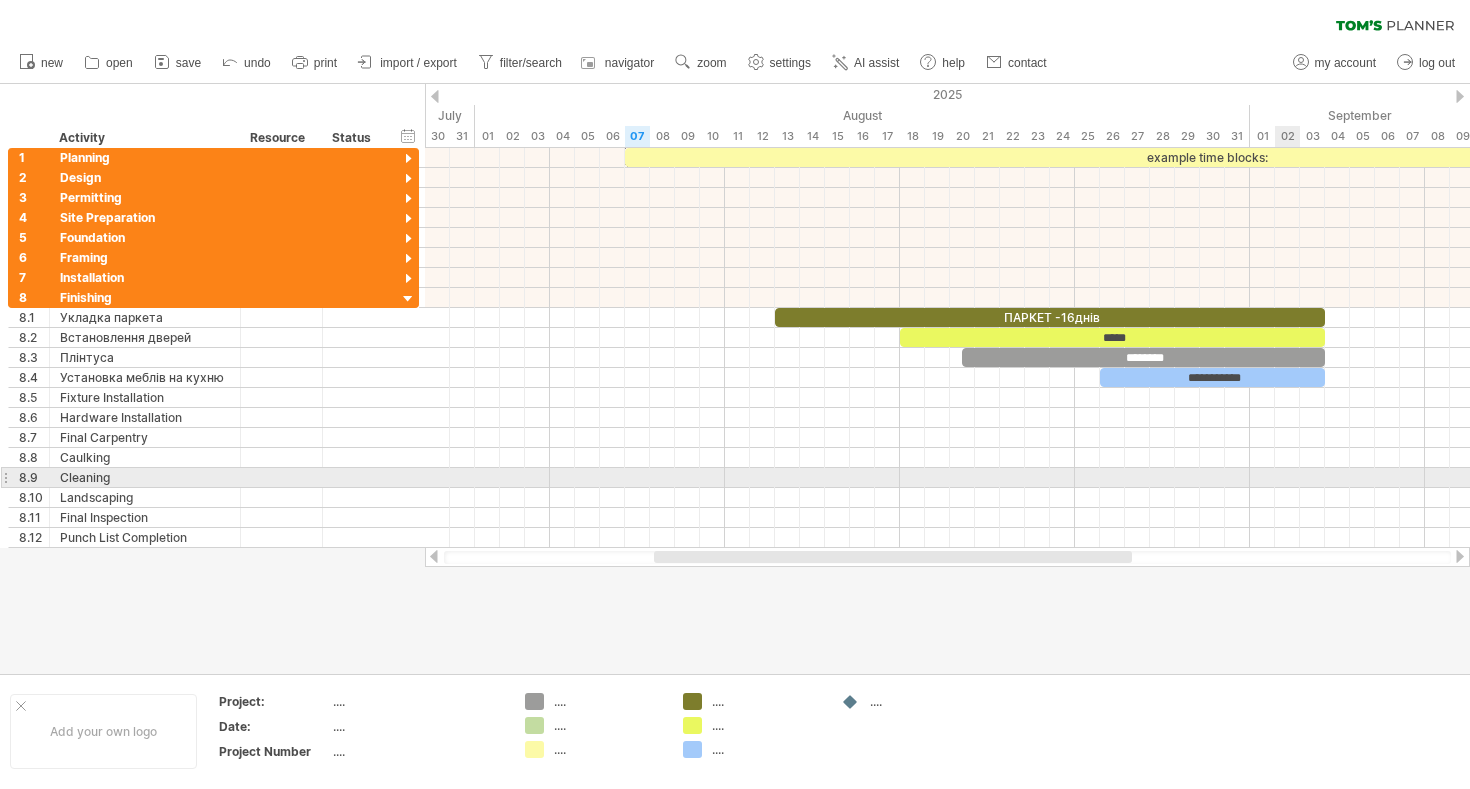 click at bounding box center [947, 478] 